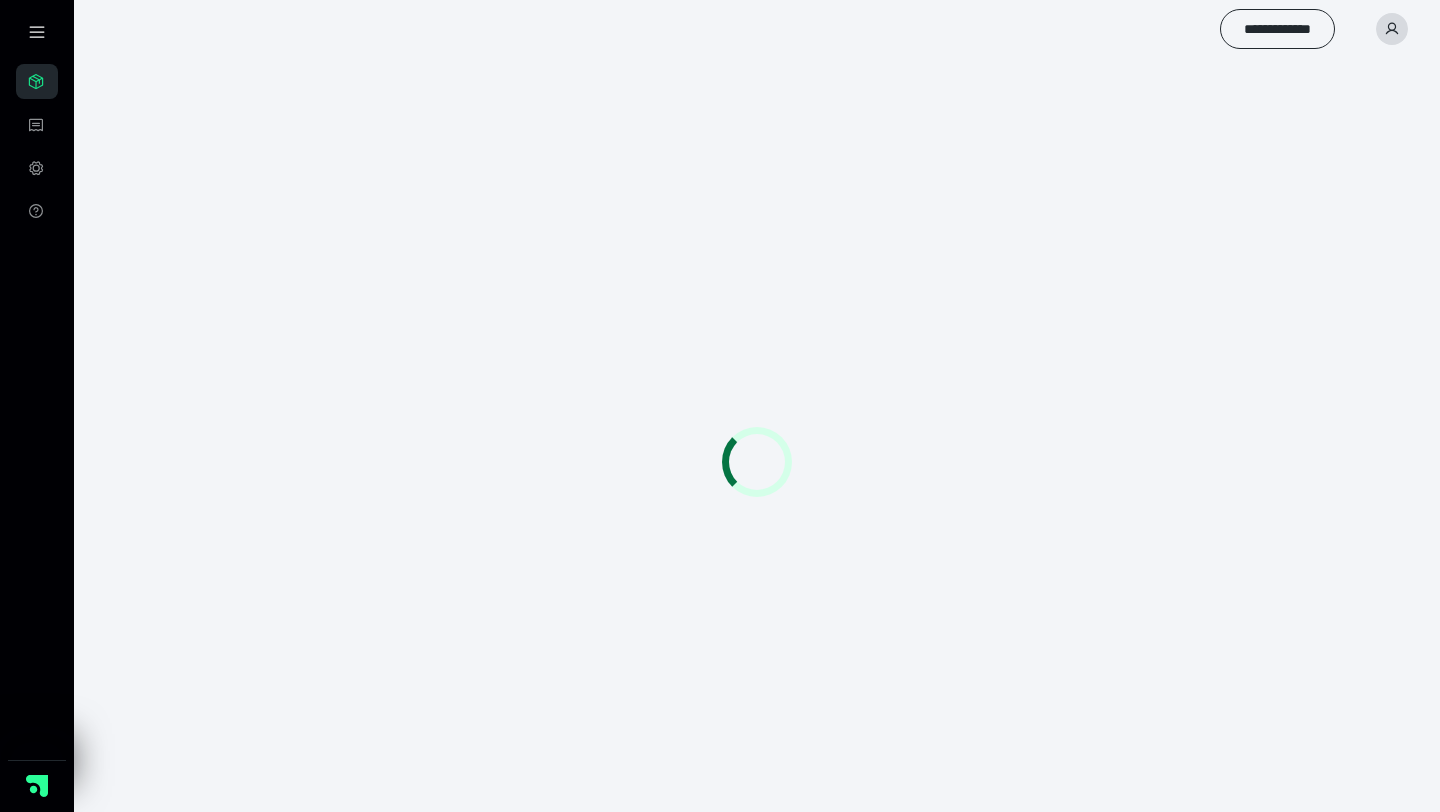 scroll, scrollTop: 0, scrollLeft: 0, axis: both 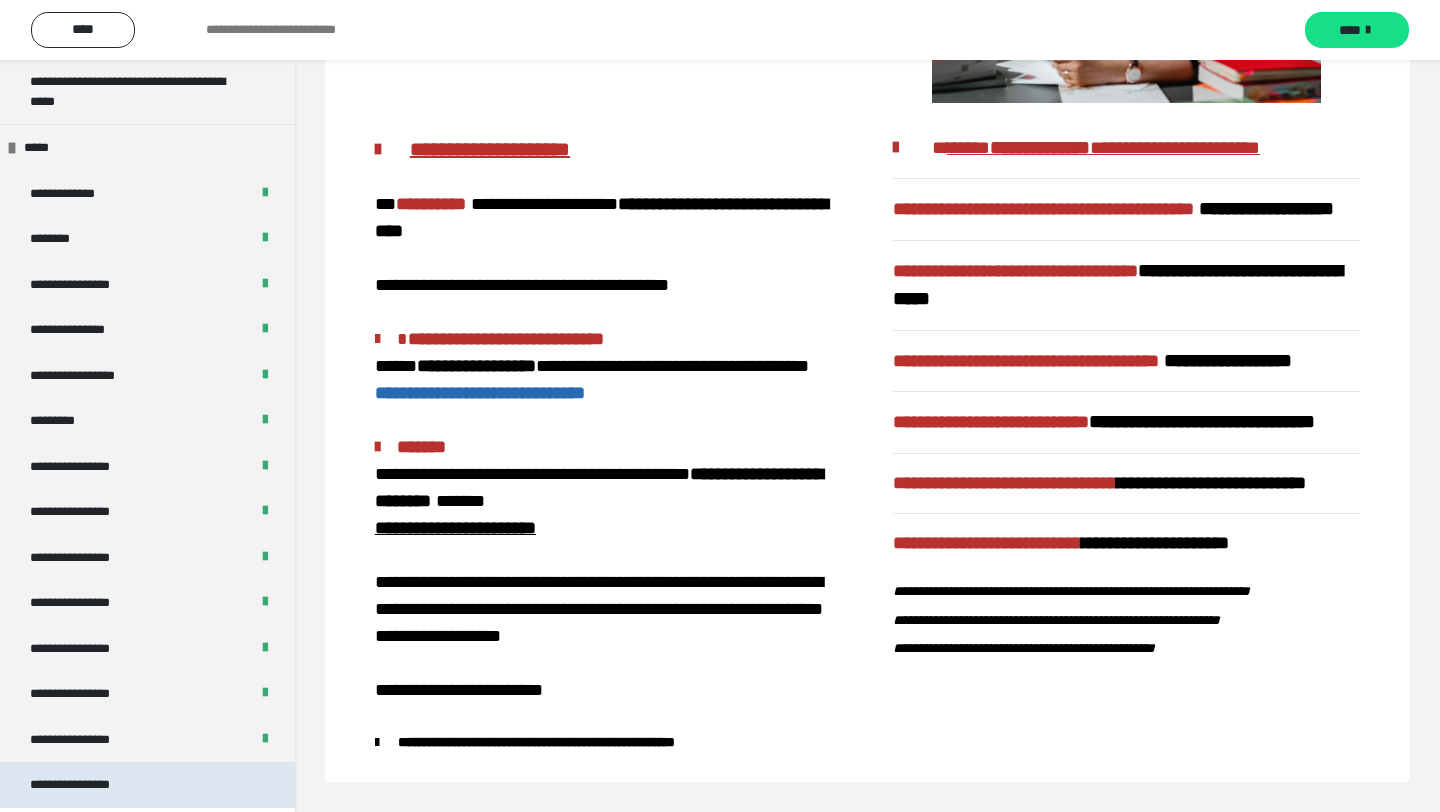 click on "**********" at bounding box center [87, 785] 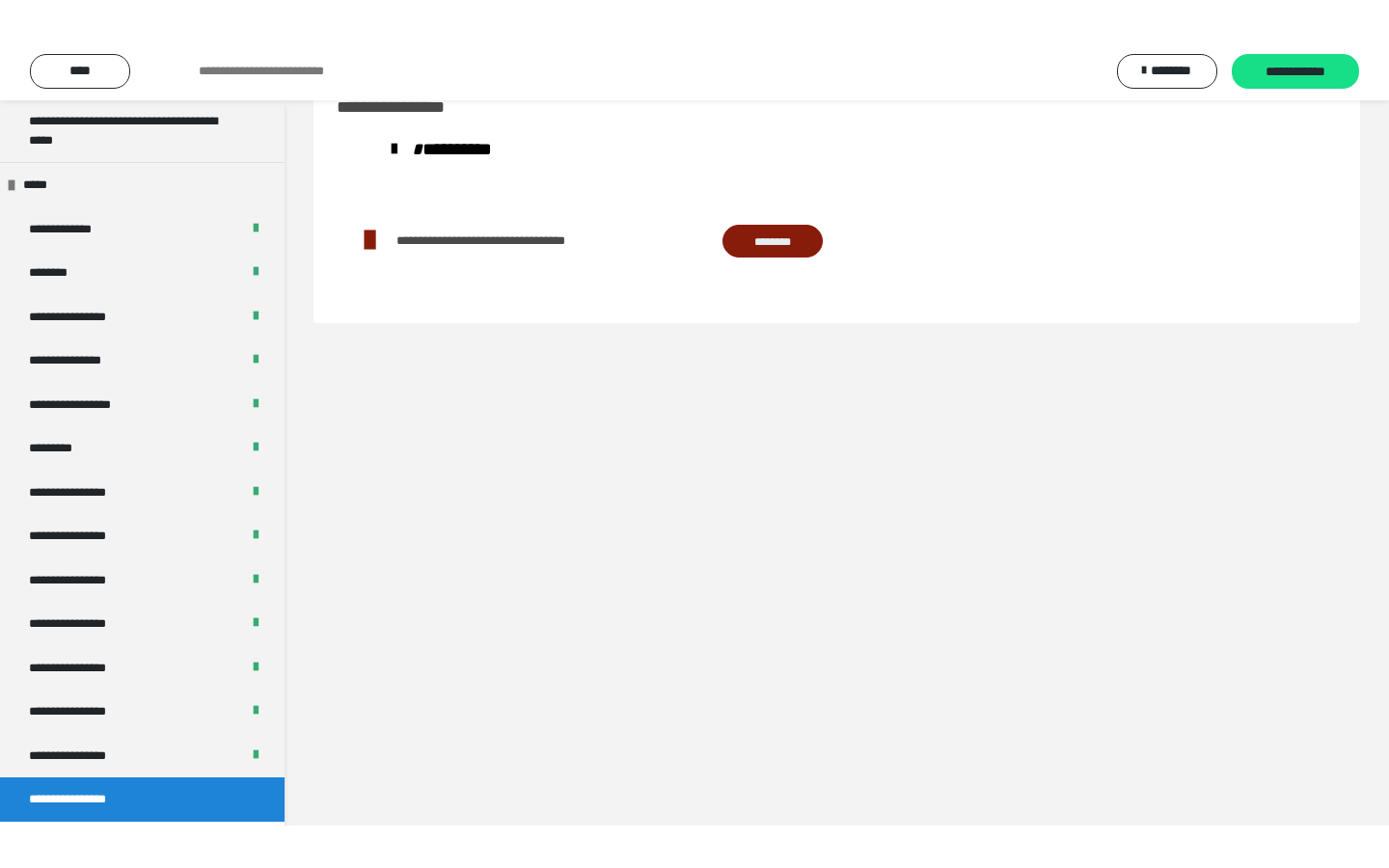 scroll, scrollTop: 58, scrollLeft: 0, axis: vertical 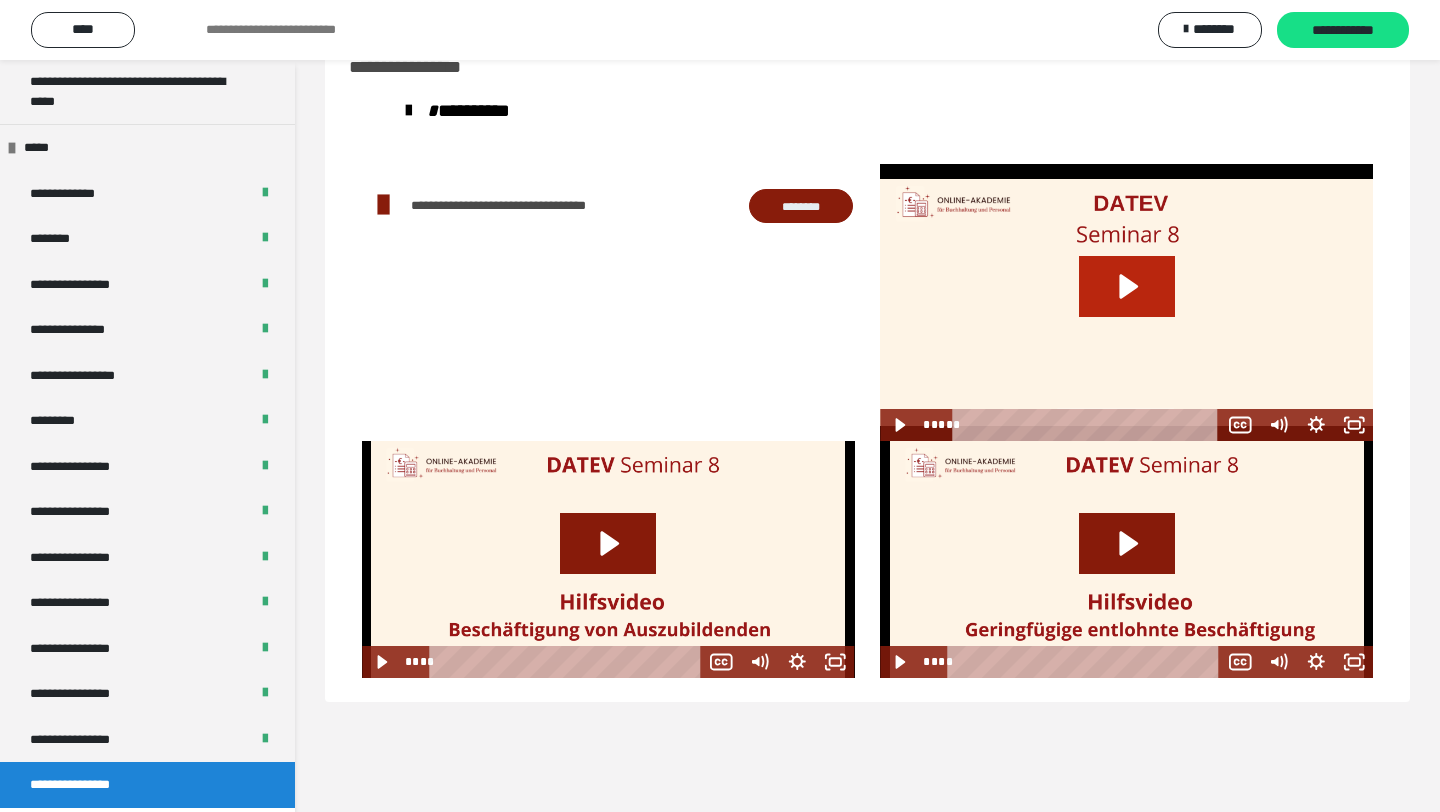 click 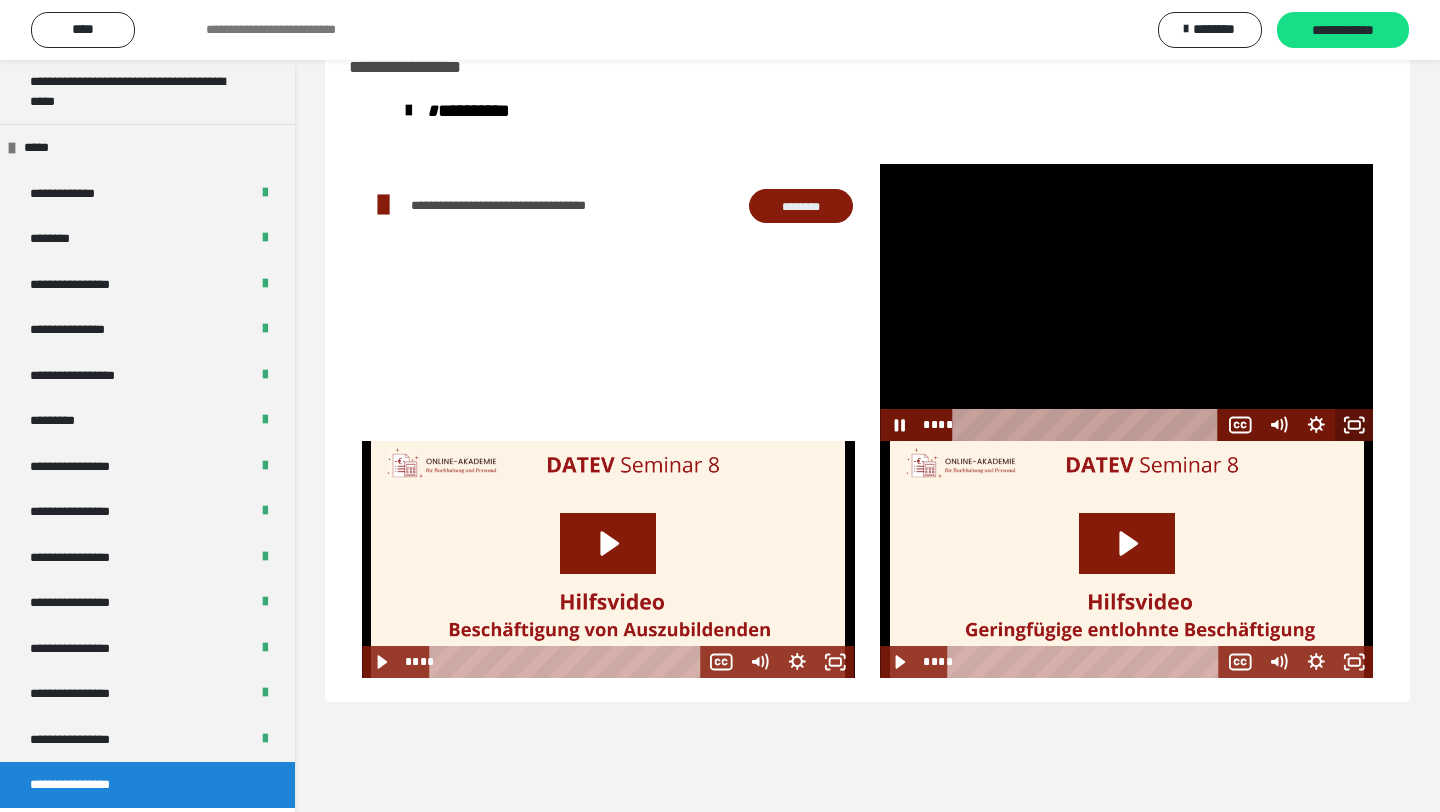 click 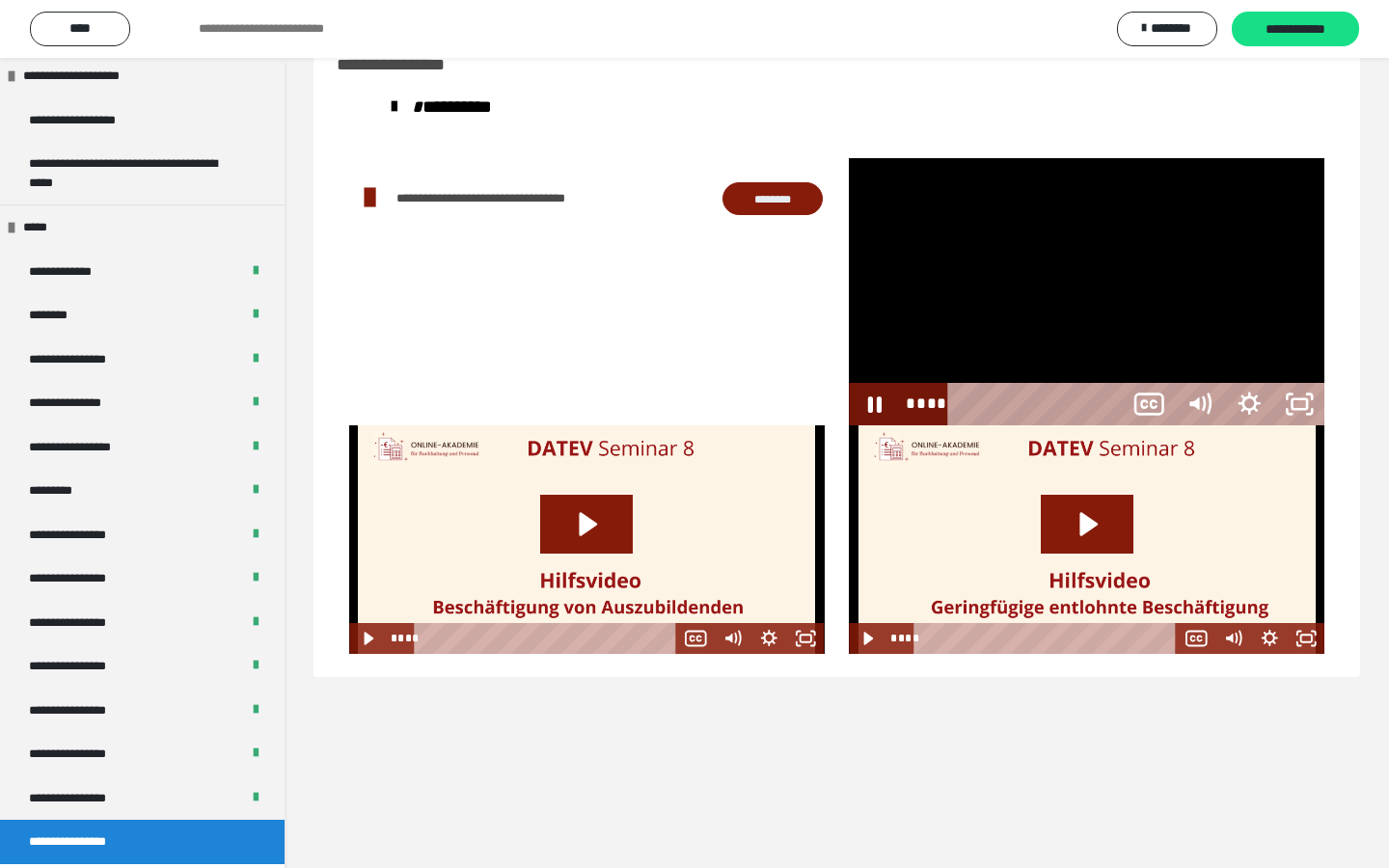 scroll, scrollTop: 2166, scrollLeft: 0, axis: vertical 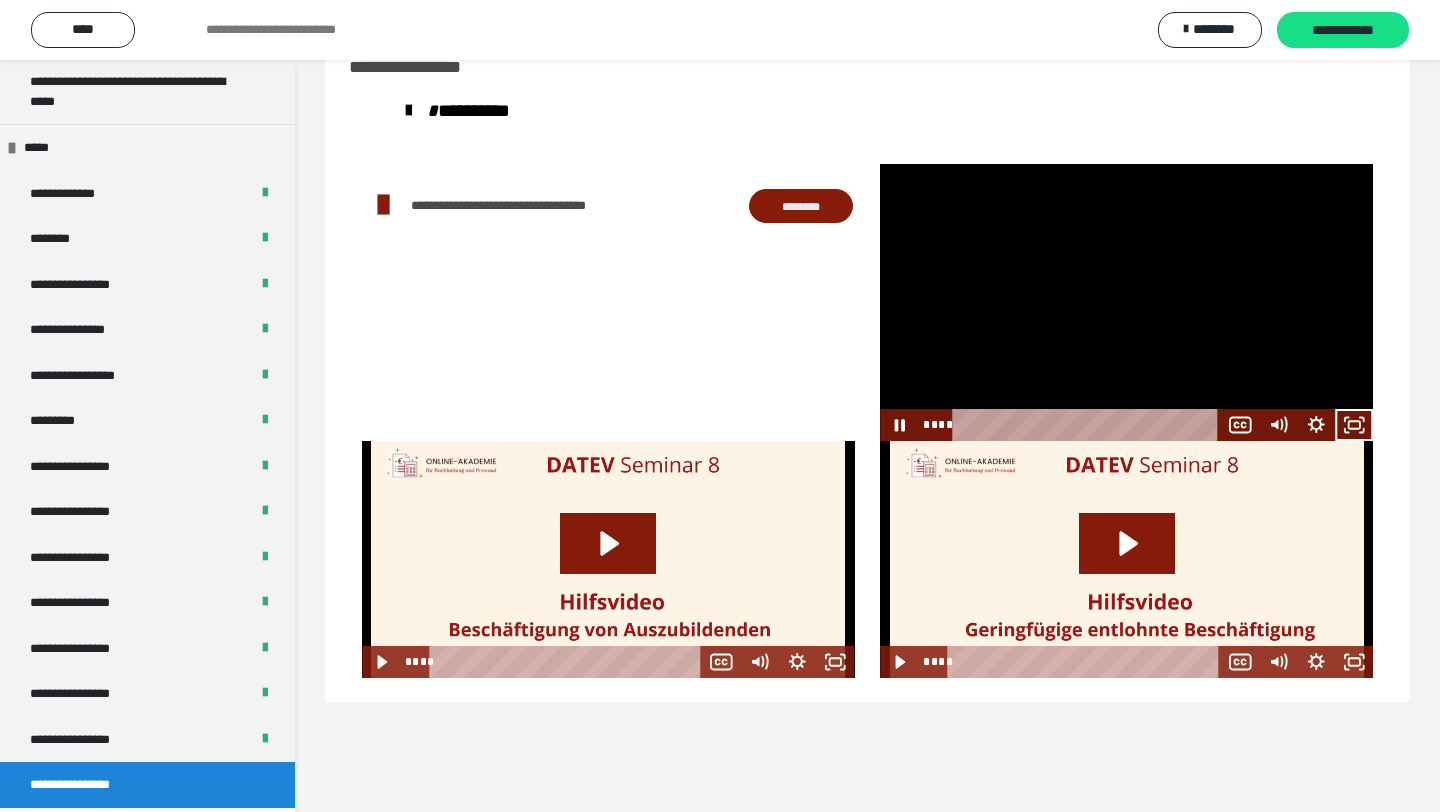 click at bounding box center [1126, 302] 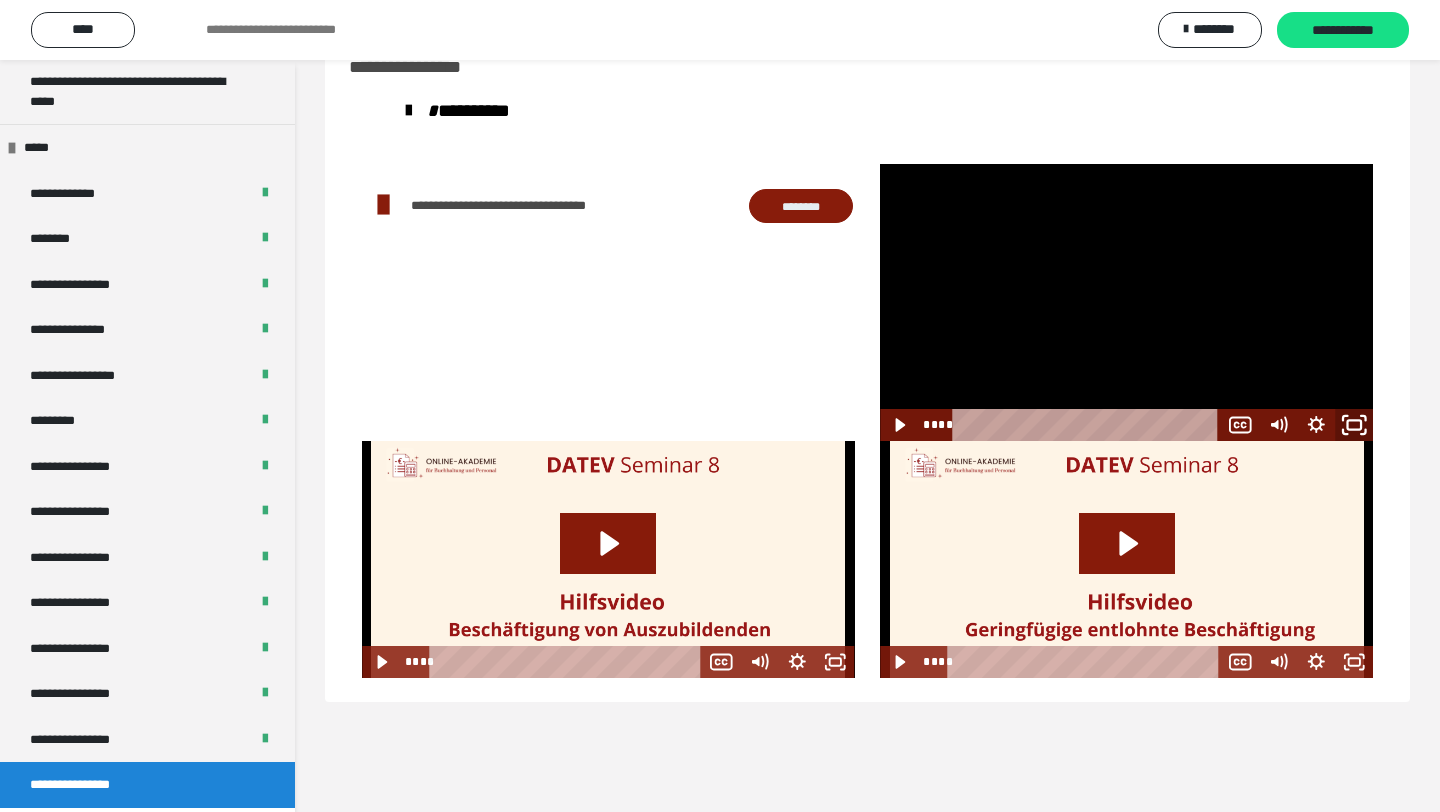 click 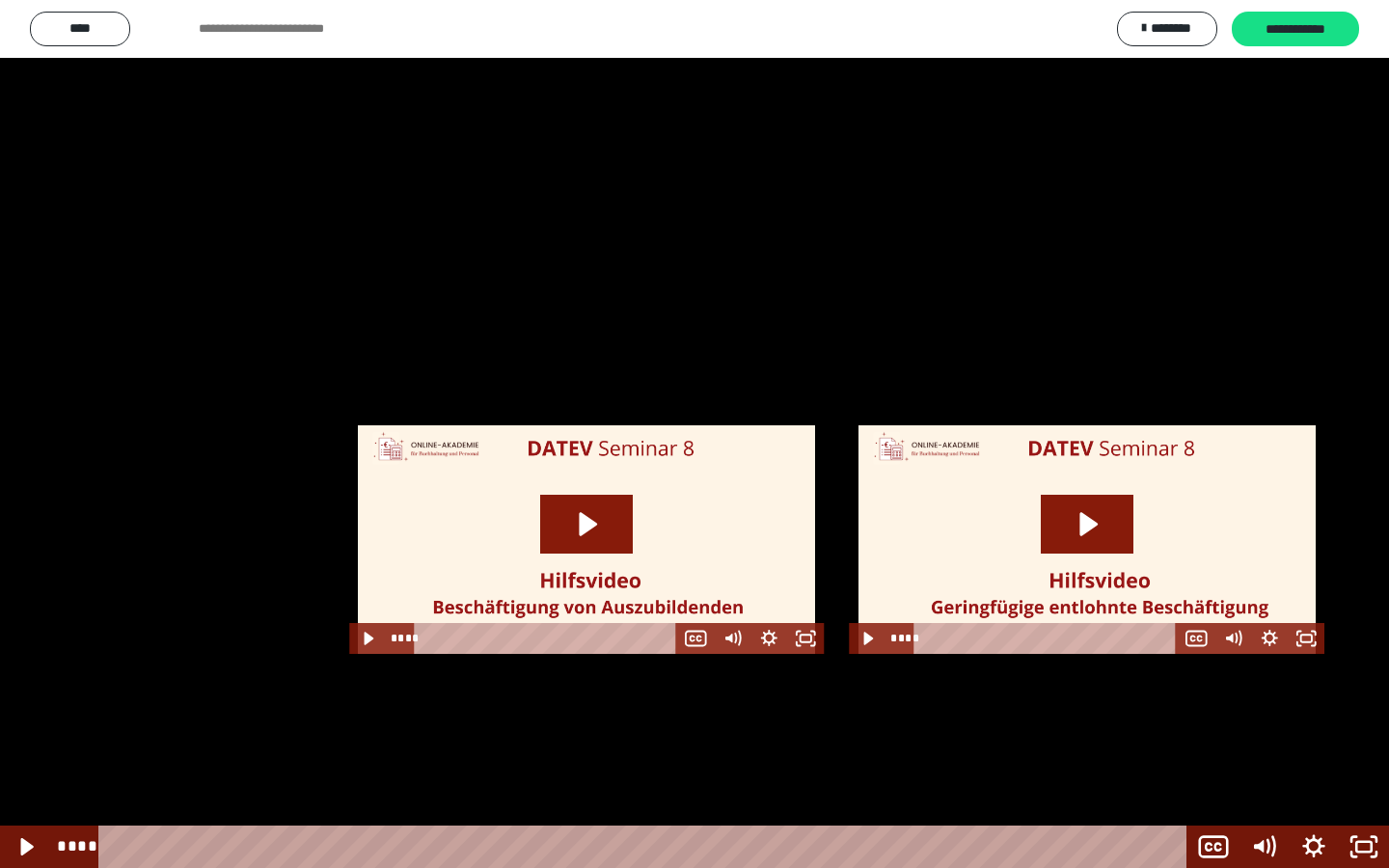 type 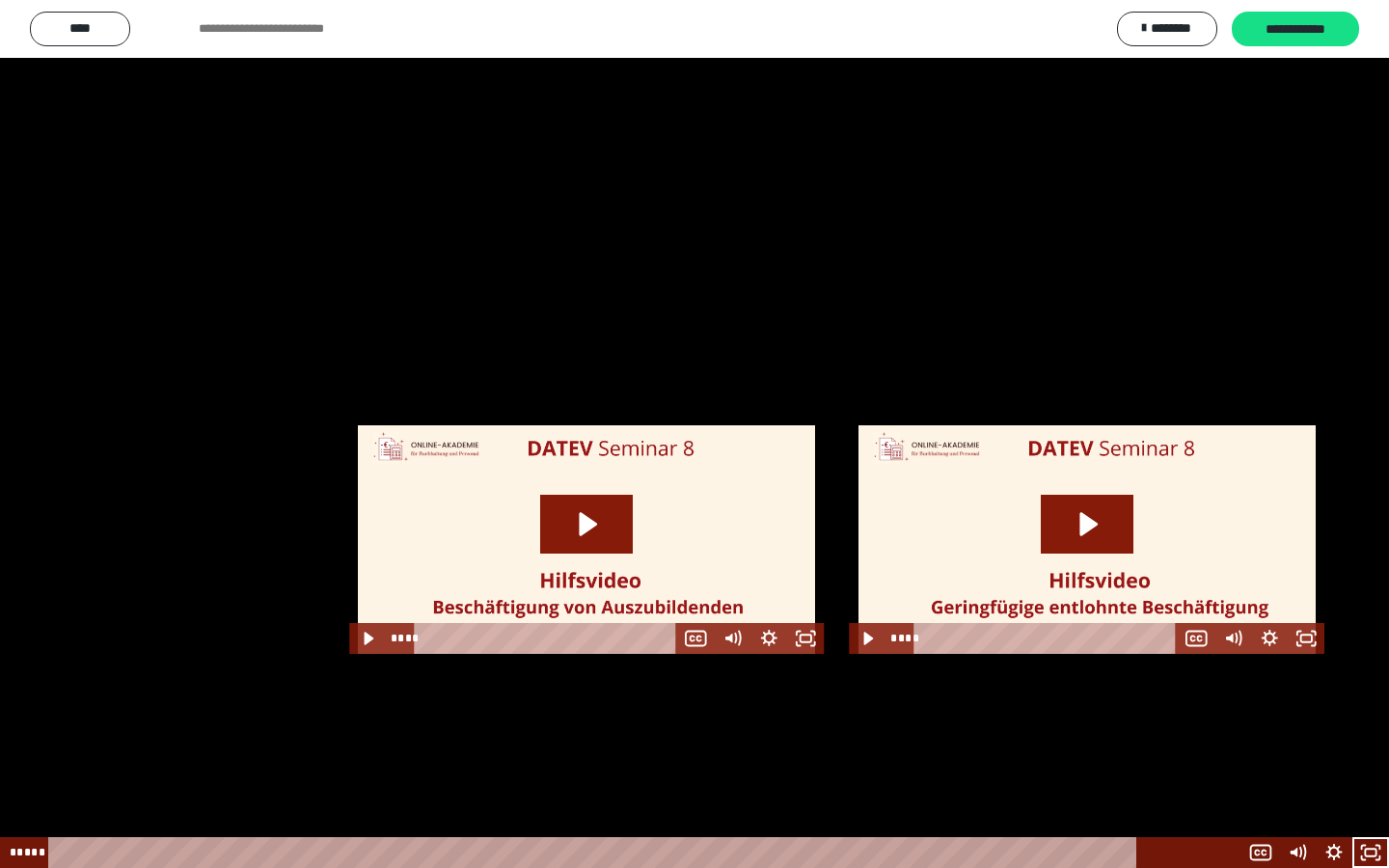 scroll, scrollTop: 2166, scrollLeft: 0, axis: vertical 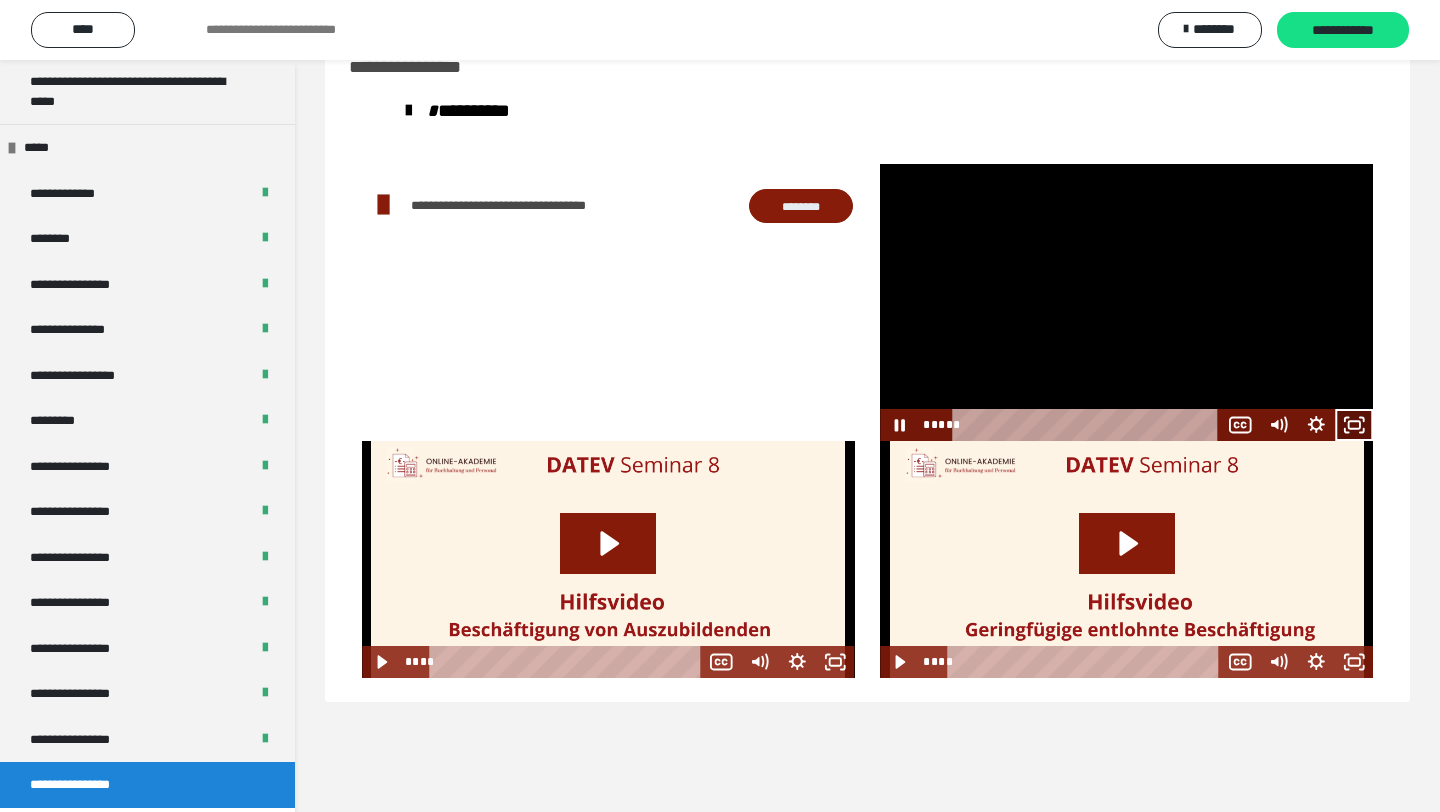 click 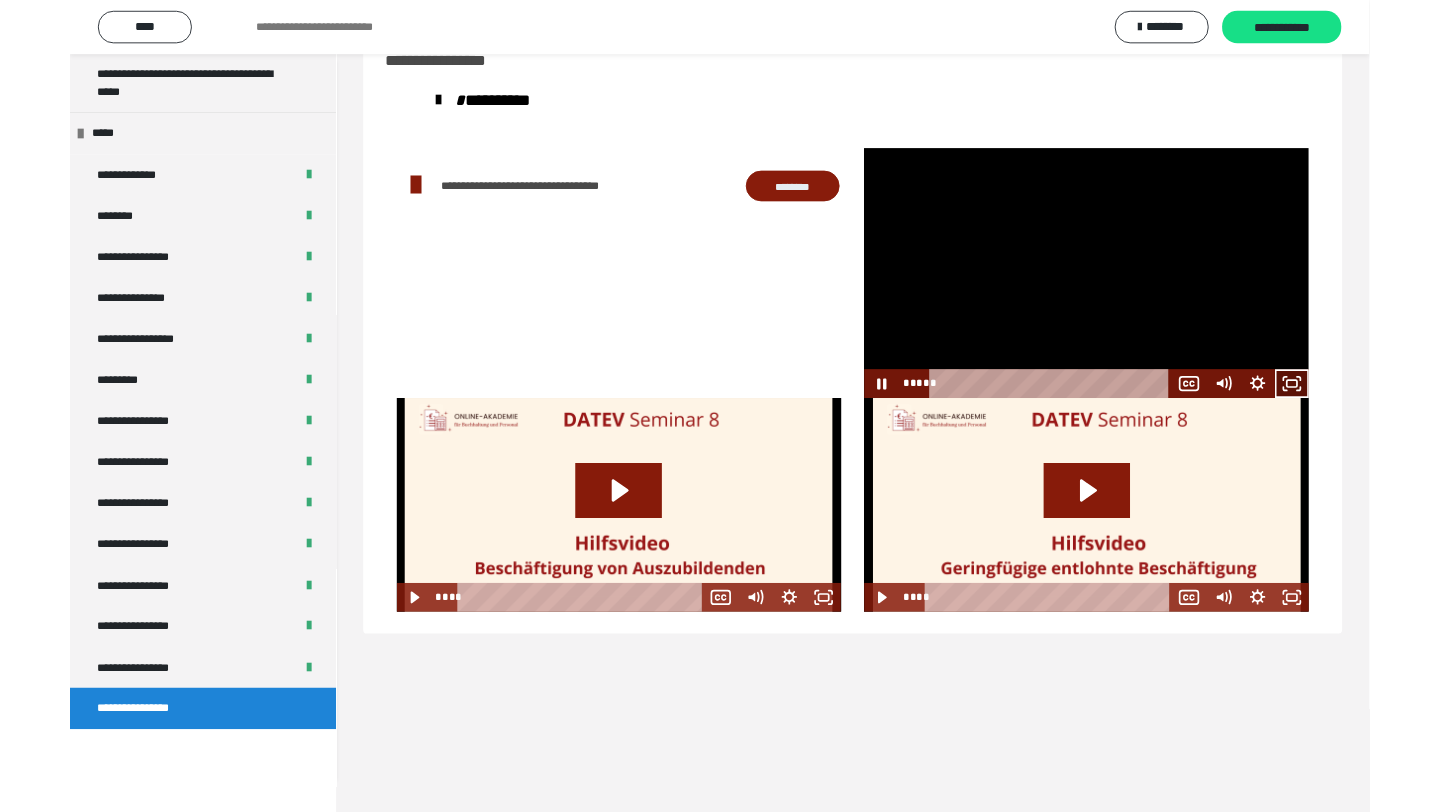 scroll, scrollTop: 2158, scrollLeft: 0, axis: vertical 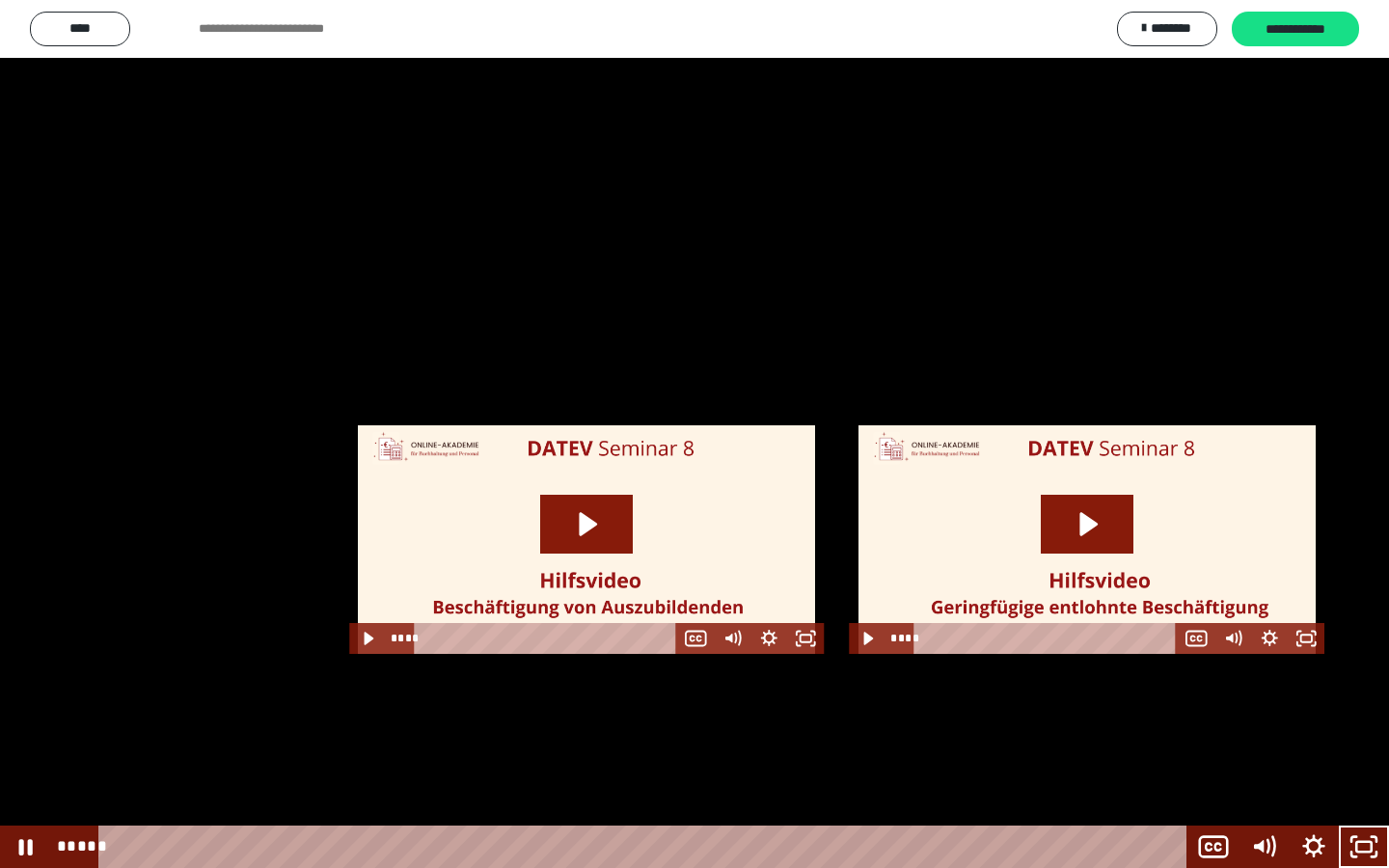 click at bounding box center (694, 434) 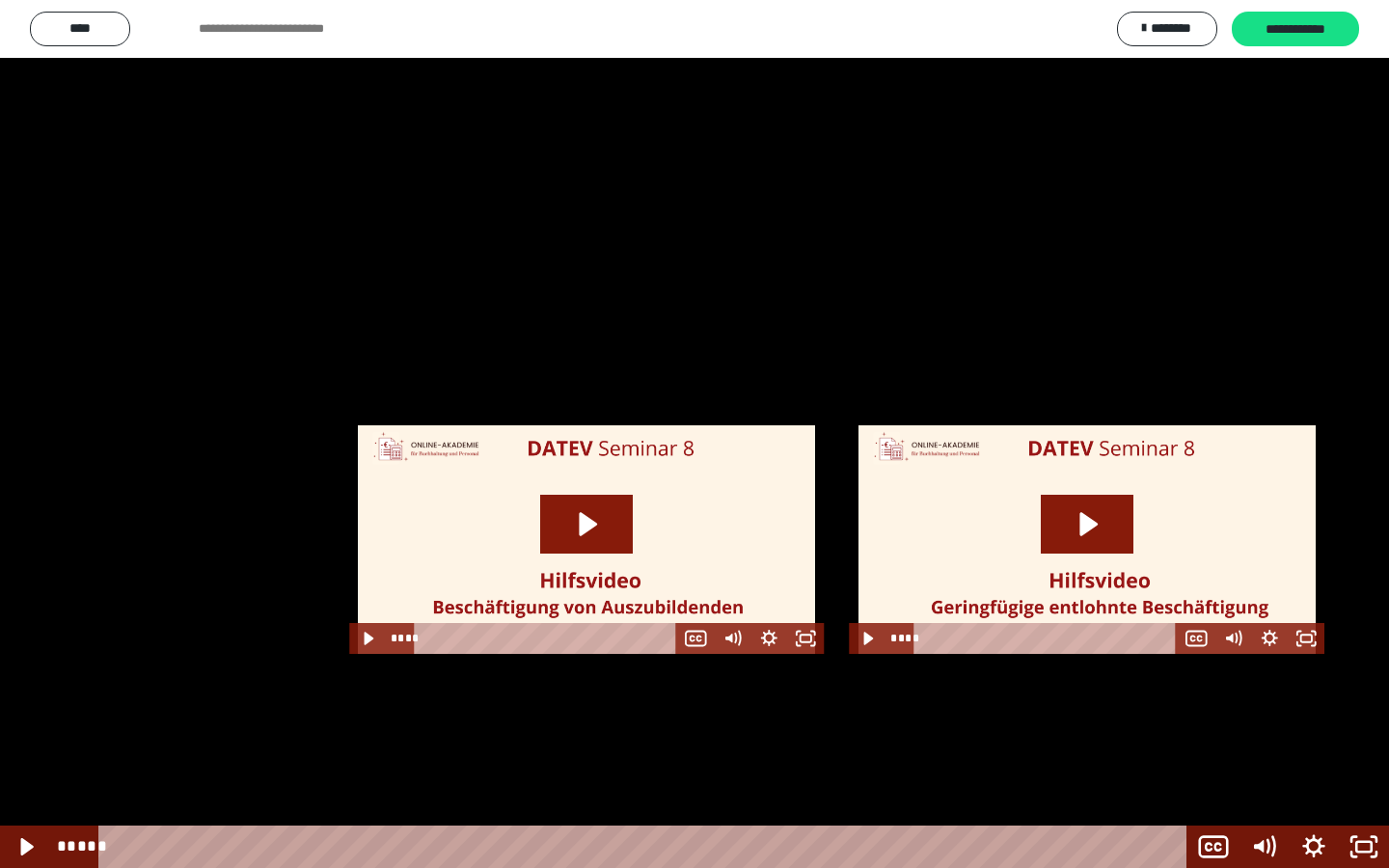 click at bounding box center [694, 434] 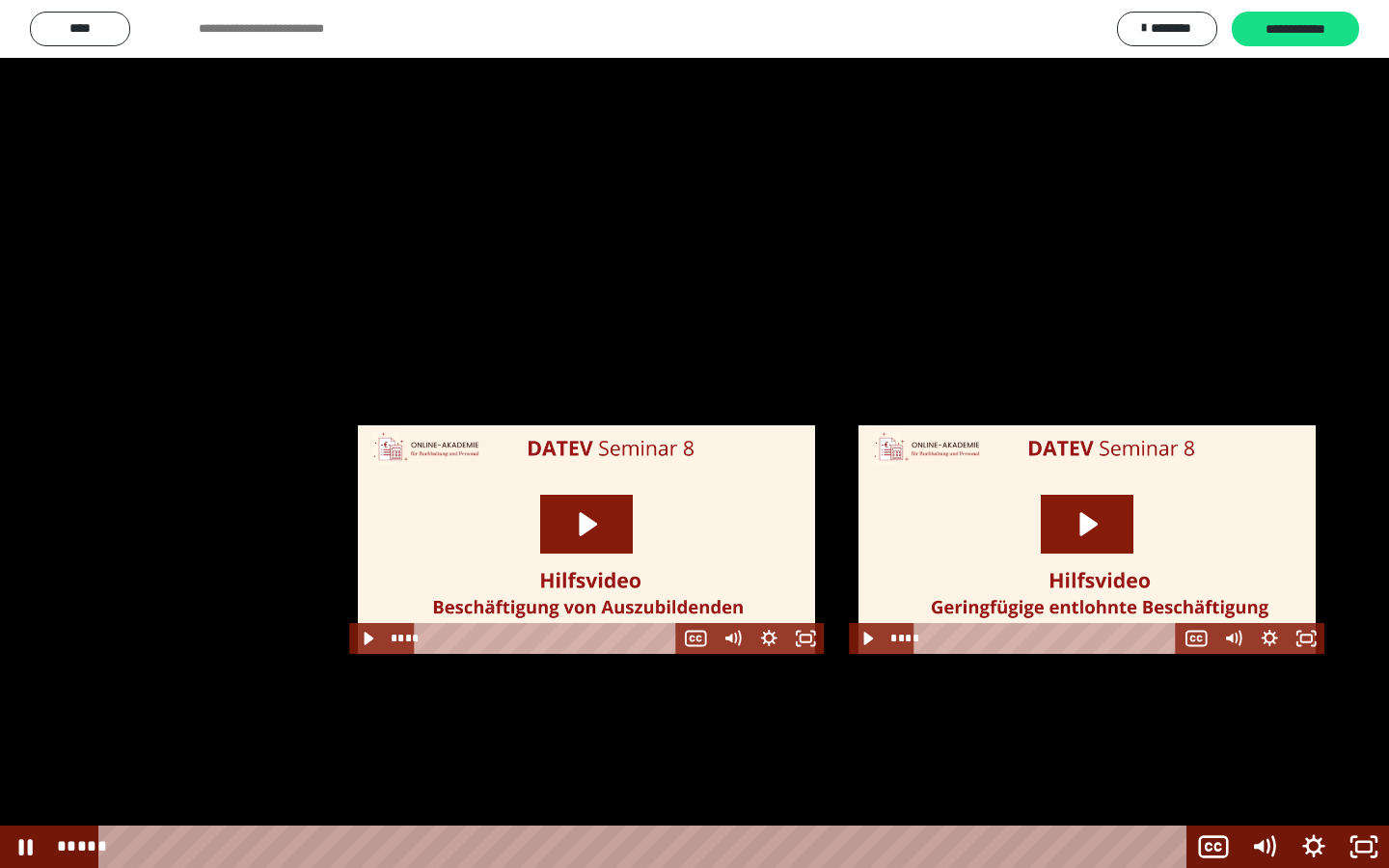 click at bounding box center [694, 434] 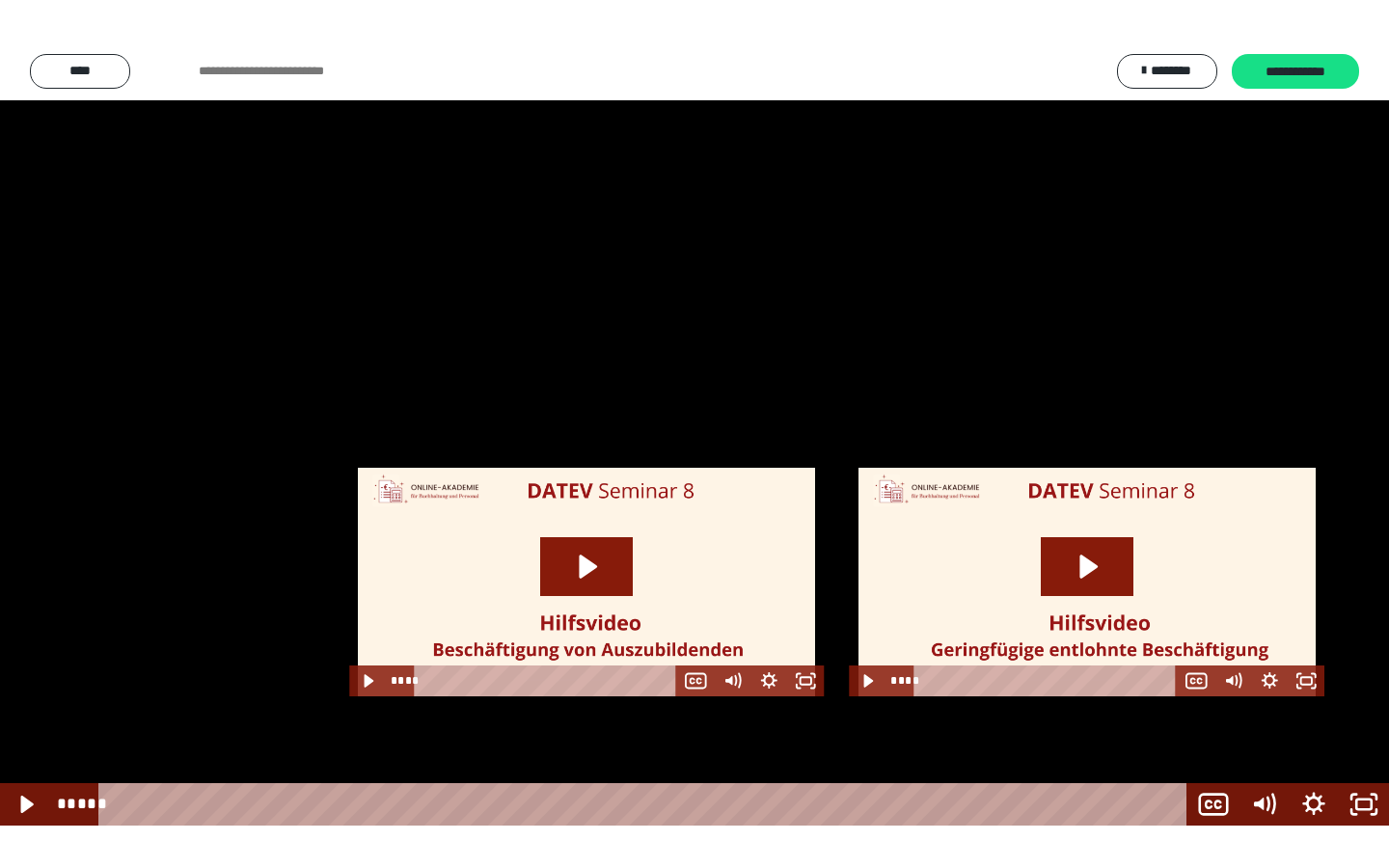 scroll, scrollTop: 2166, scrollLeft: 0, axis: vertical 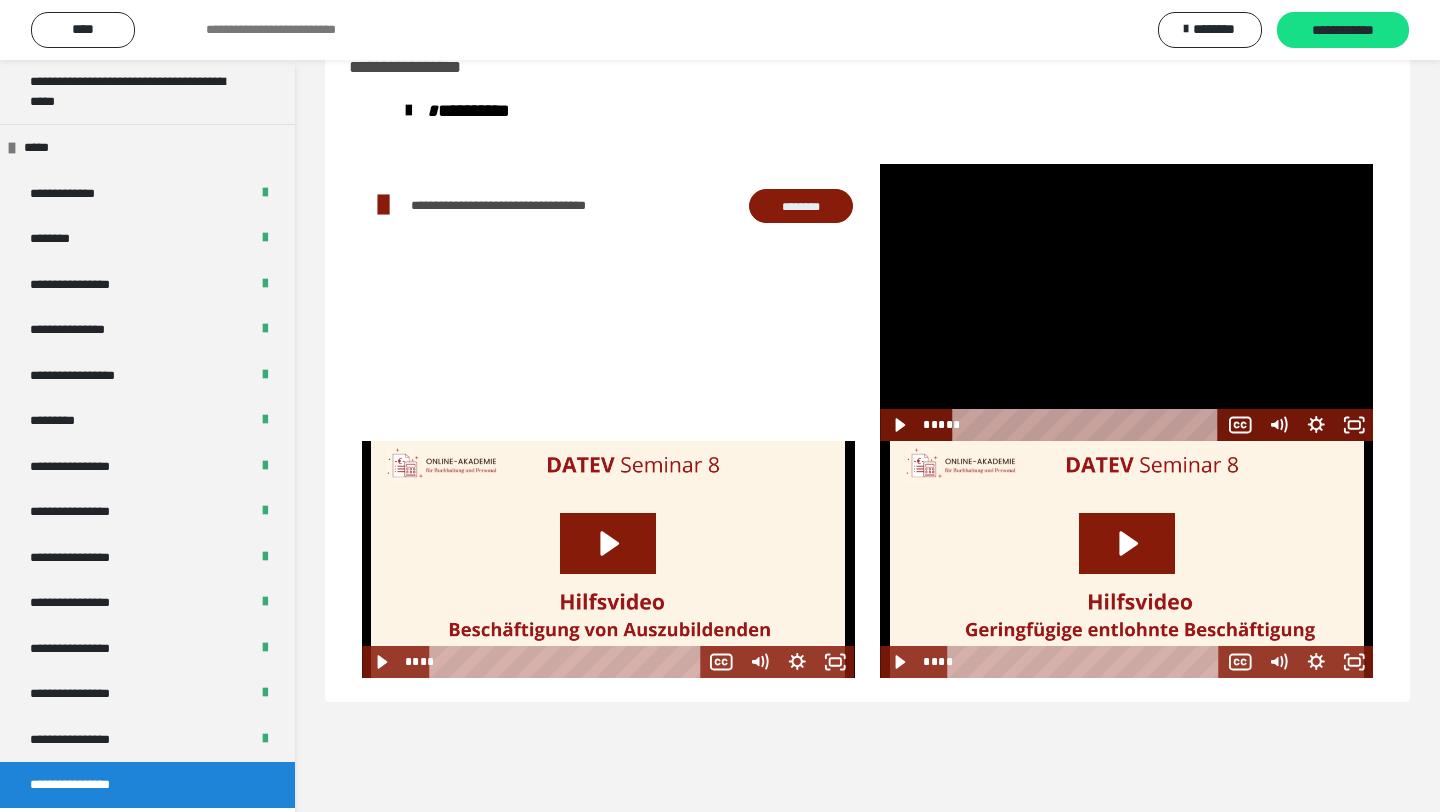 click at bounding box center (1126, 302) 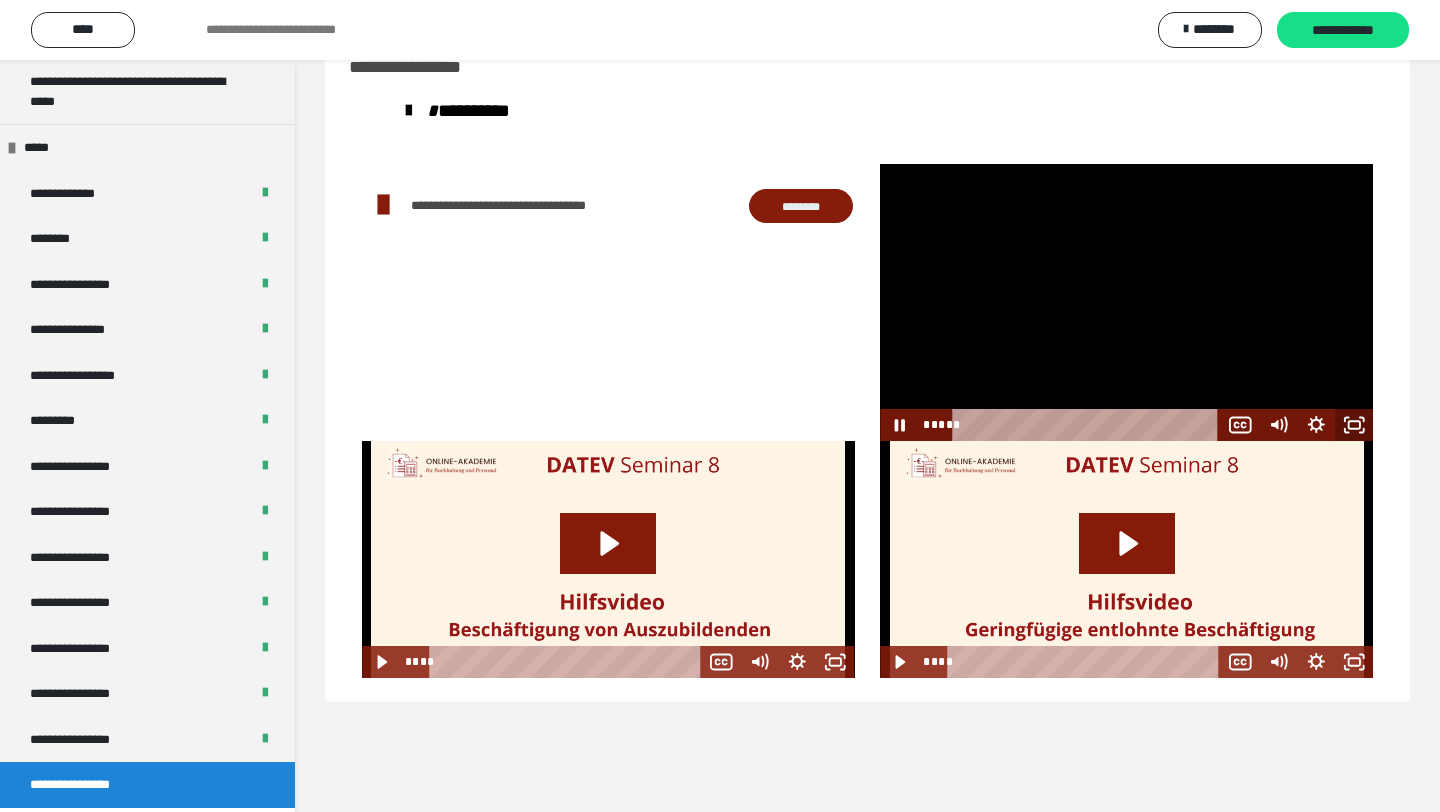 click 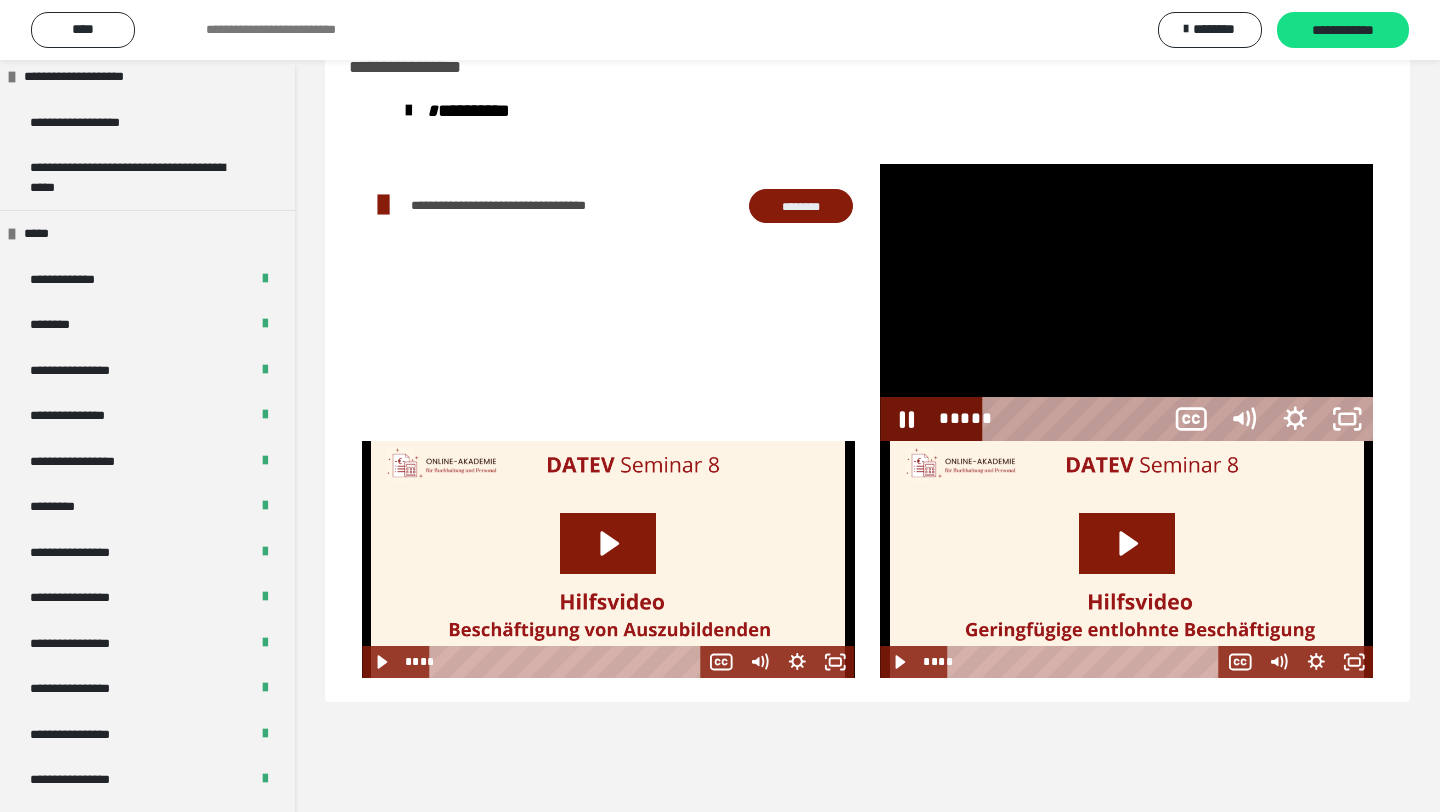 scroll, scrollTop: 2158, scrollLeft: 0, axis: vertical 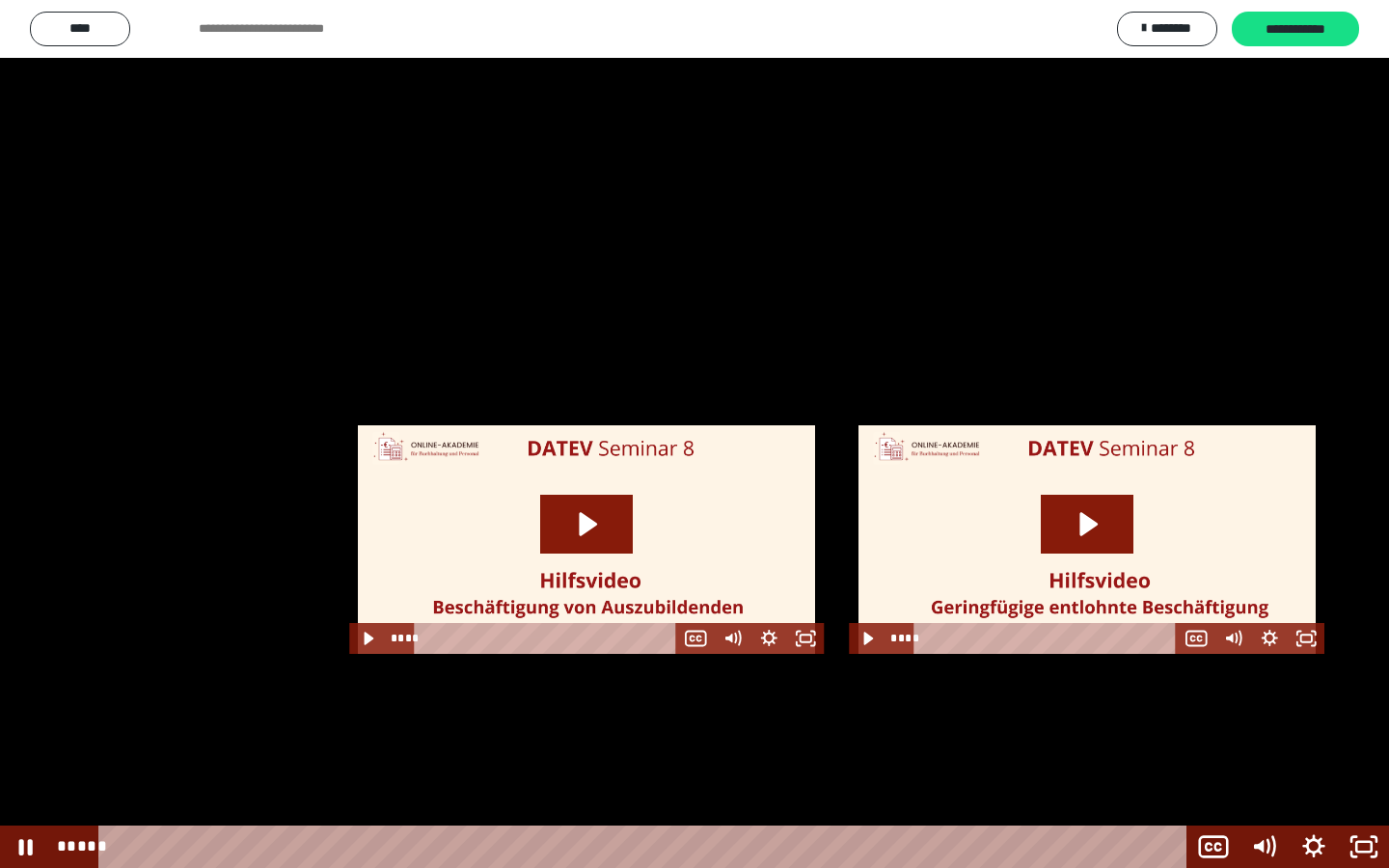 click at bounding box center (694, 434) 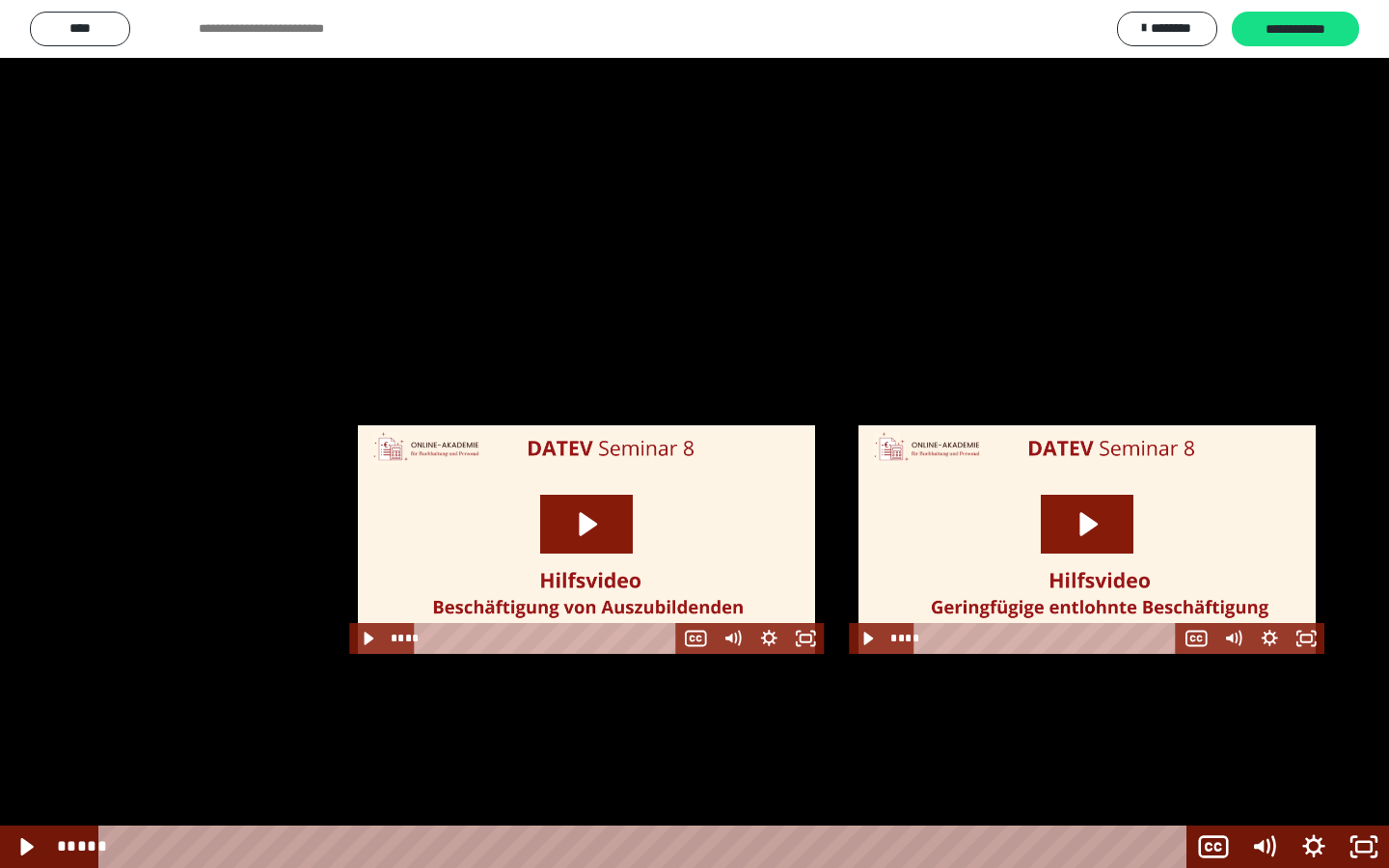 click at bounding box center [694, 434] 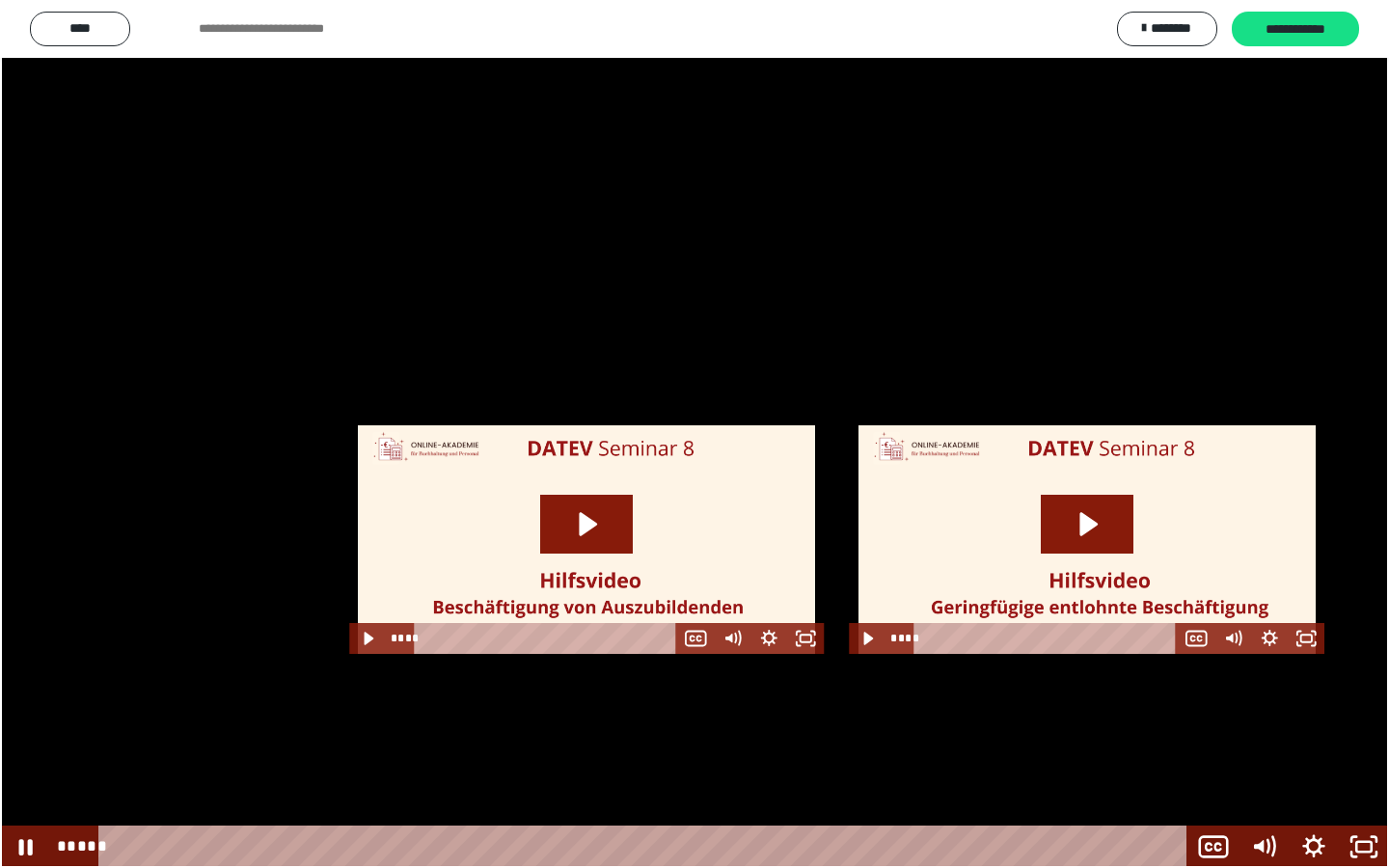 click at bounding box center [694, 434] 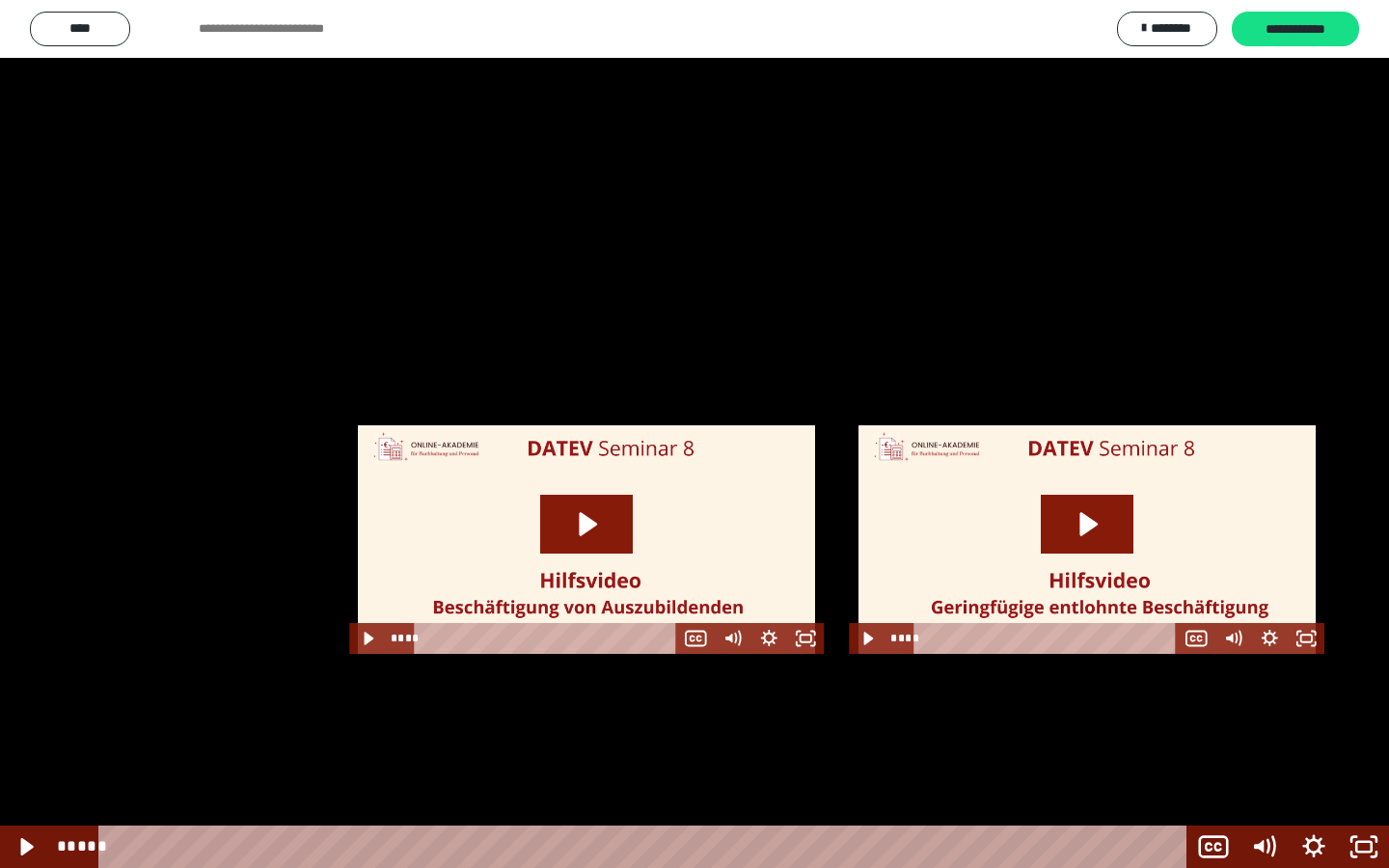 click at bounding box center (694, 434) 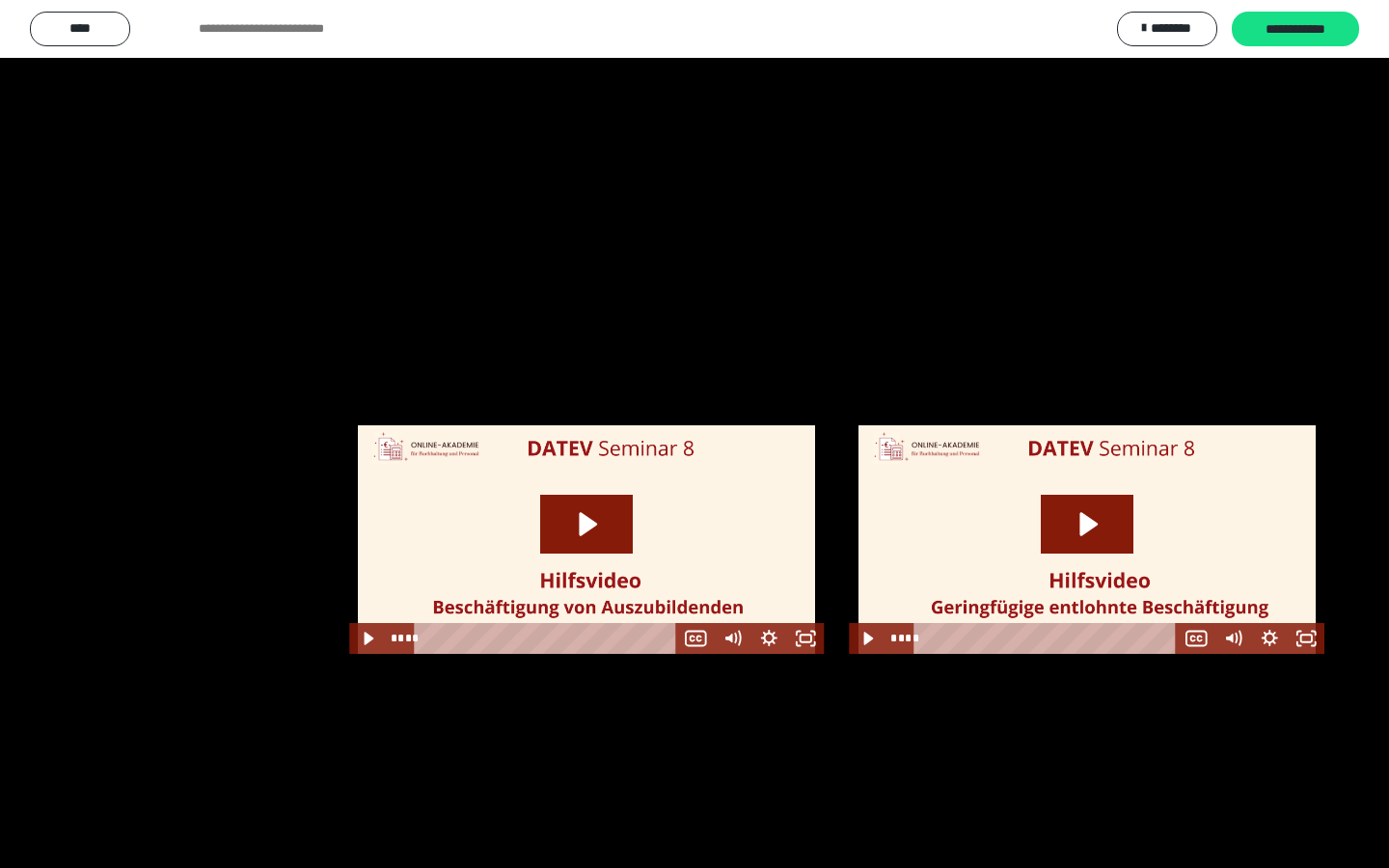 type 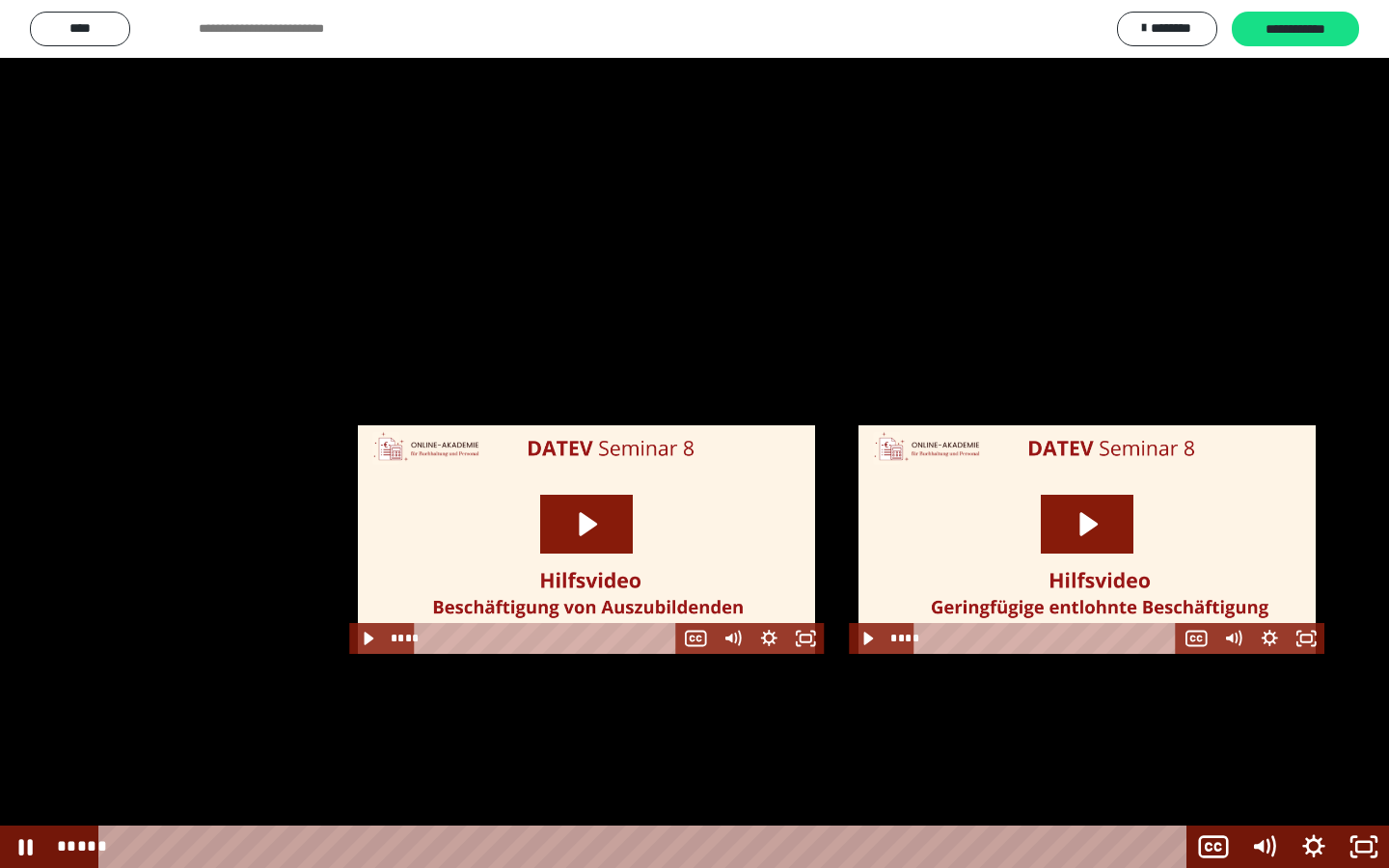 click at bounding box center (694, 434) 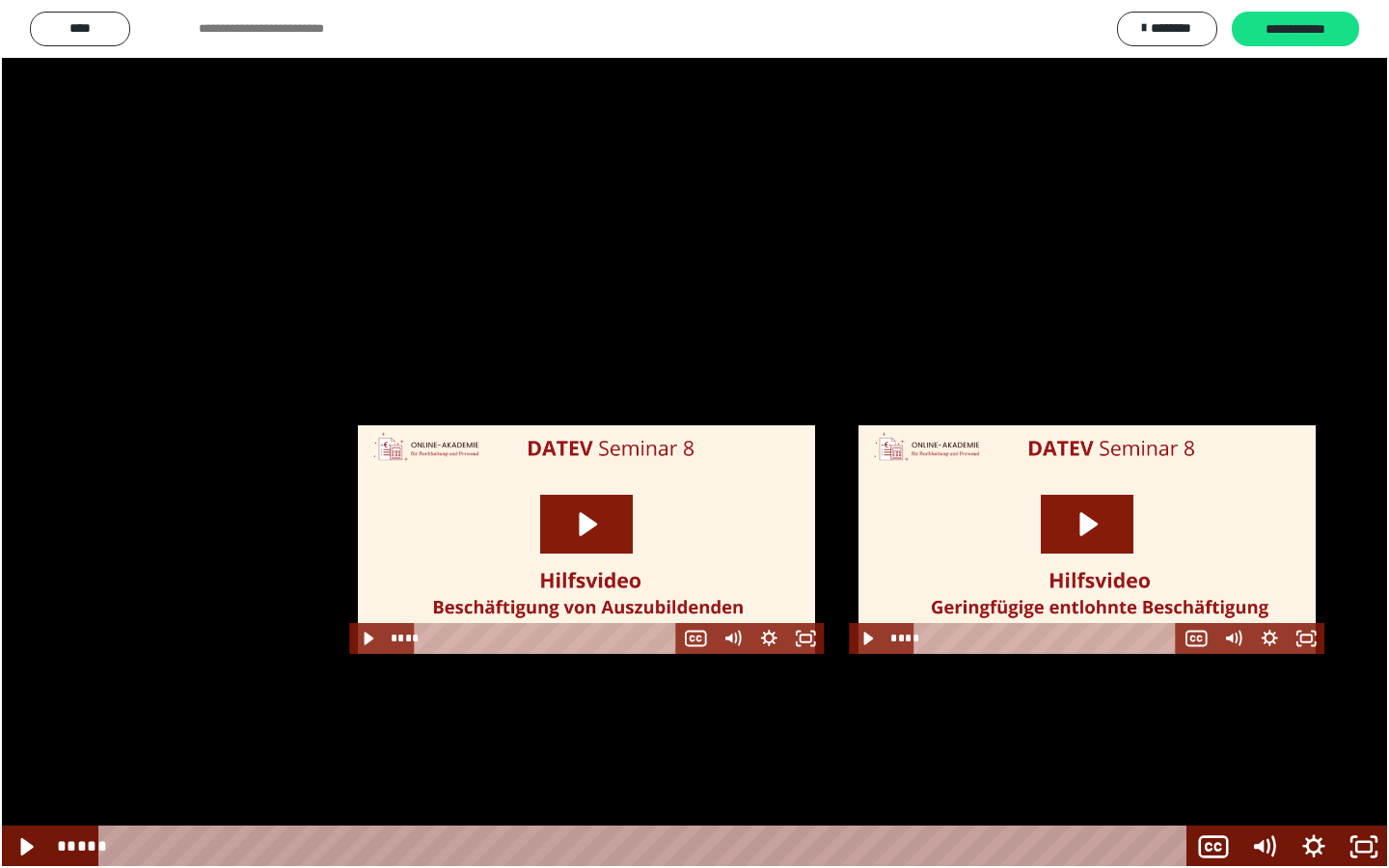 click at bounding box center [694, 434] 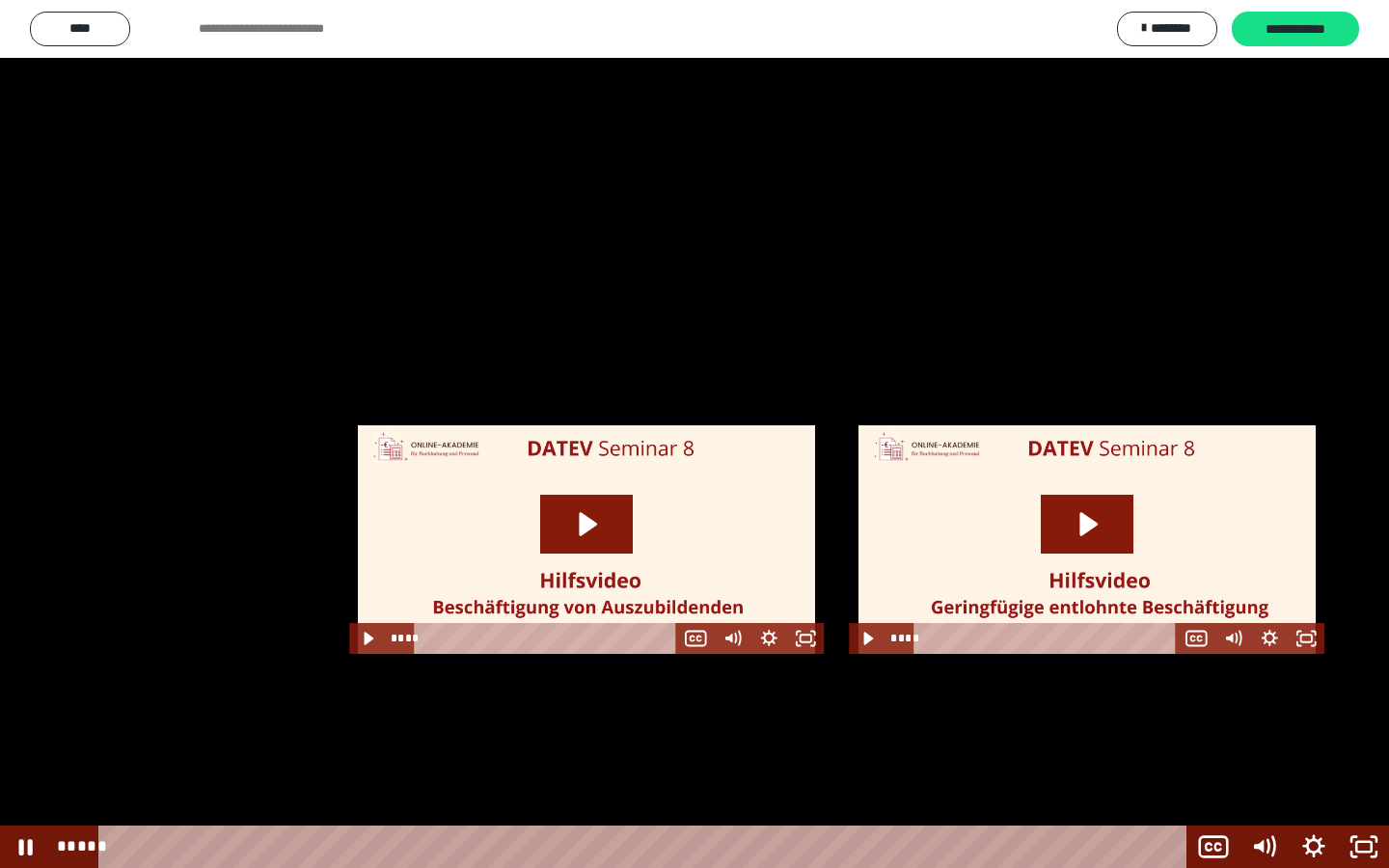 click at bounding box center [694, 434] 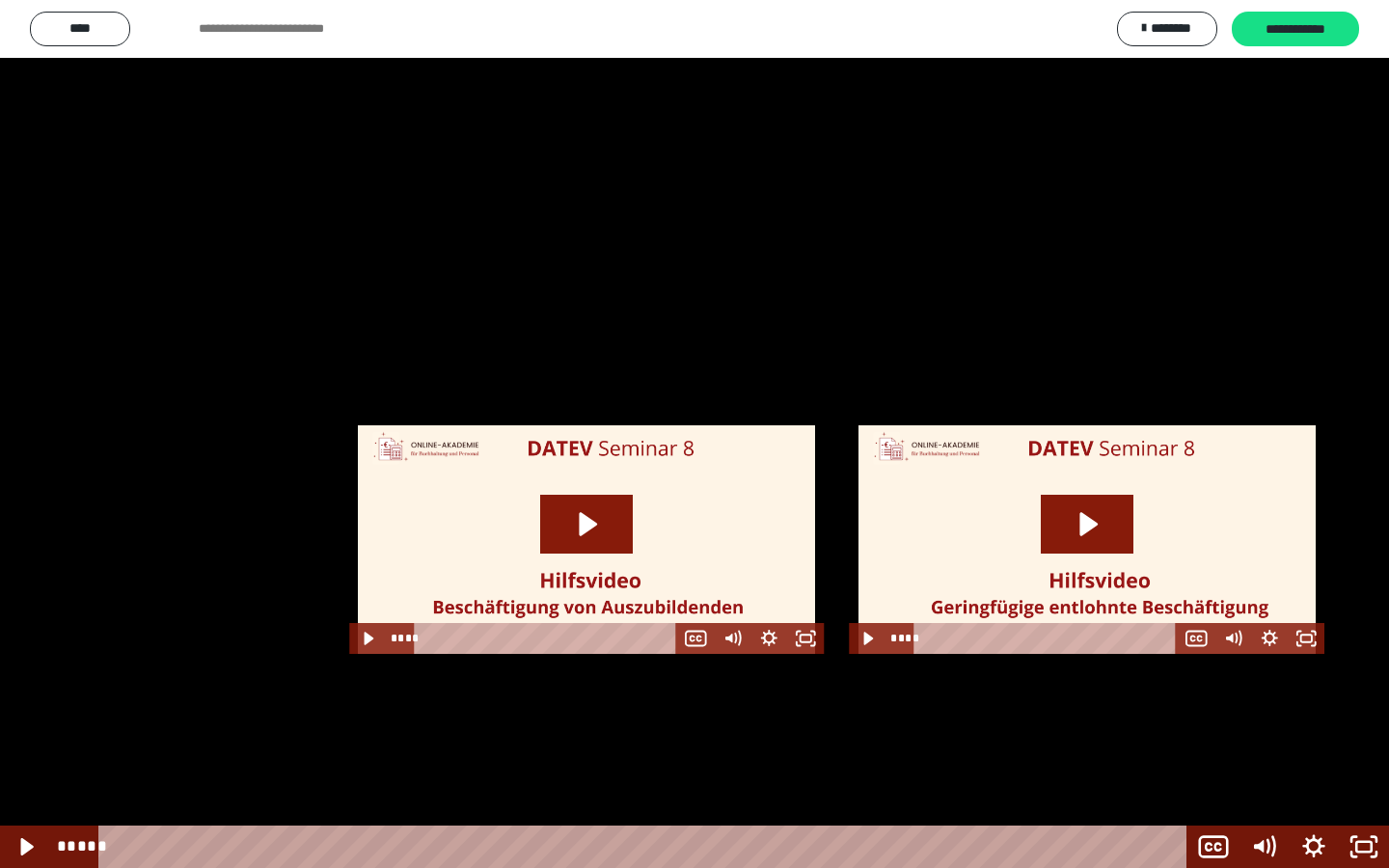 click at bounding box center [694, 434] 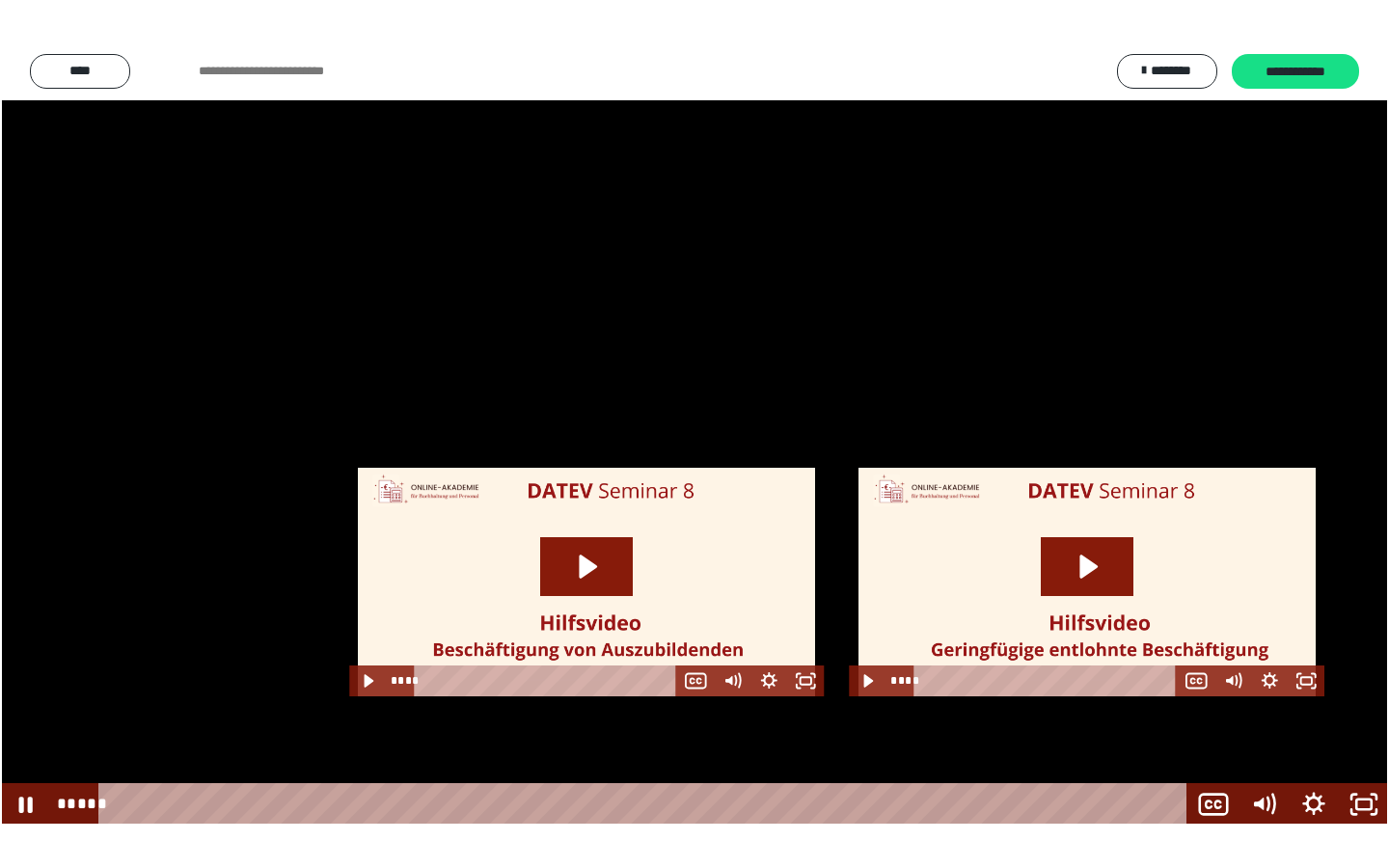 scroll, scrollTop: 2166, scrollLeft: 0, axis: vertical 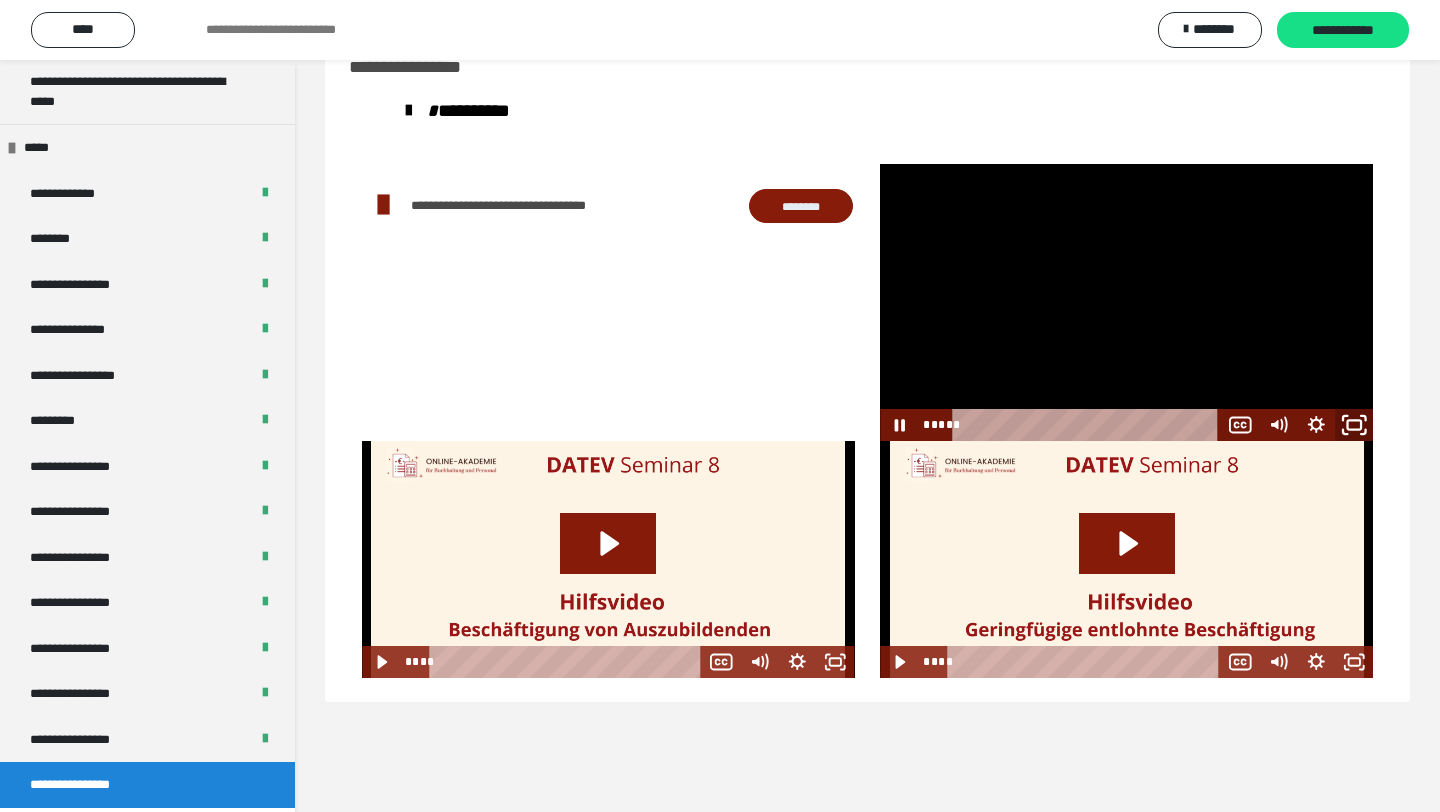 click 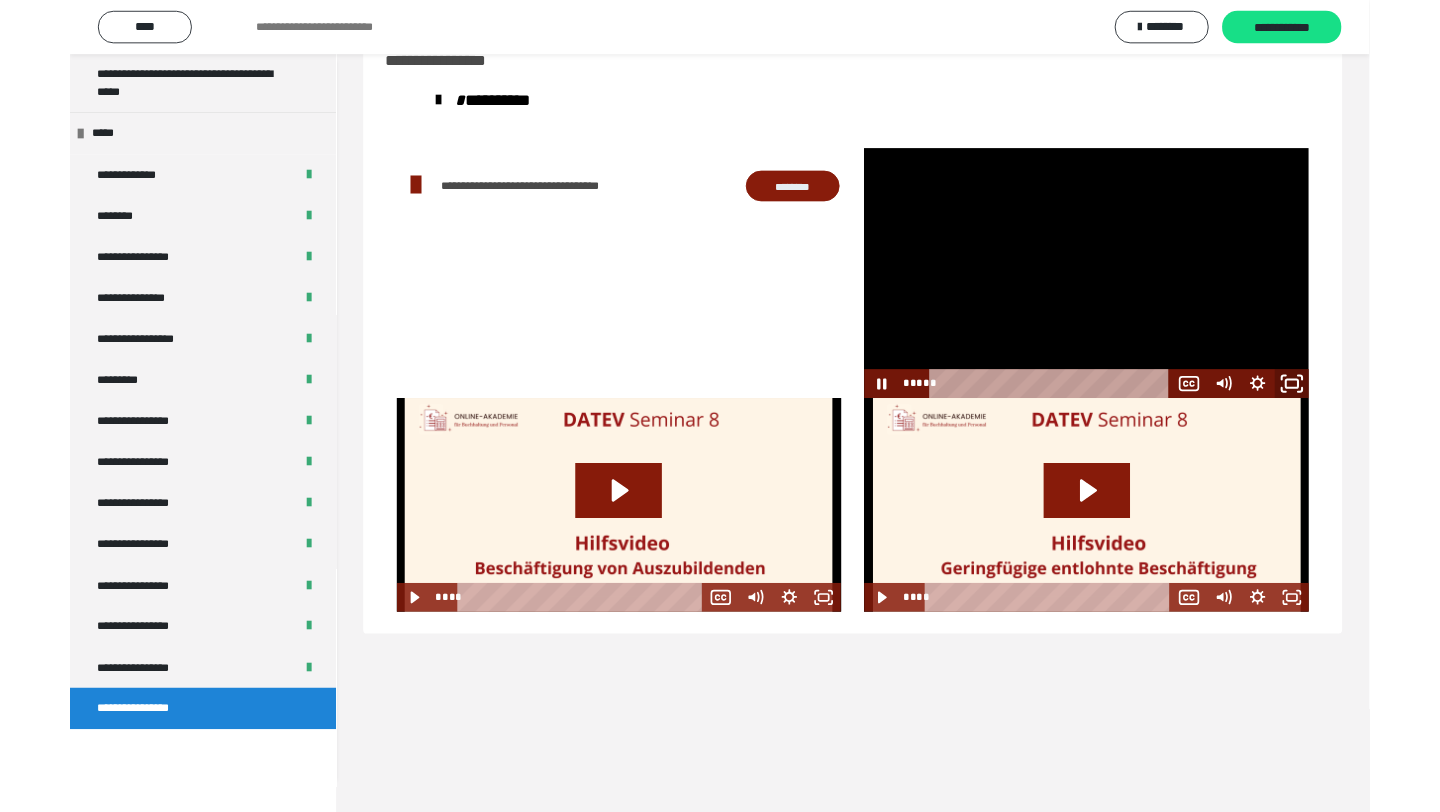 scroll, scrollTop: 2158, scrollLeft: 0, axis: vertical 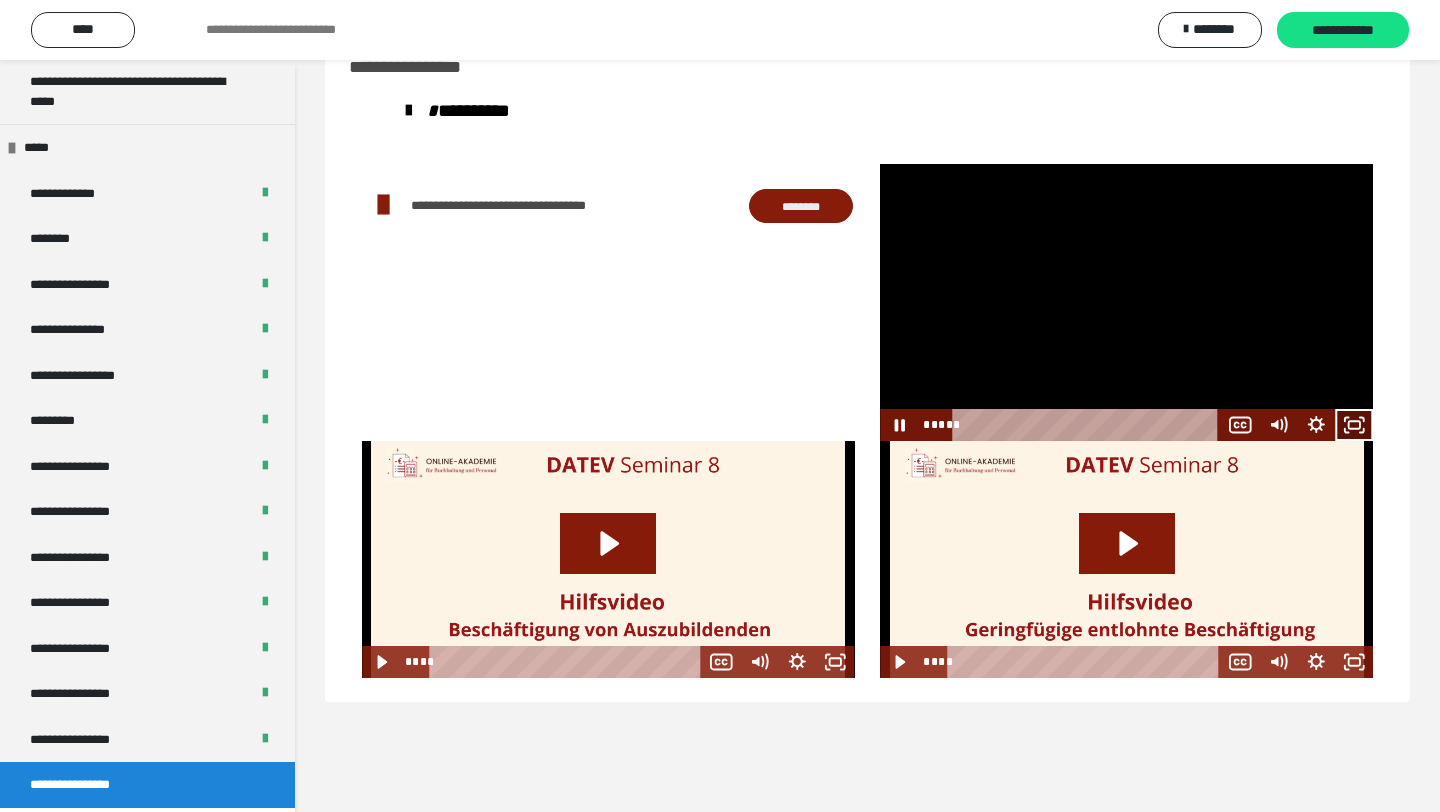 click 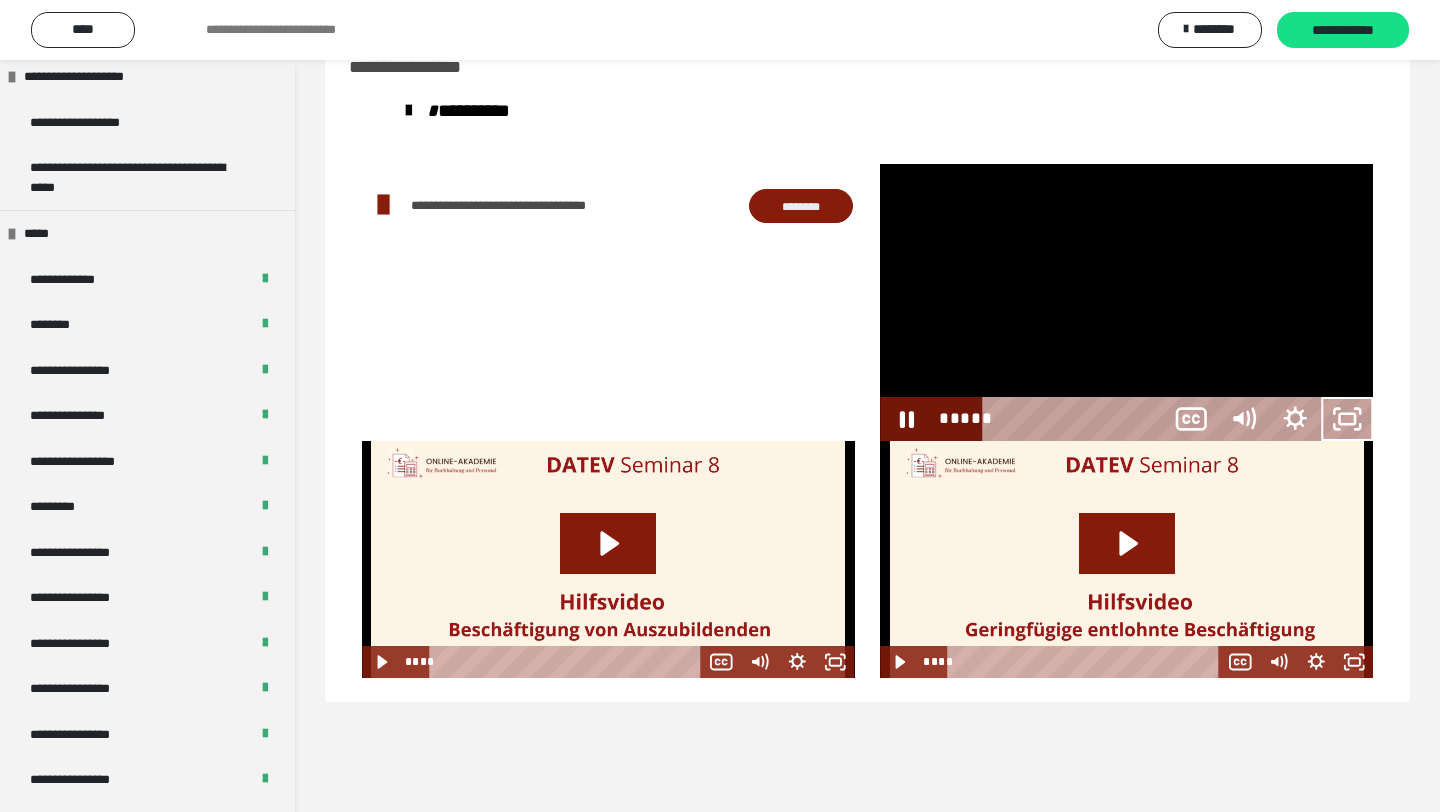 scroll, scrollTop: 2158, scrollLeft: 0, axis: vertical 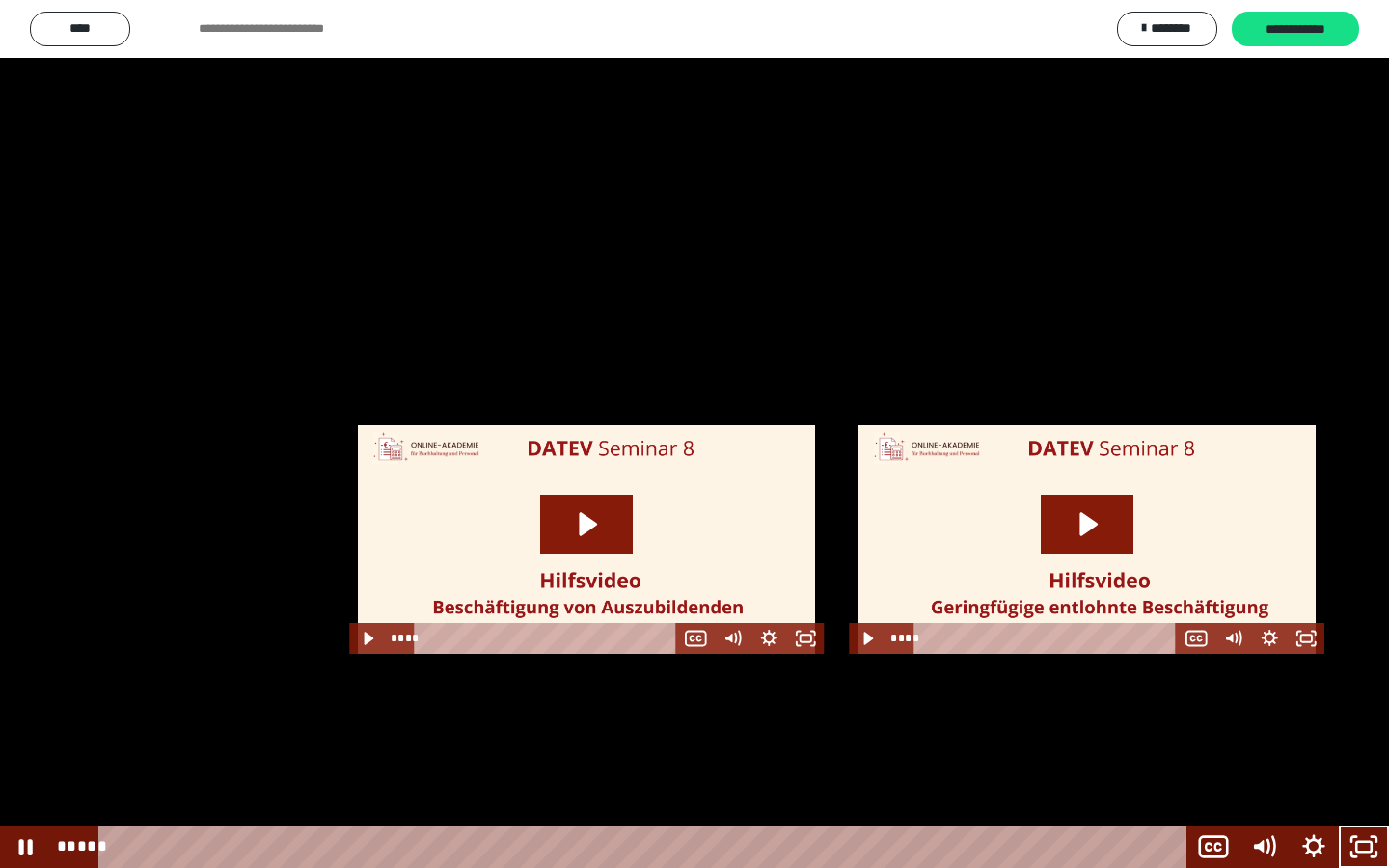 click at bounding box center (694, 434) 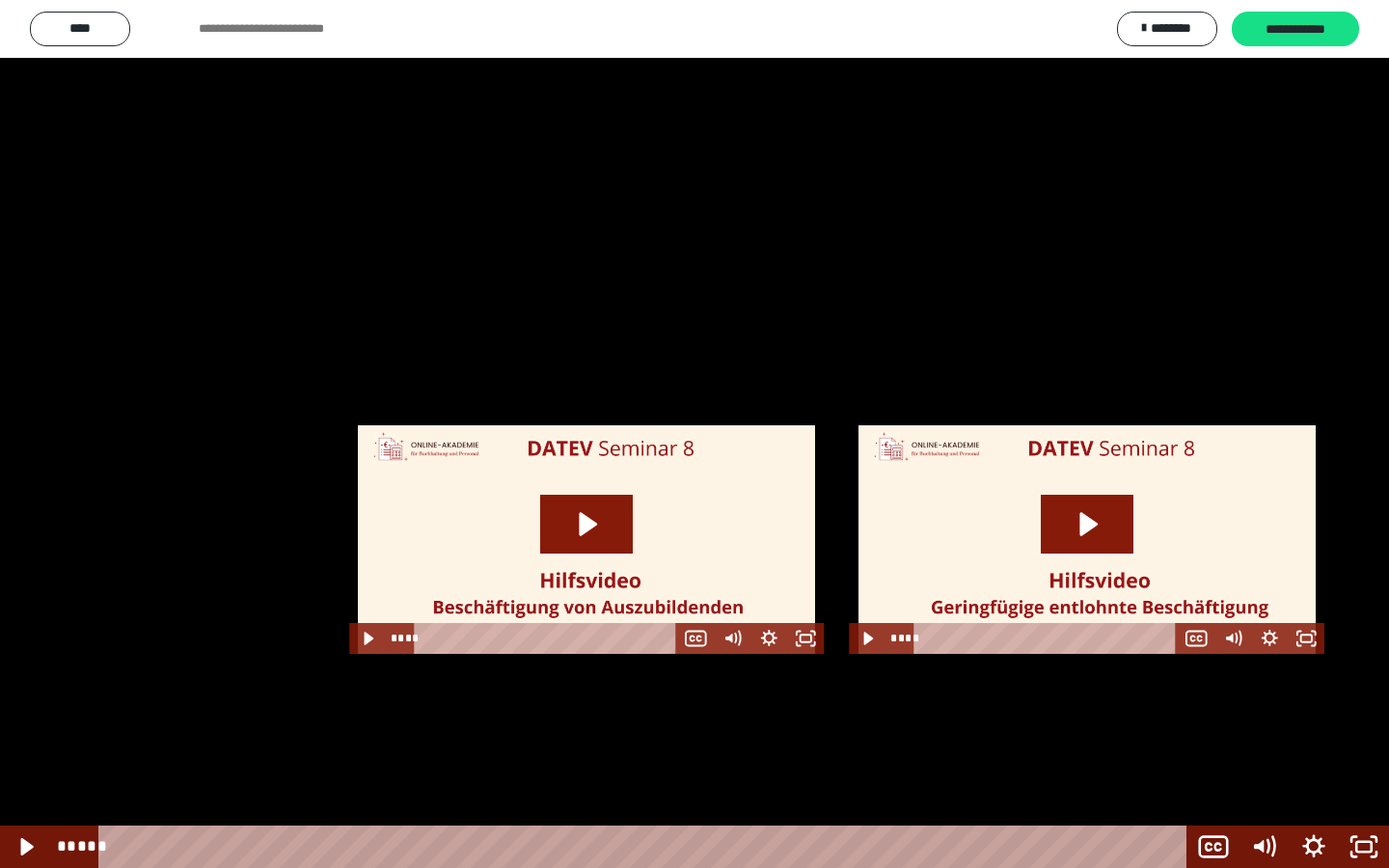 click at bounding box center (694, 434) 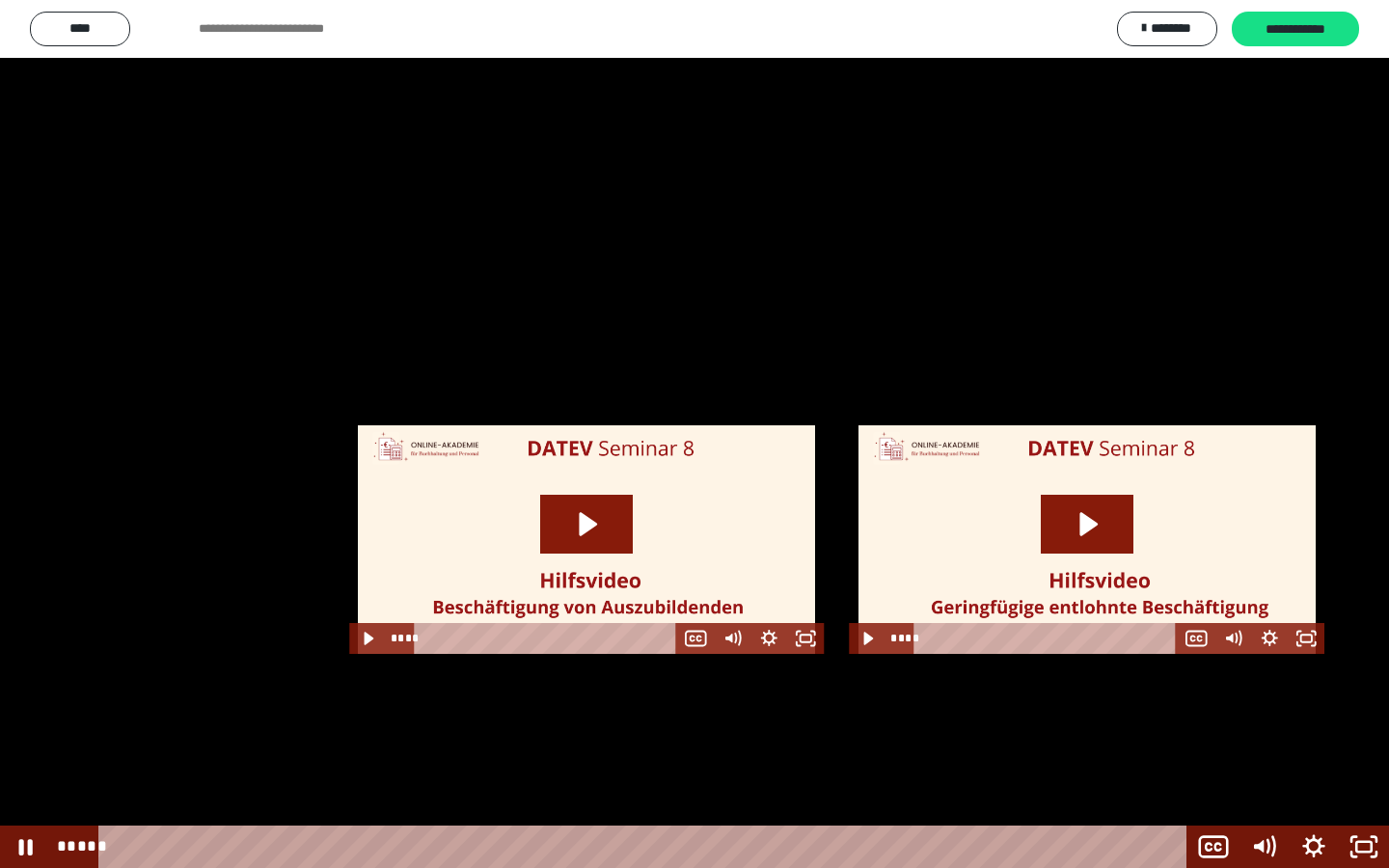 click at bounding box center [694, 434] 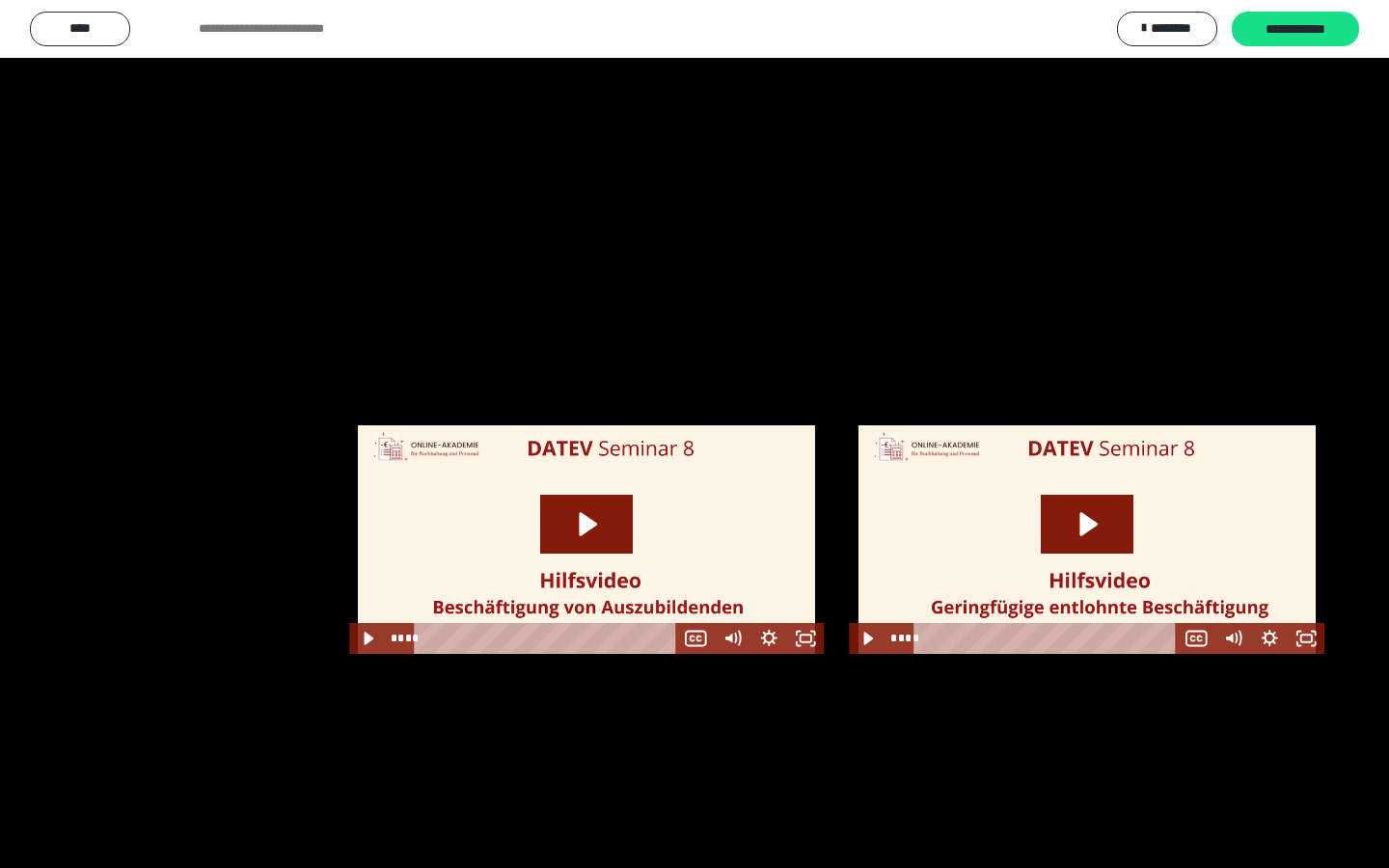 click at bounding box center [0, 0] 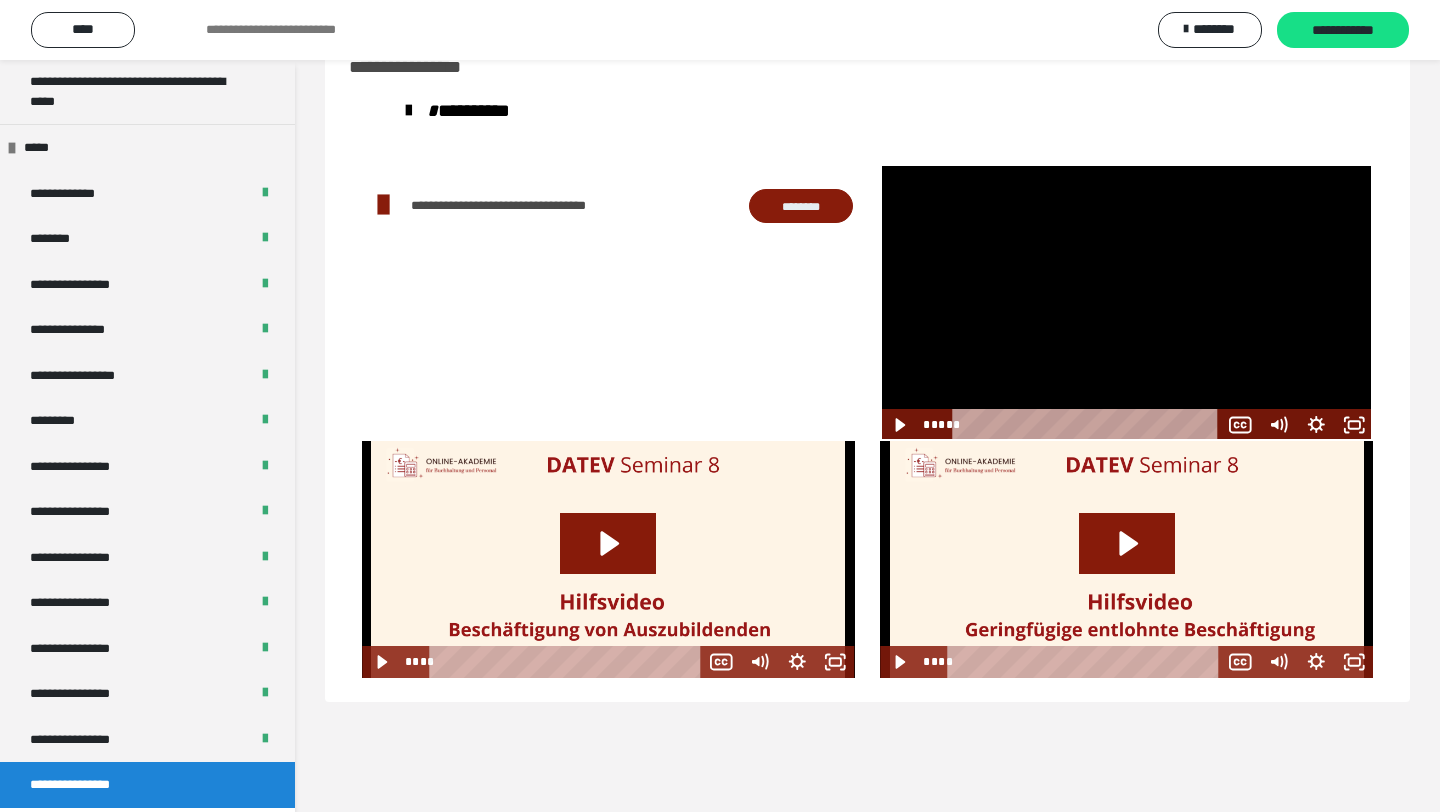 click at bounding box center [1126, 302] 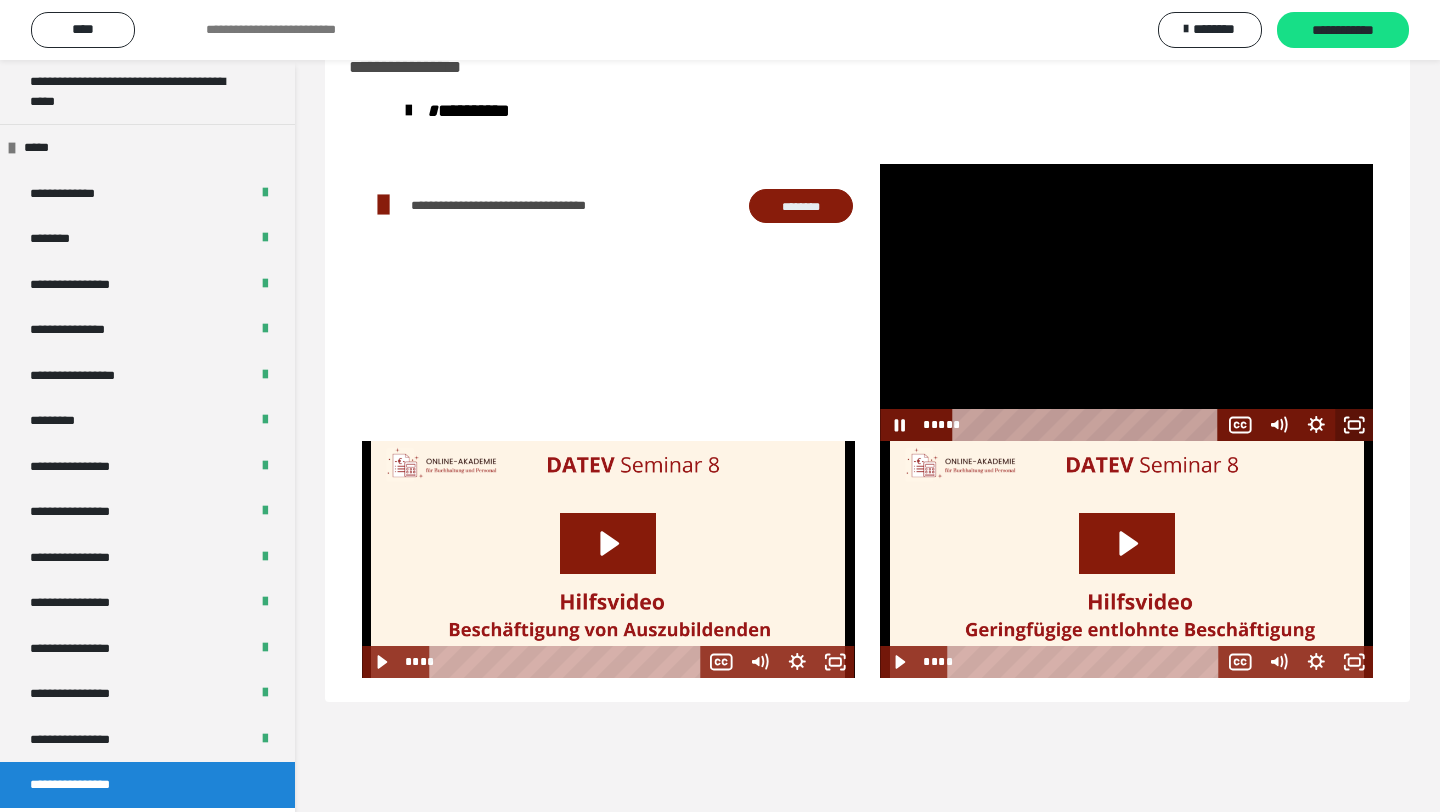 click 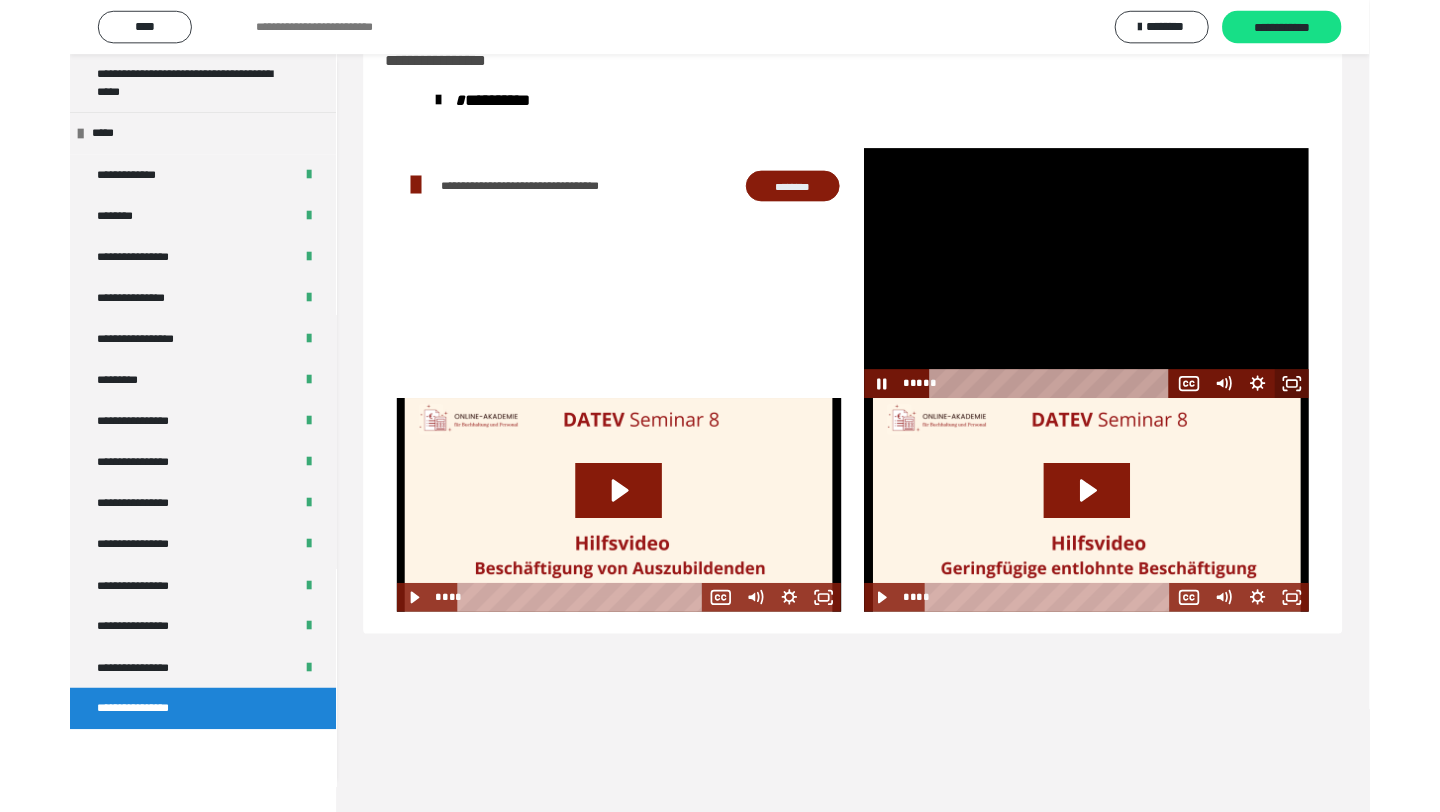 scroll, scrollTop: 2158, scrollLeft: 0, axis: vertical 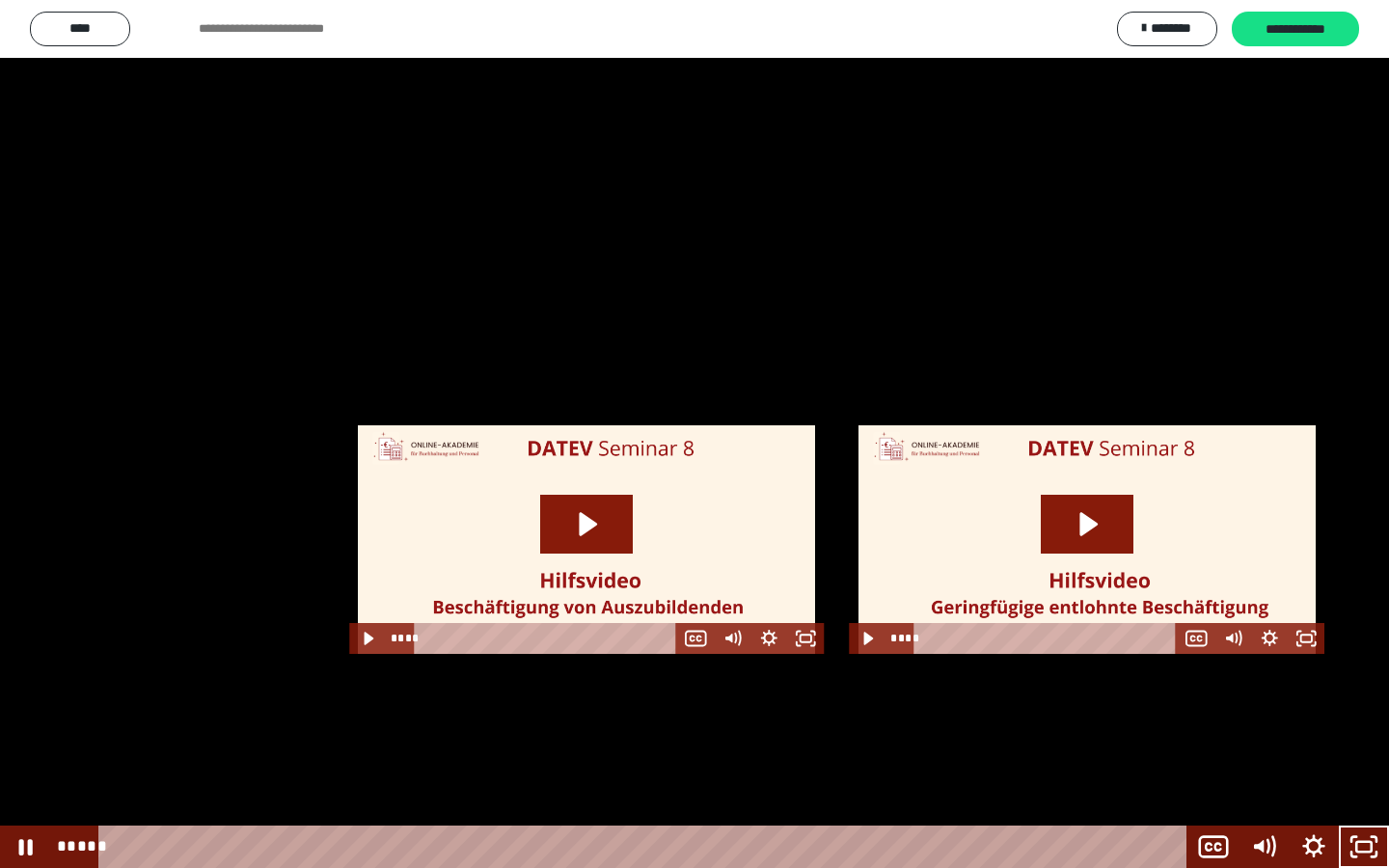 click at bounding box center (694, 434) 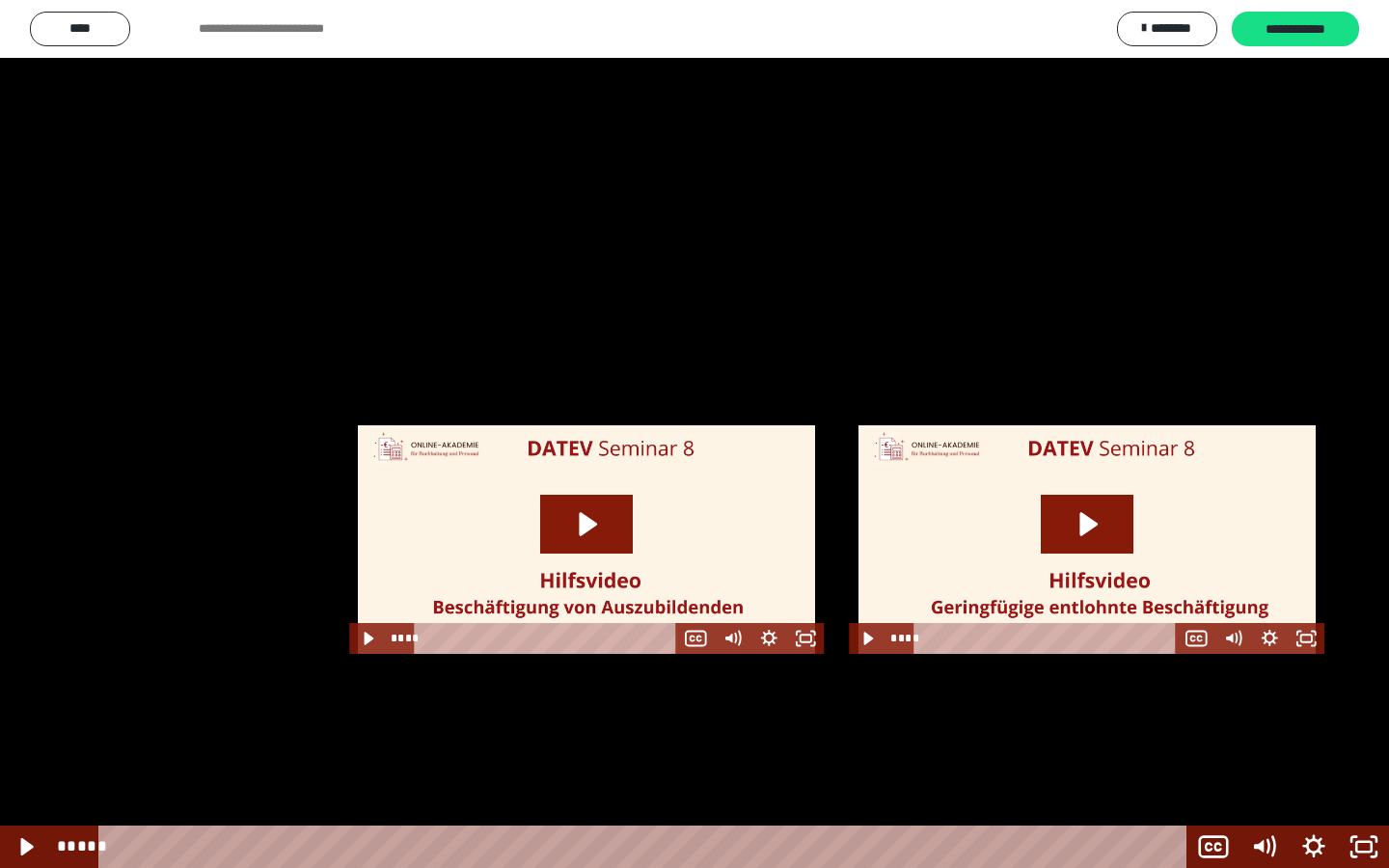 click at bounding box center [694, 434] 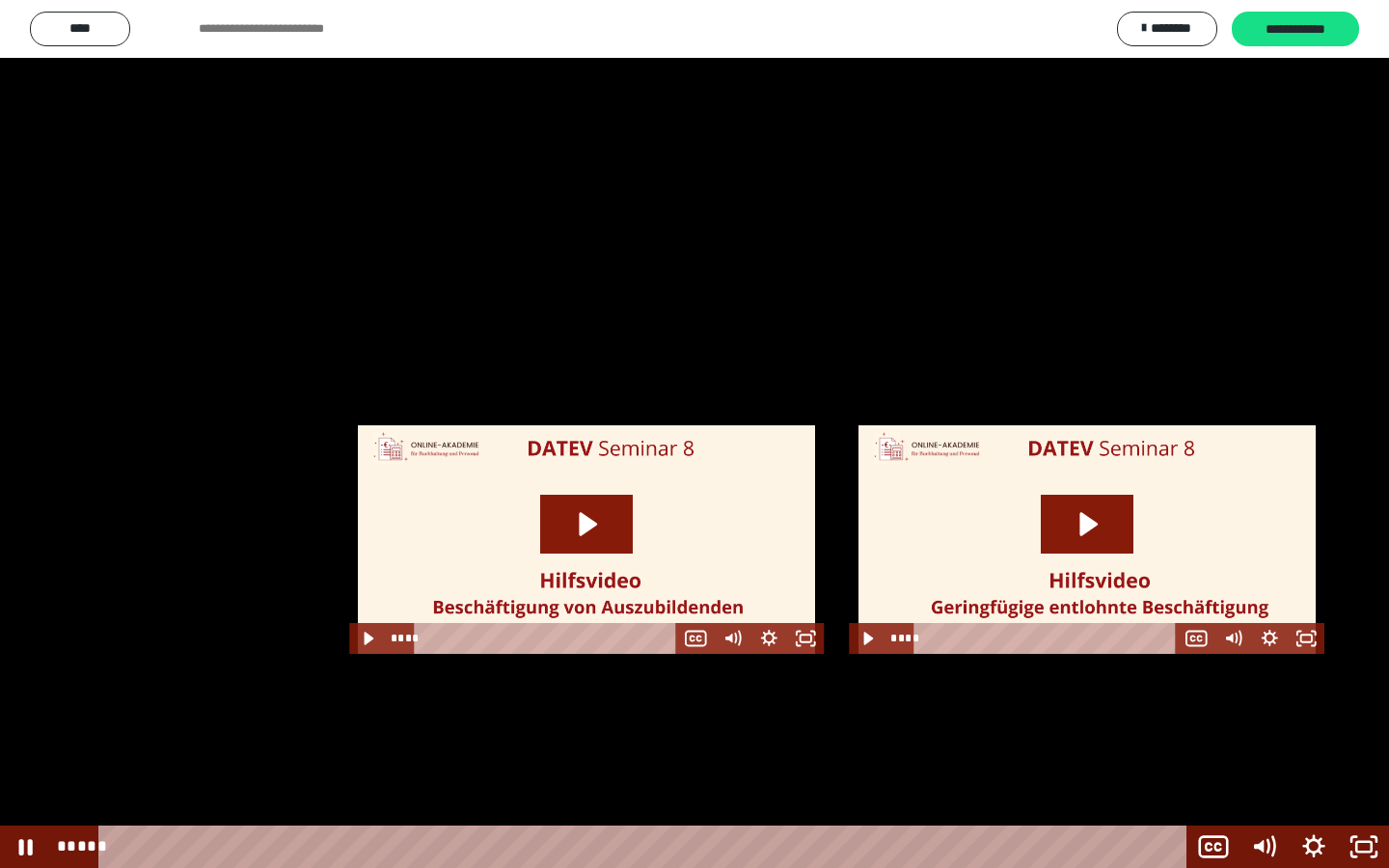click at bounding box center [694, 434] 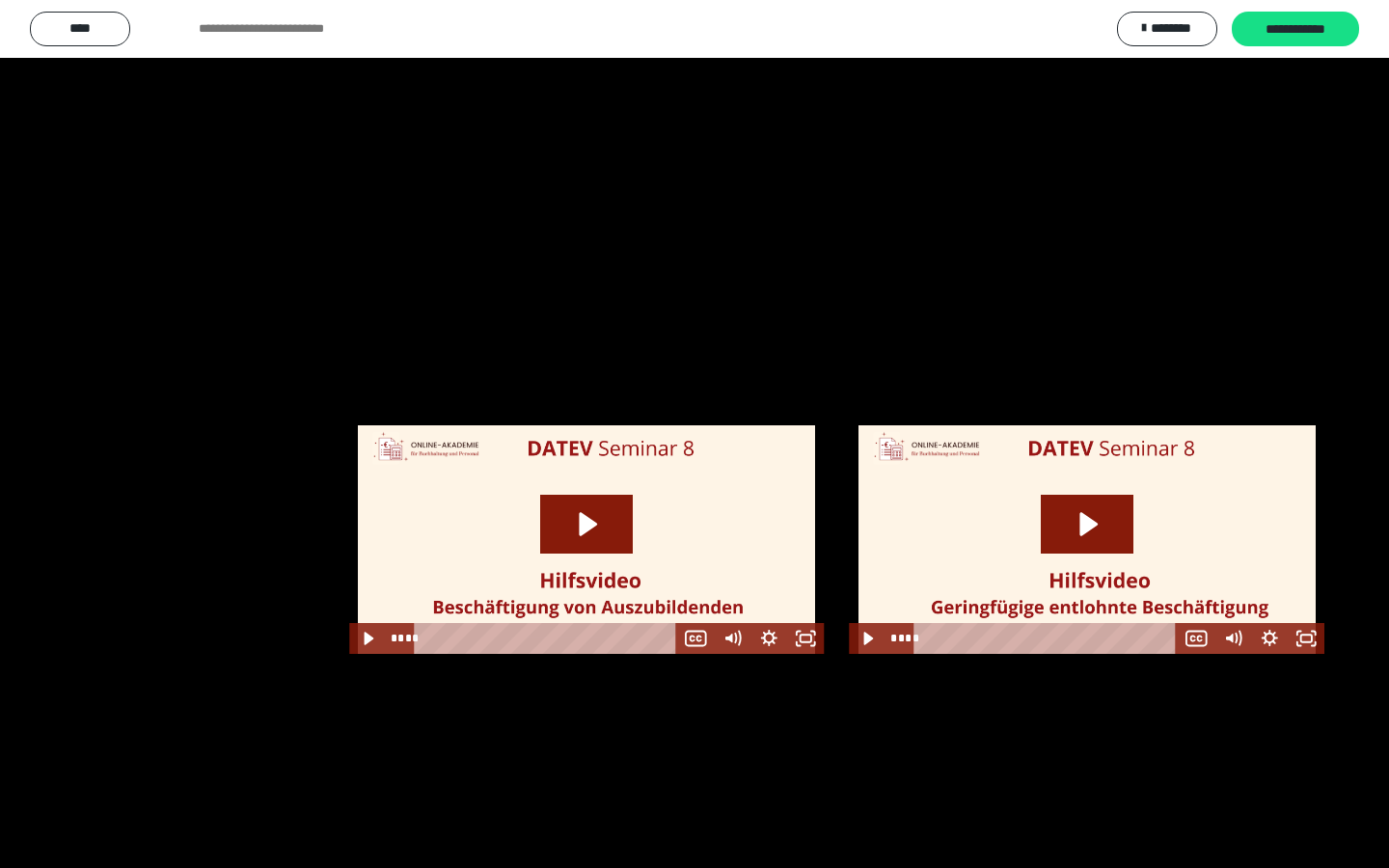 scroll, scrollTop: 2166, scrollLeft: 0, axis: vertical 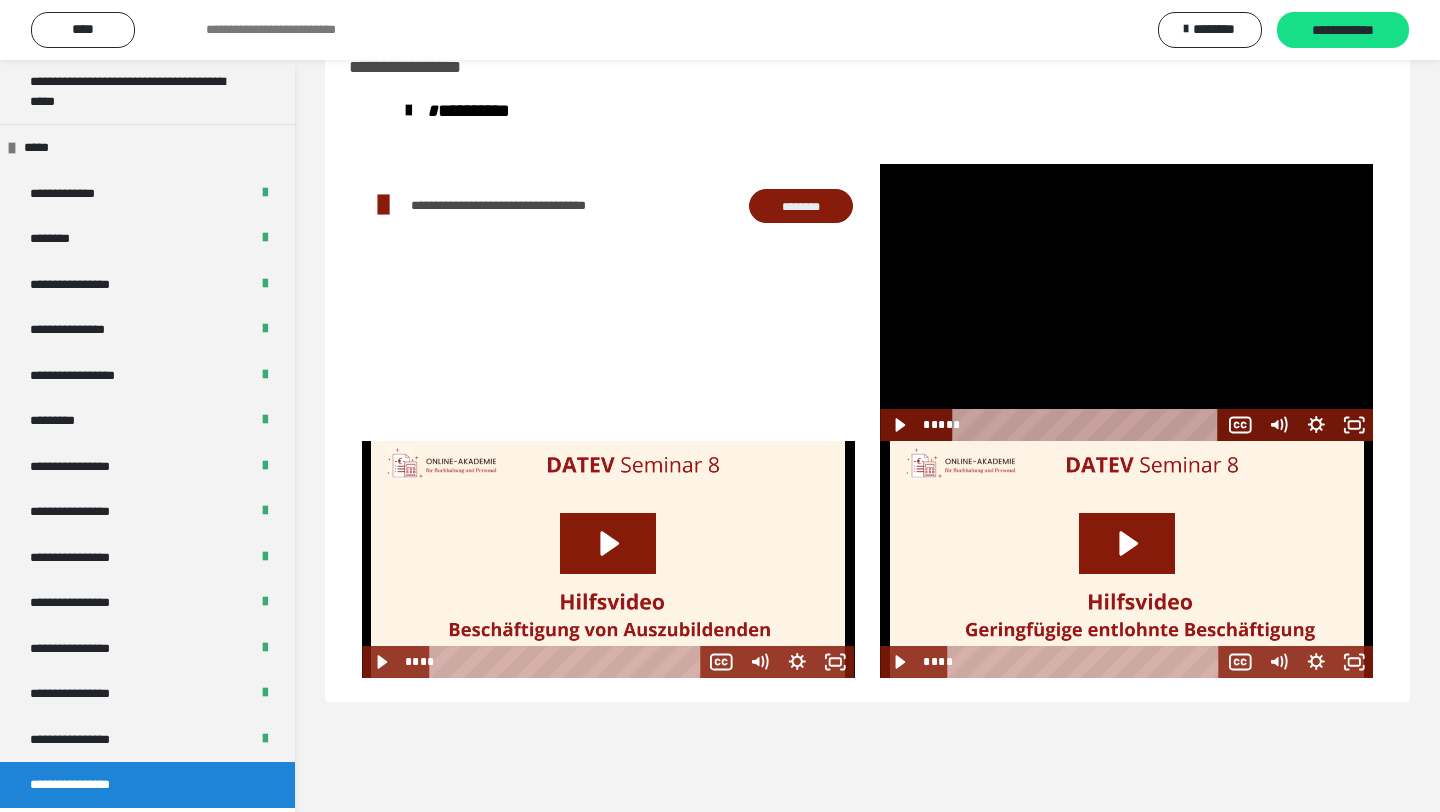 click at bounding box center [1126, 302] 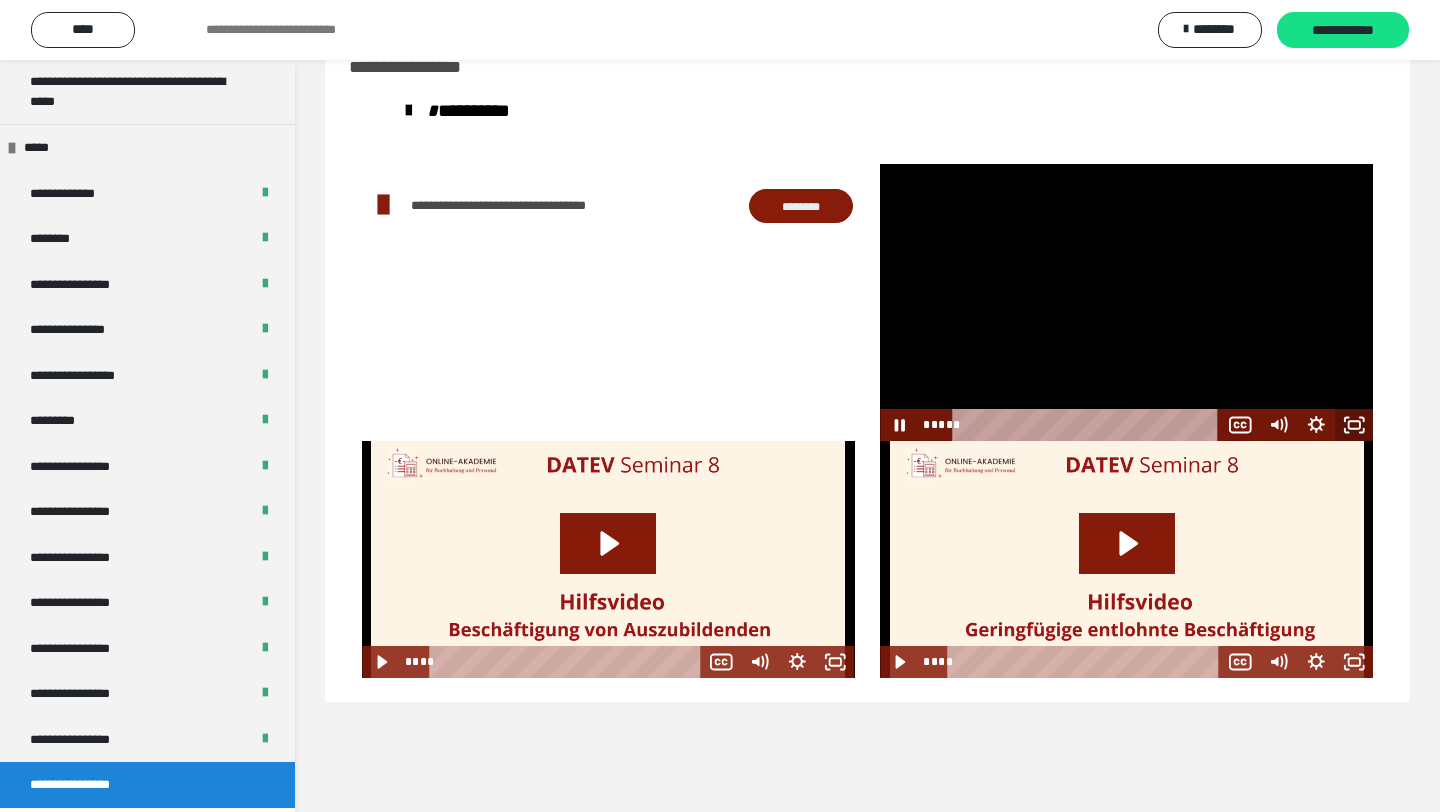 click 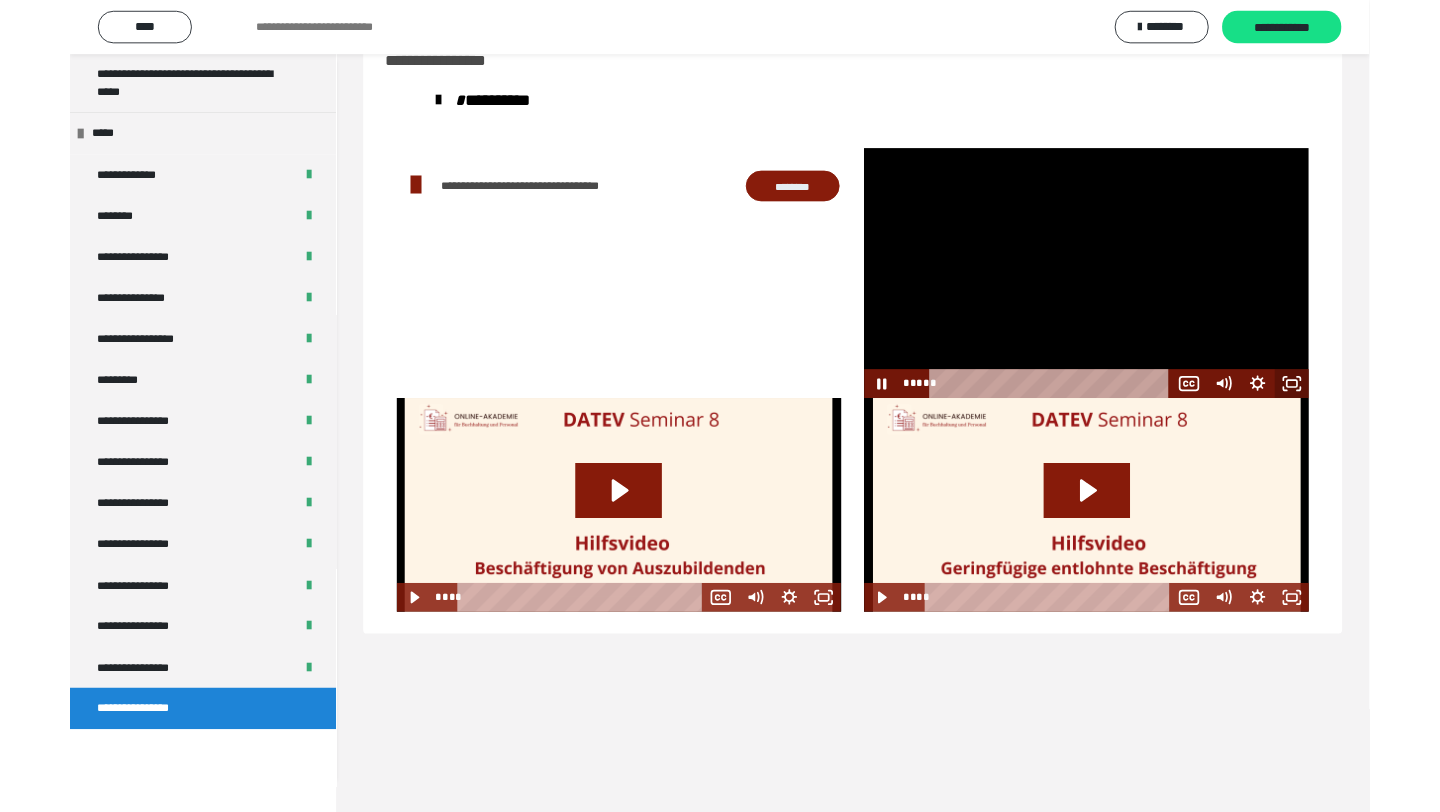 scroll, scrollTop: 2158, scrollLeft: 0, axis: vertical 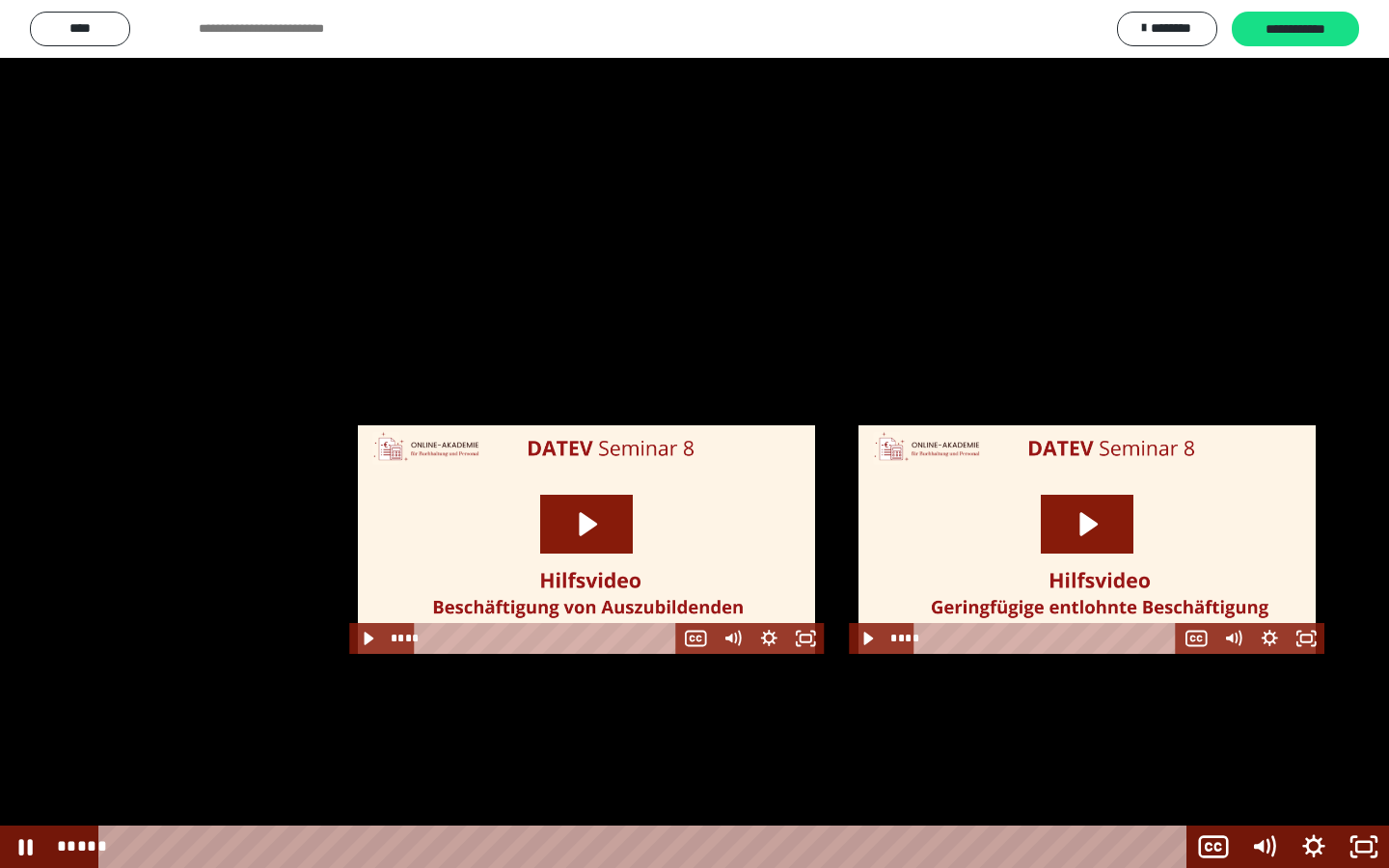 click at bounding box center (694, 434) 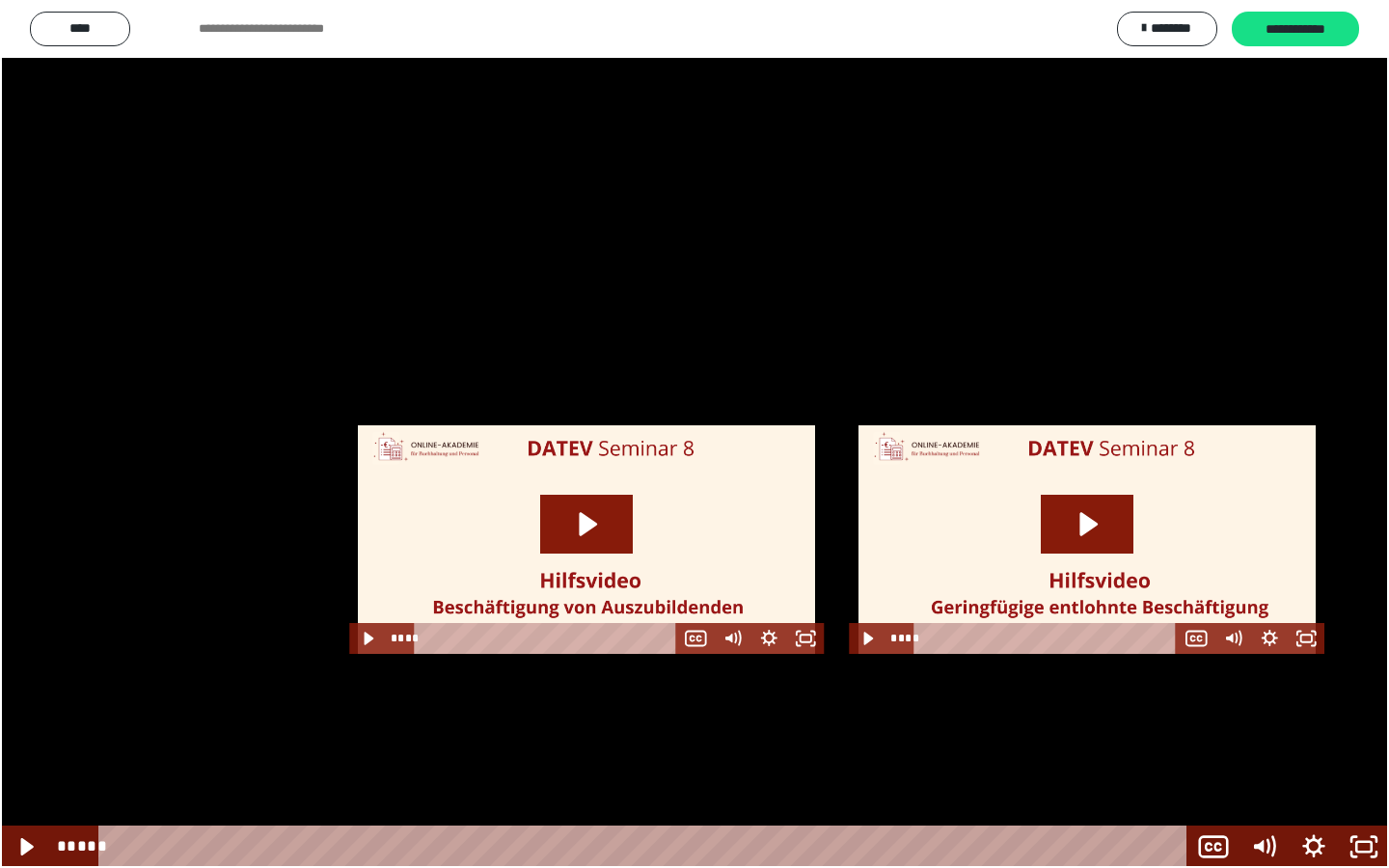click at bounding box center [694, 434] 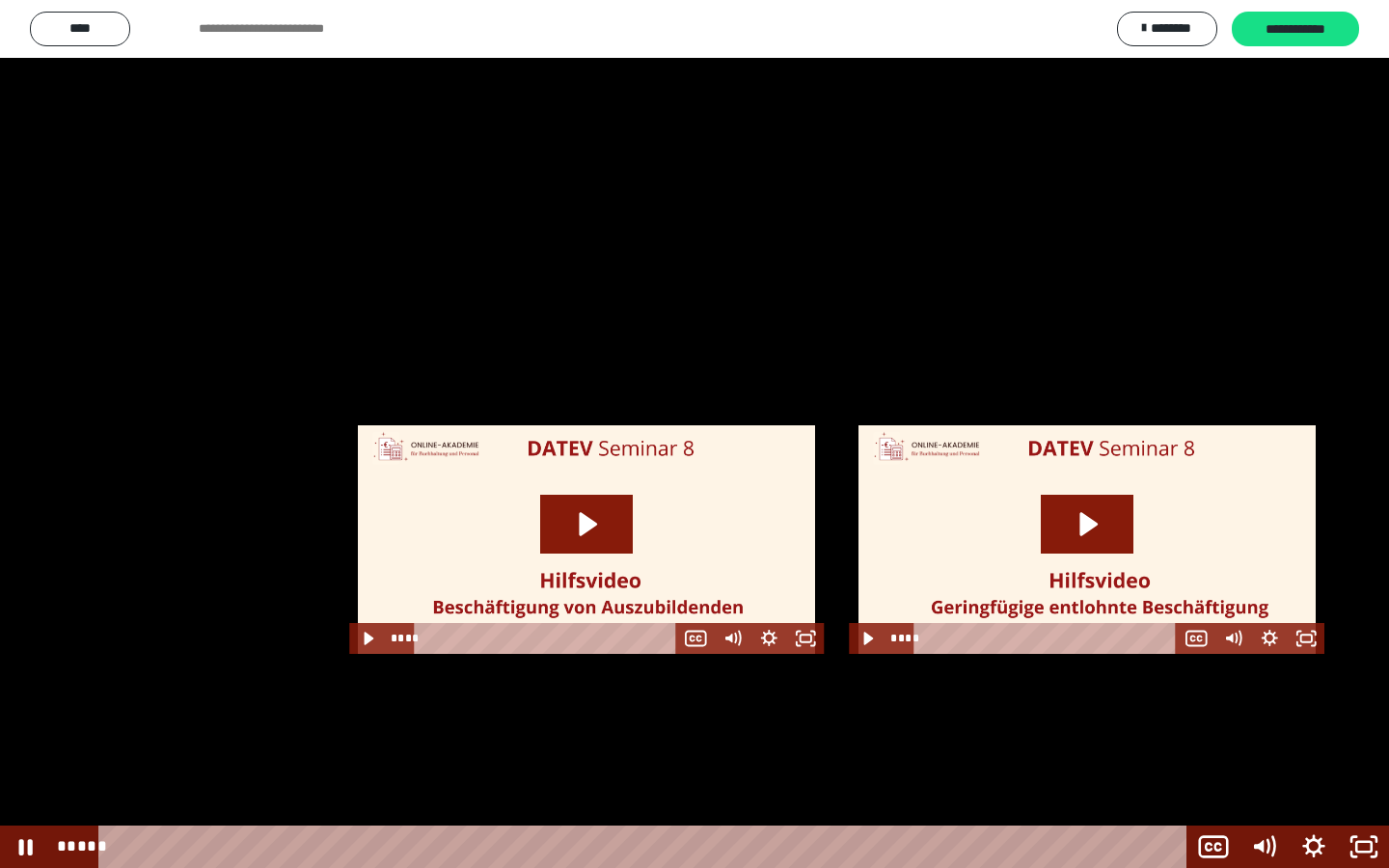 click at bounding box center (694, 434) 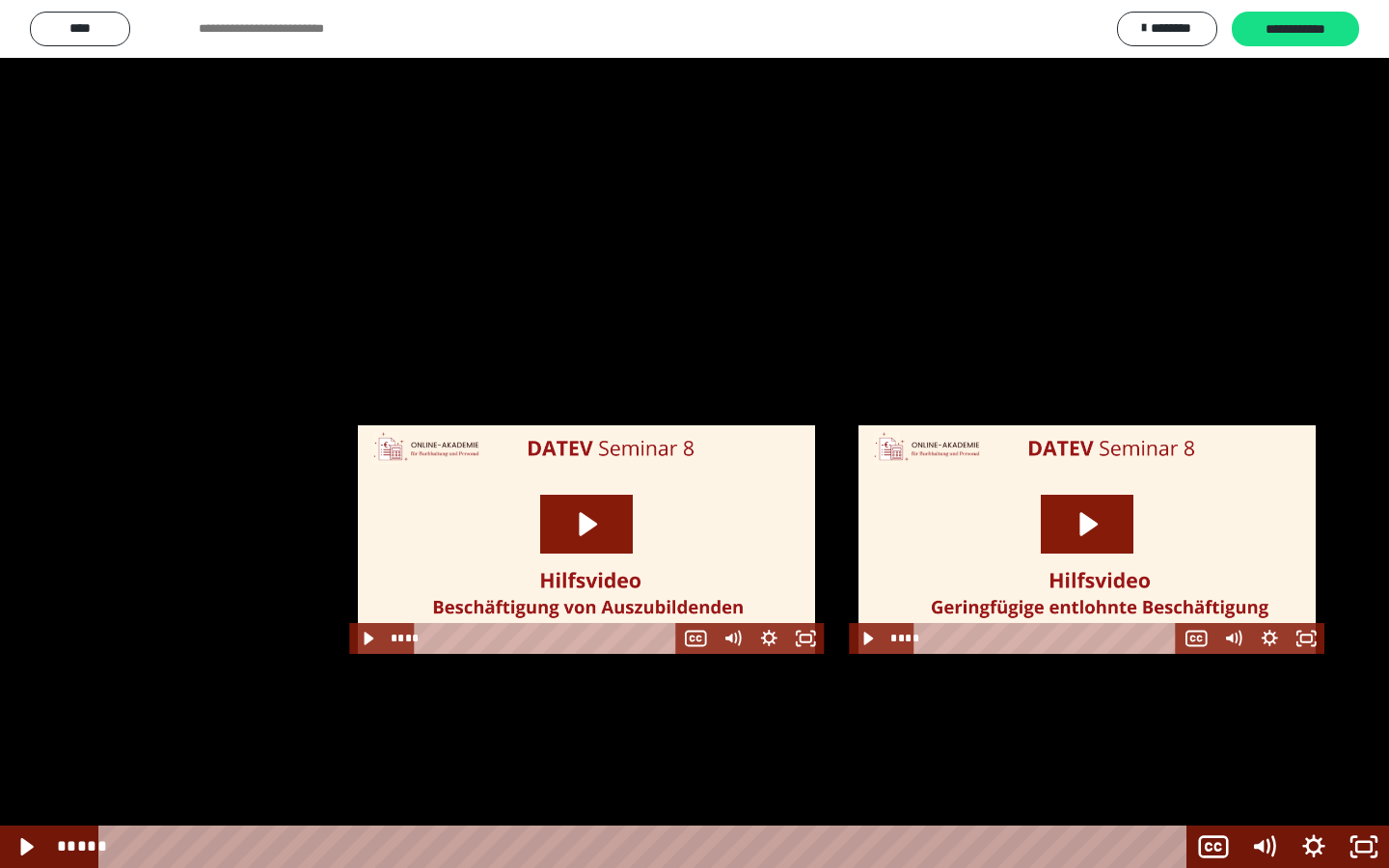 click at bounding box center (694, 434) 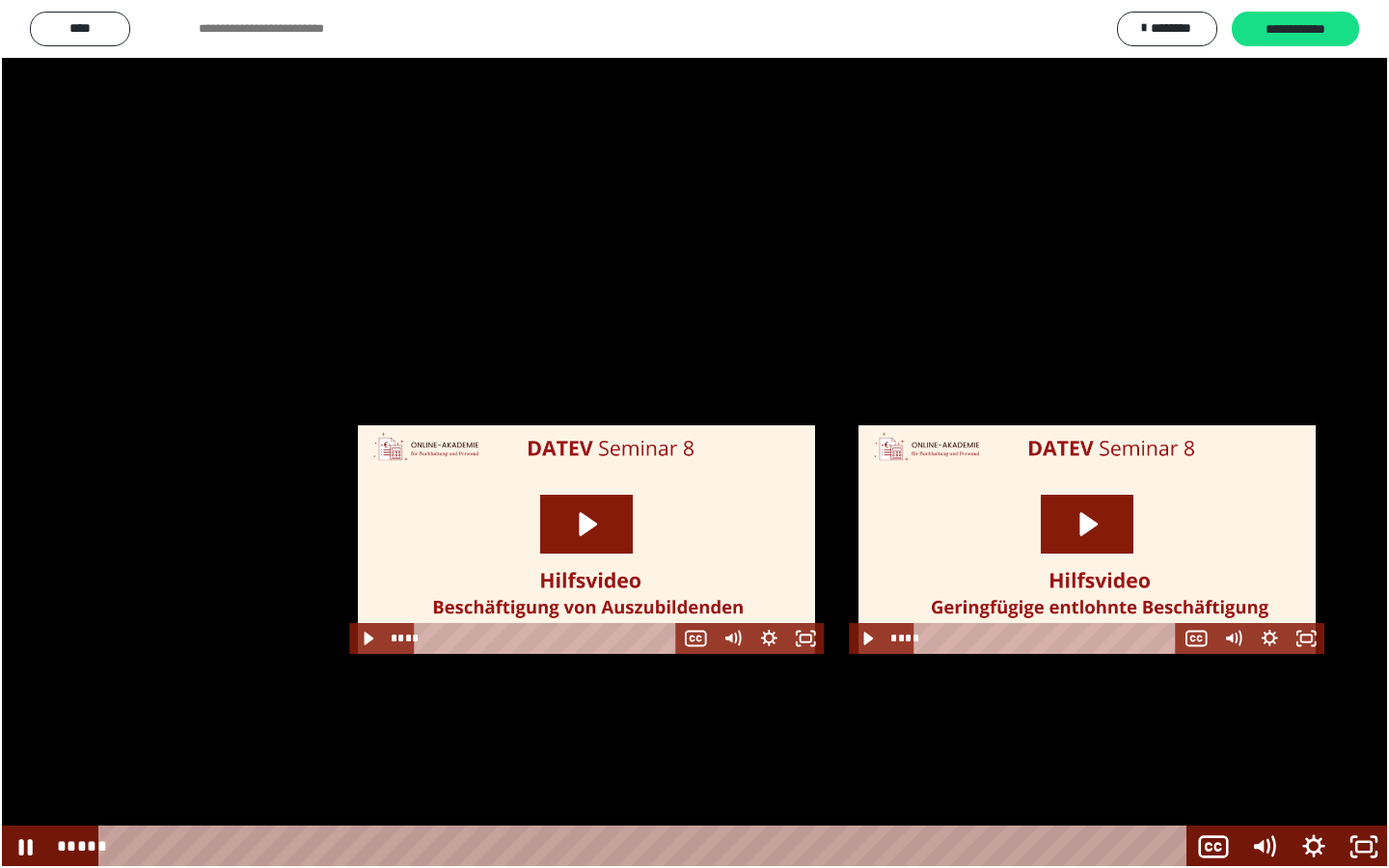 click at bounding box center (0, 0) 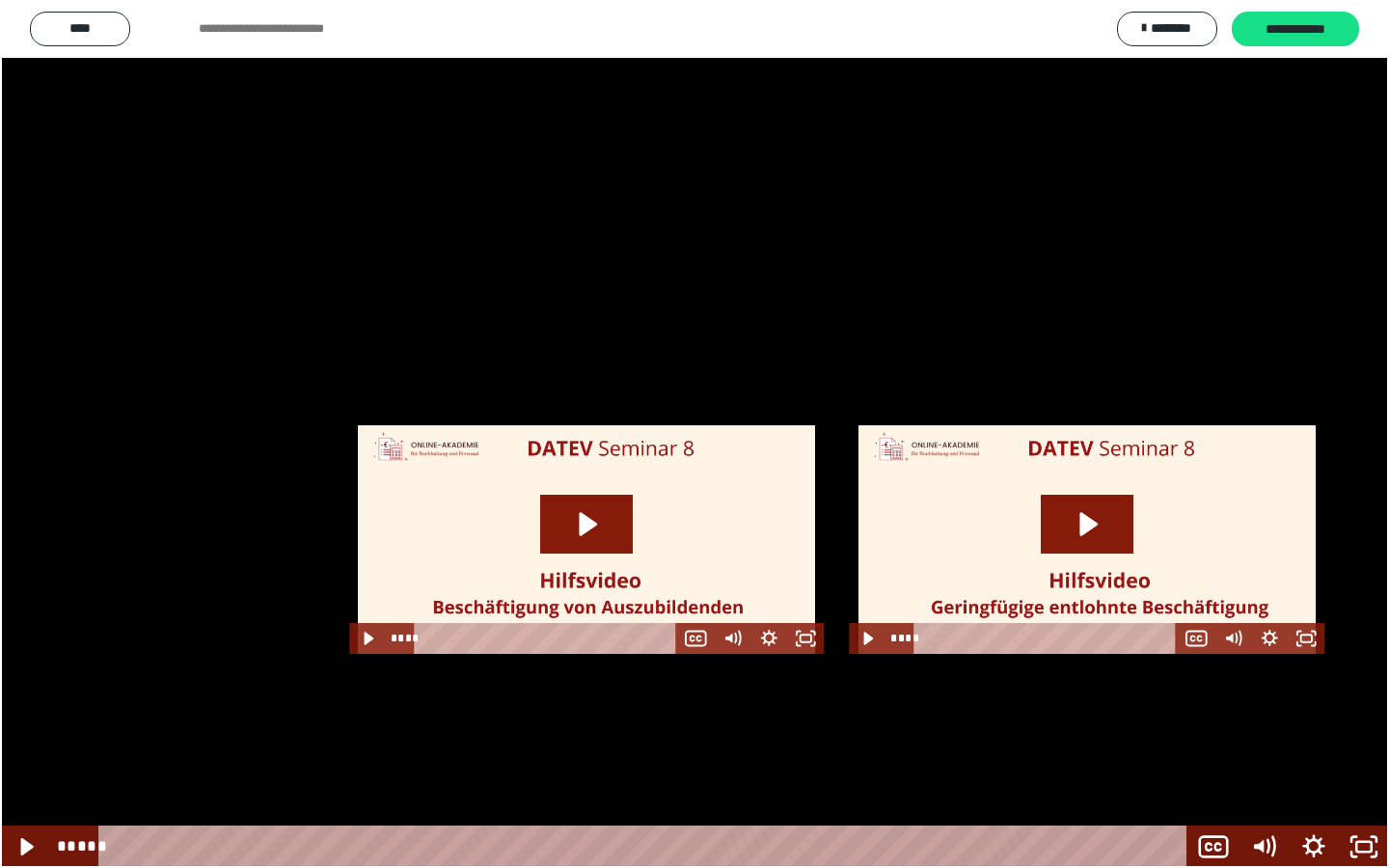 click at bounding box center (0, 0) 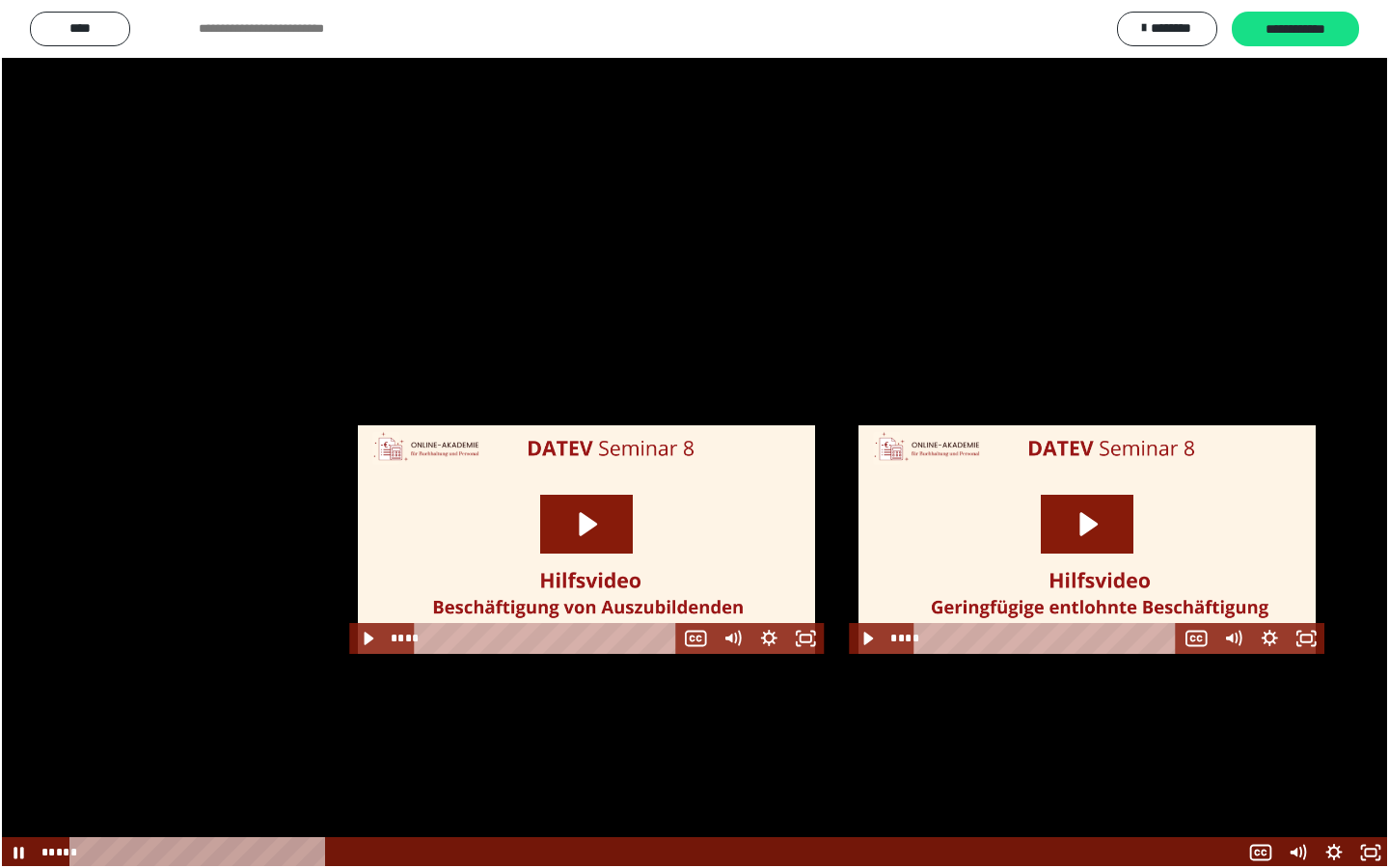 scroll, scrollTop: 2166, scrollLeft: 0, axis: vertical 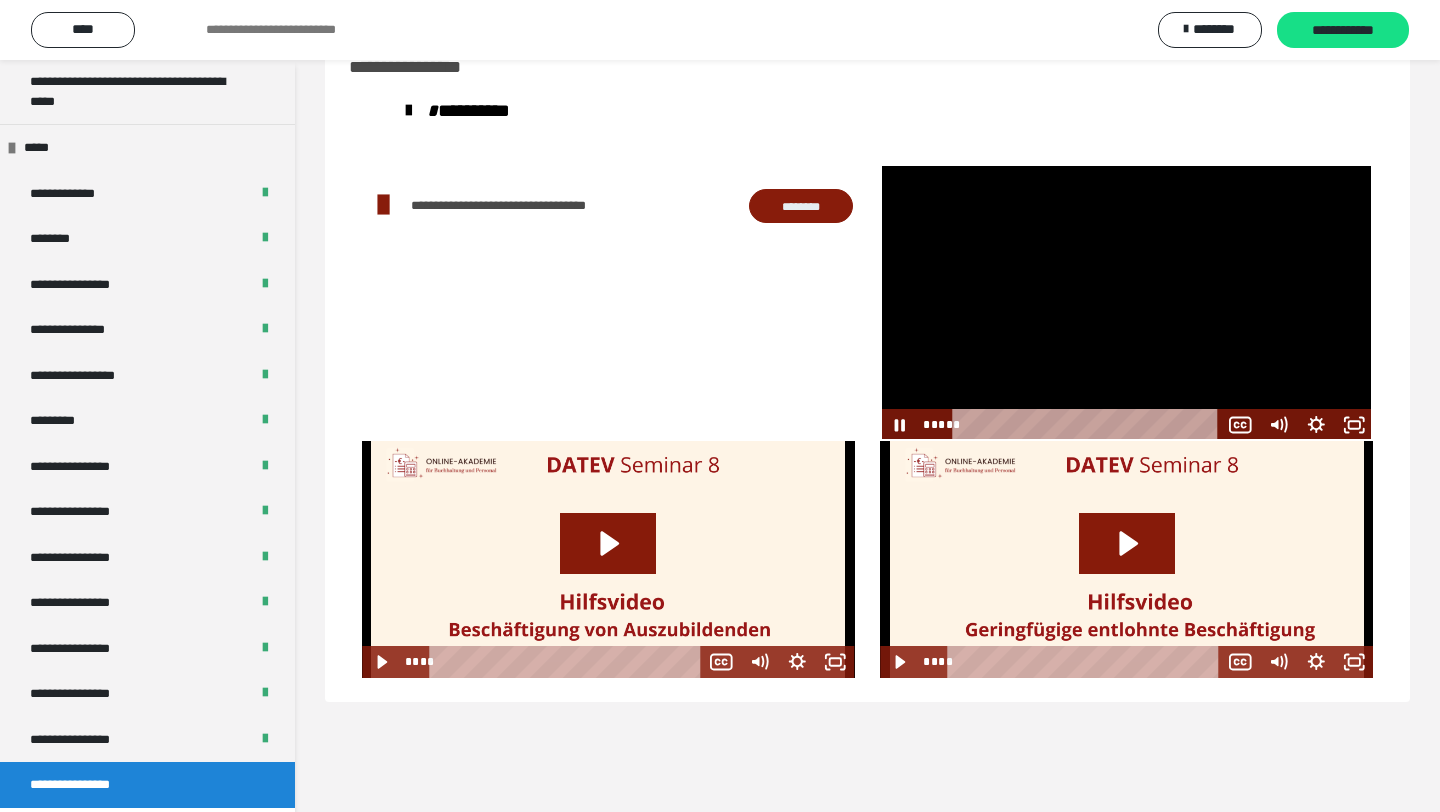 click at bounding box center (1126, 302) 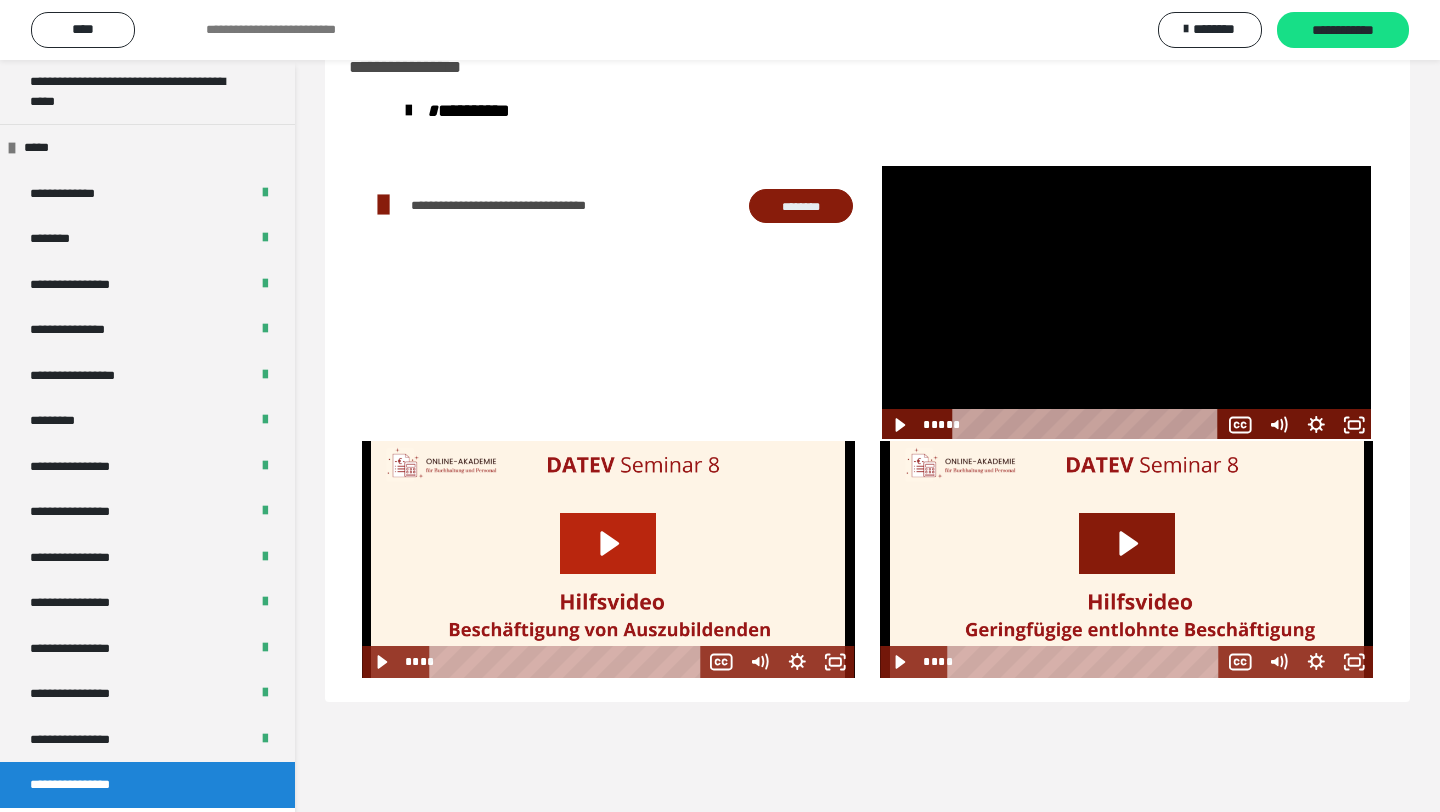 click 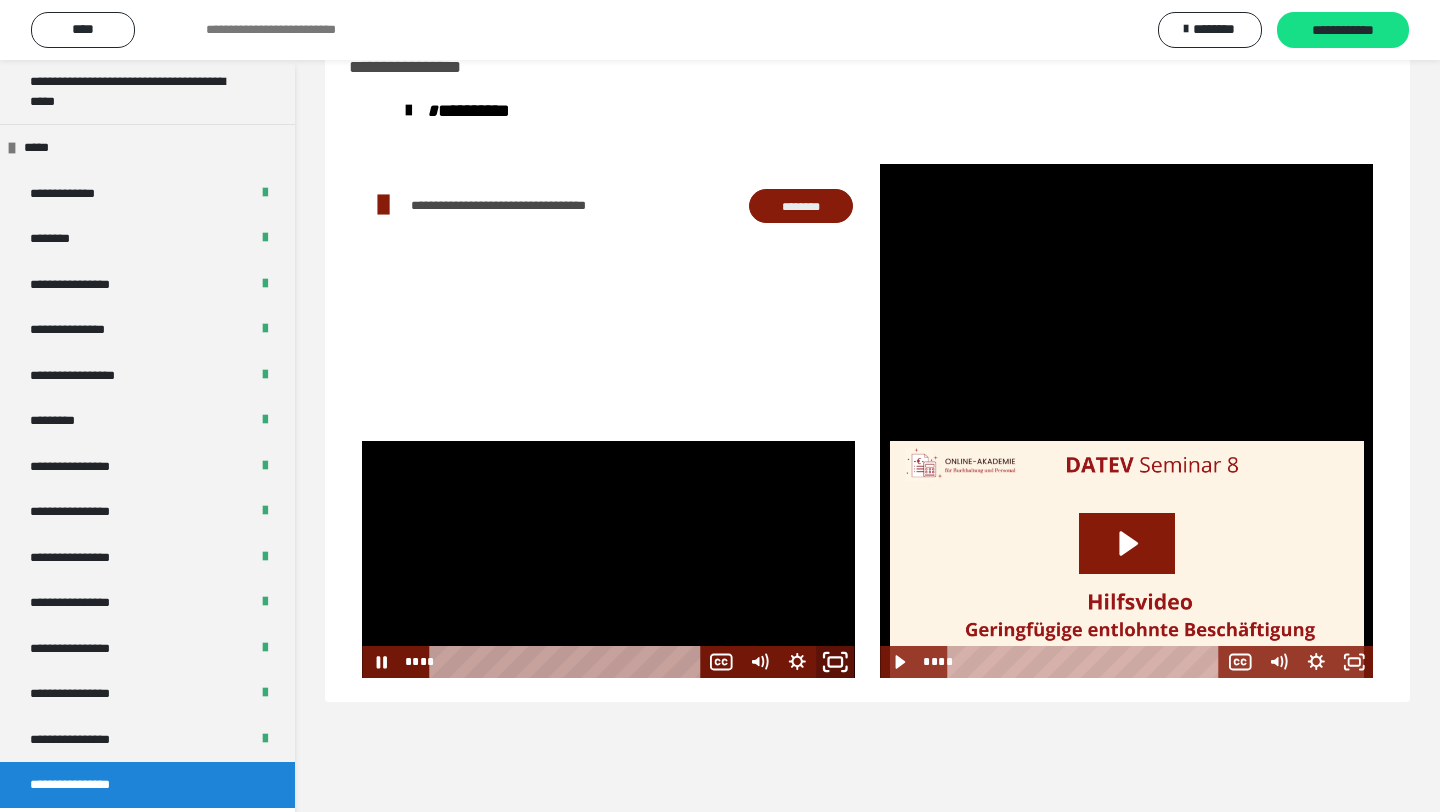 click 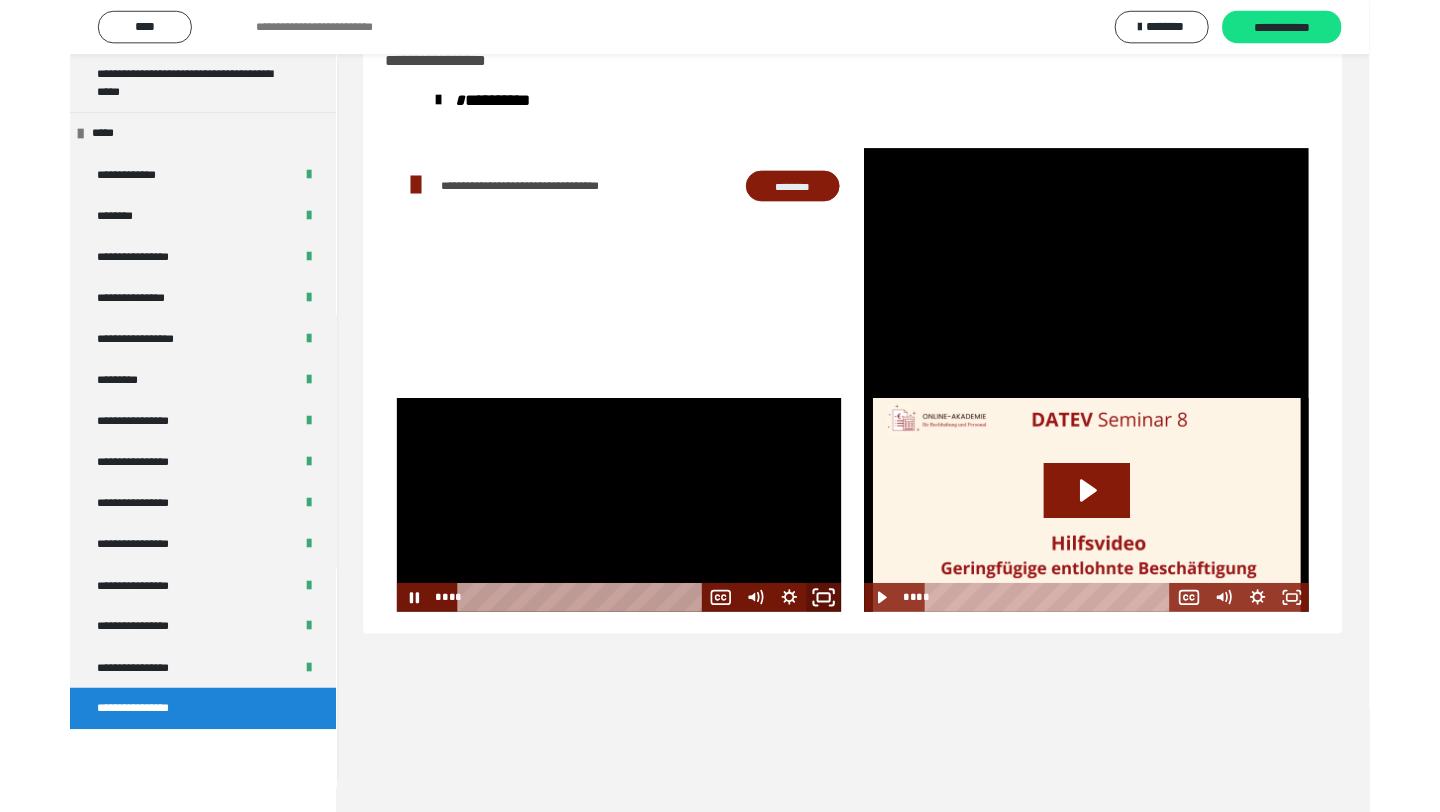 scroll, scrollTop: 2158, scrollLeft: 0, axis: vertical 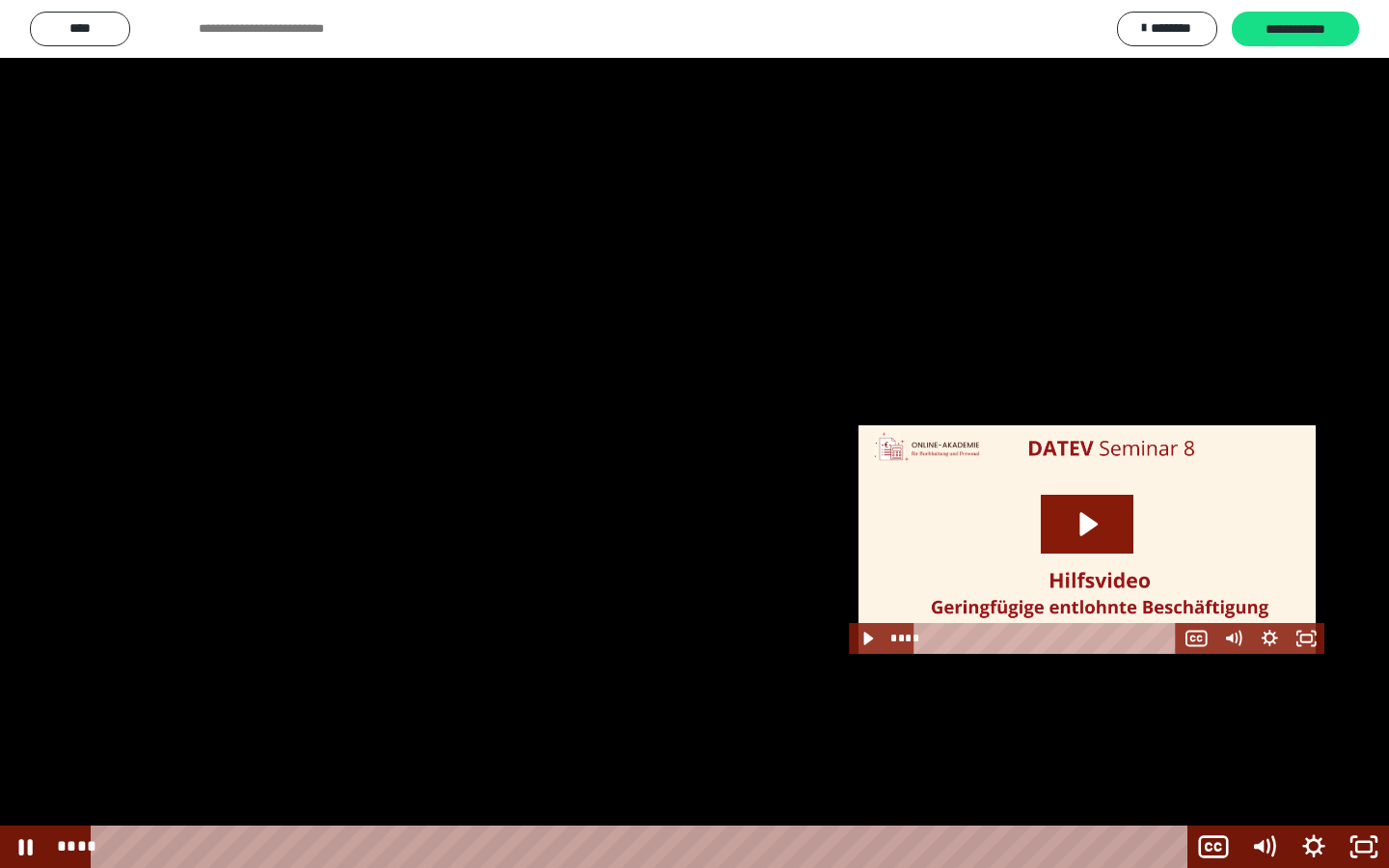 type 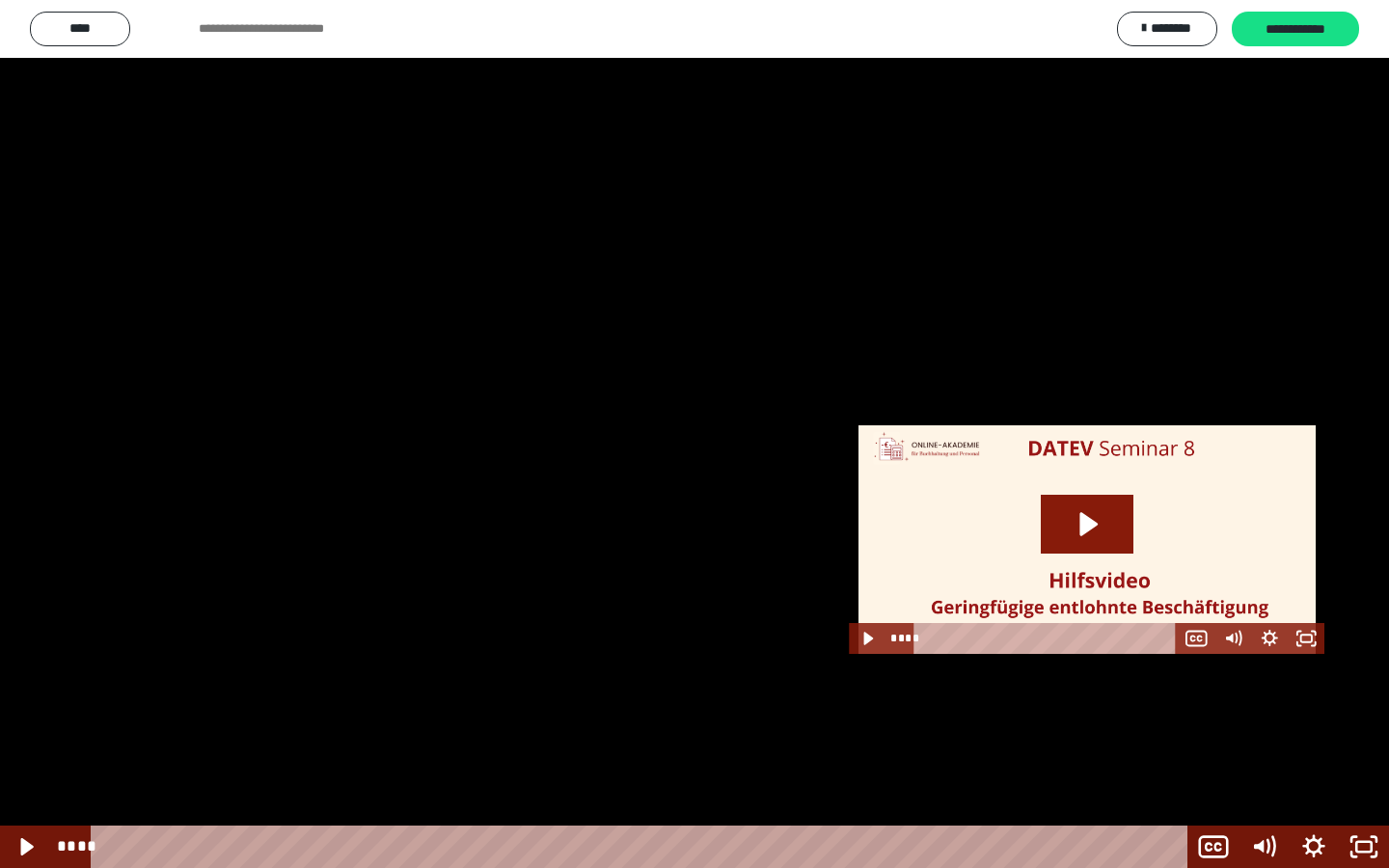 click at bounding box center [694, 434] 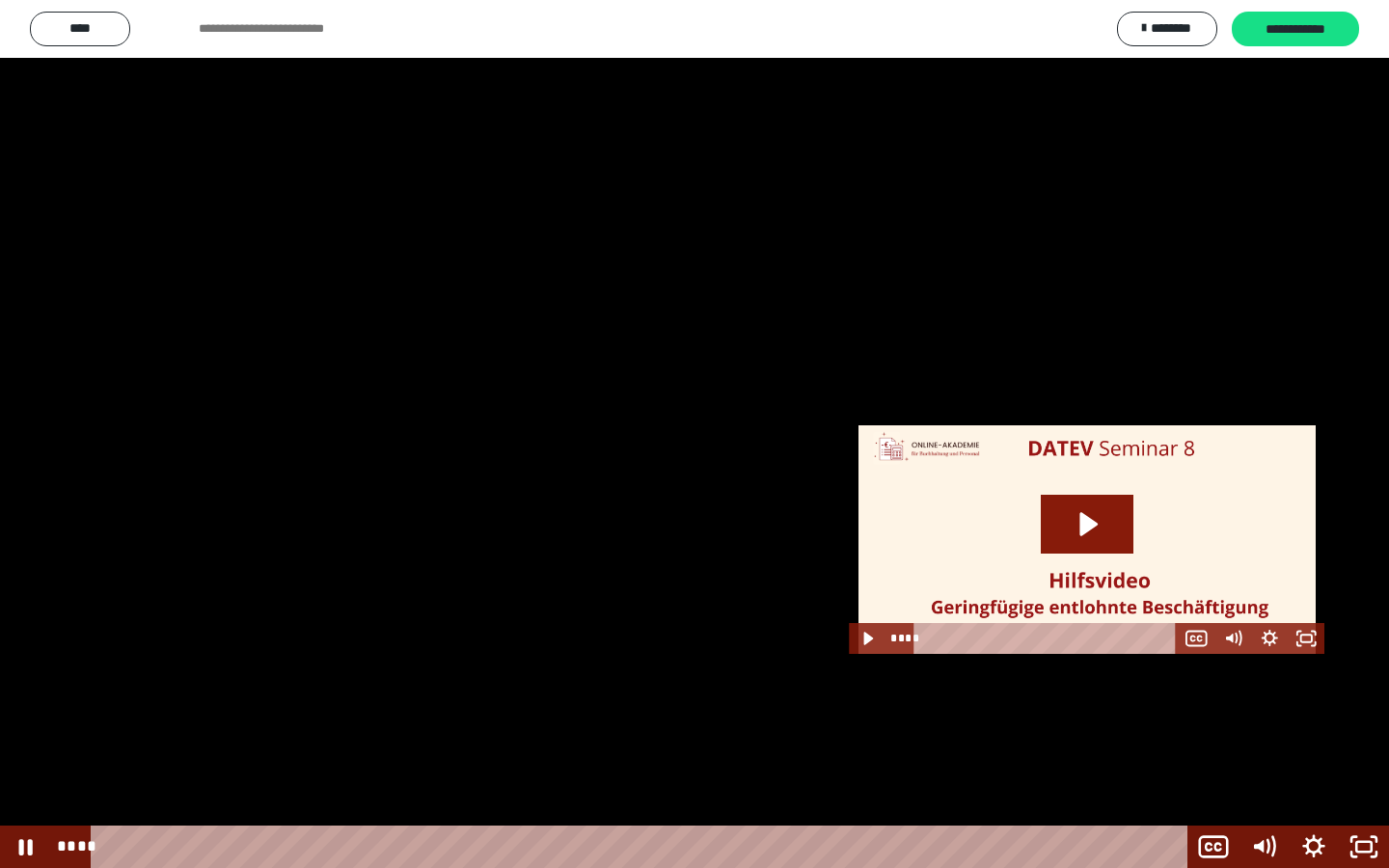 click at bounding box center [694, 434] 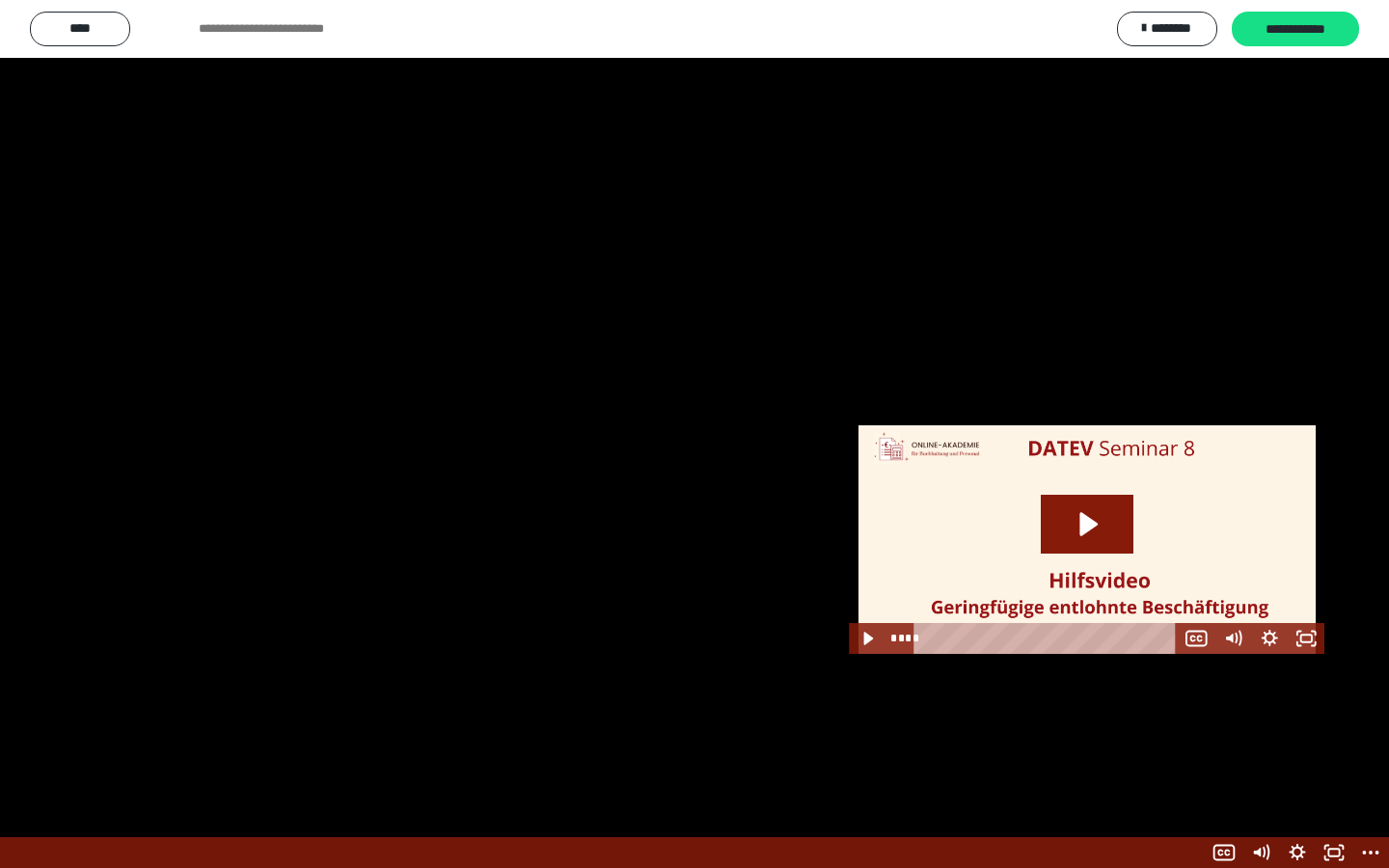 scroll, scrollTop: 2166, scrollLeft: 0, axis: vertical 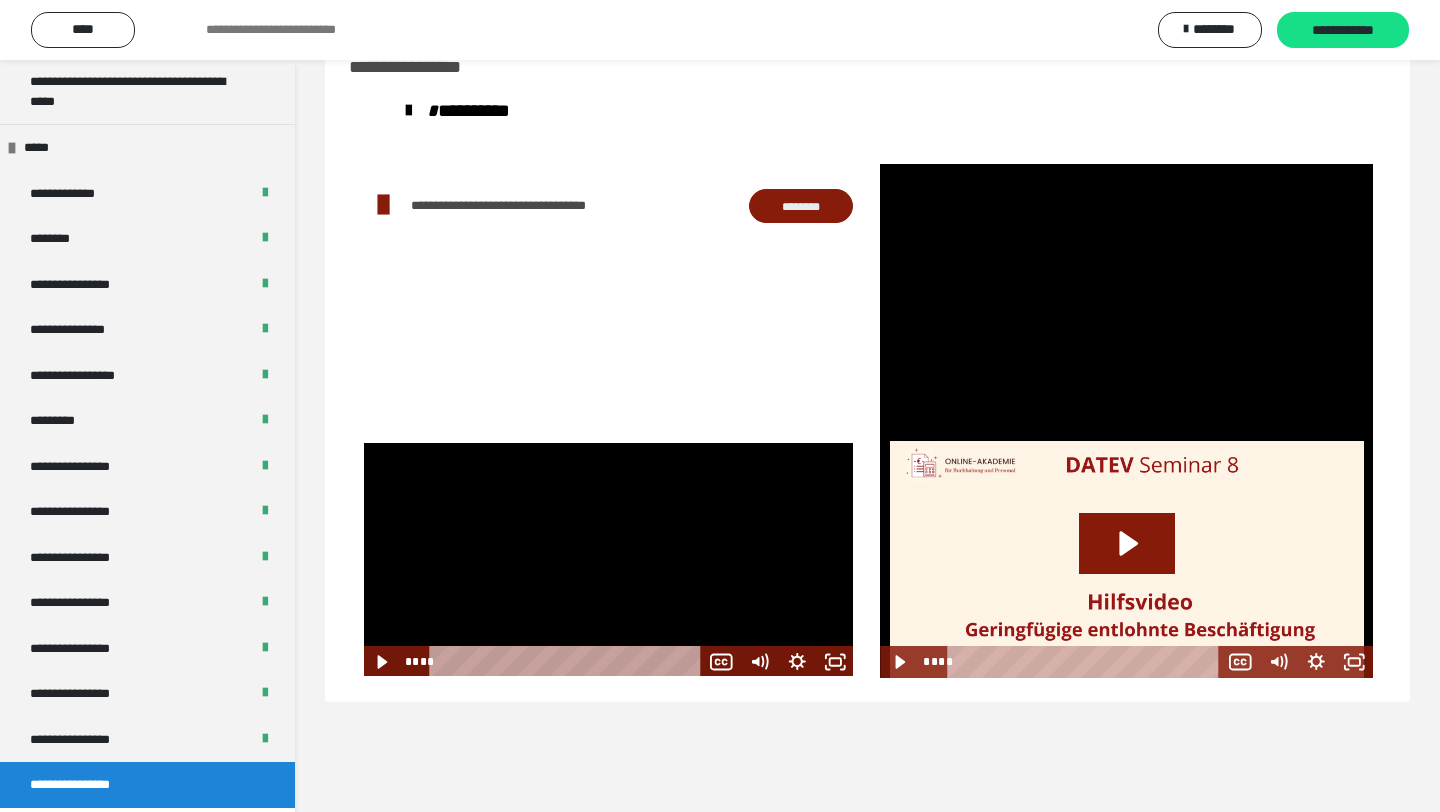 click at bounding box center (608, 559) 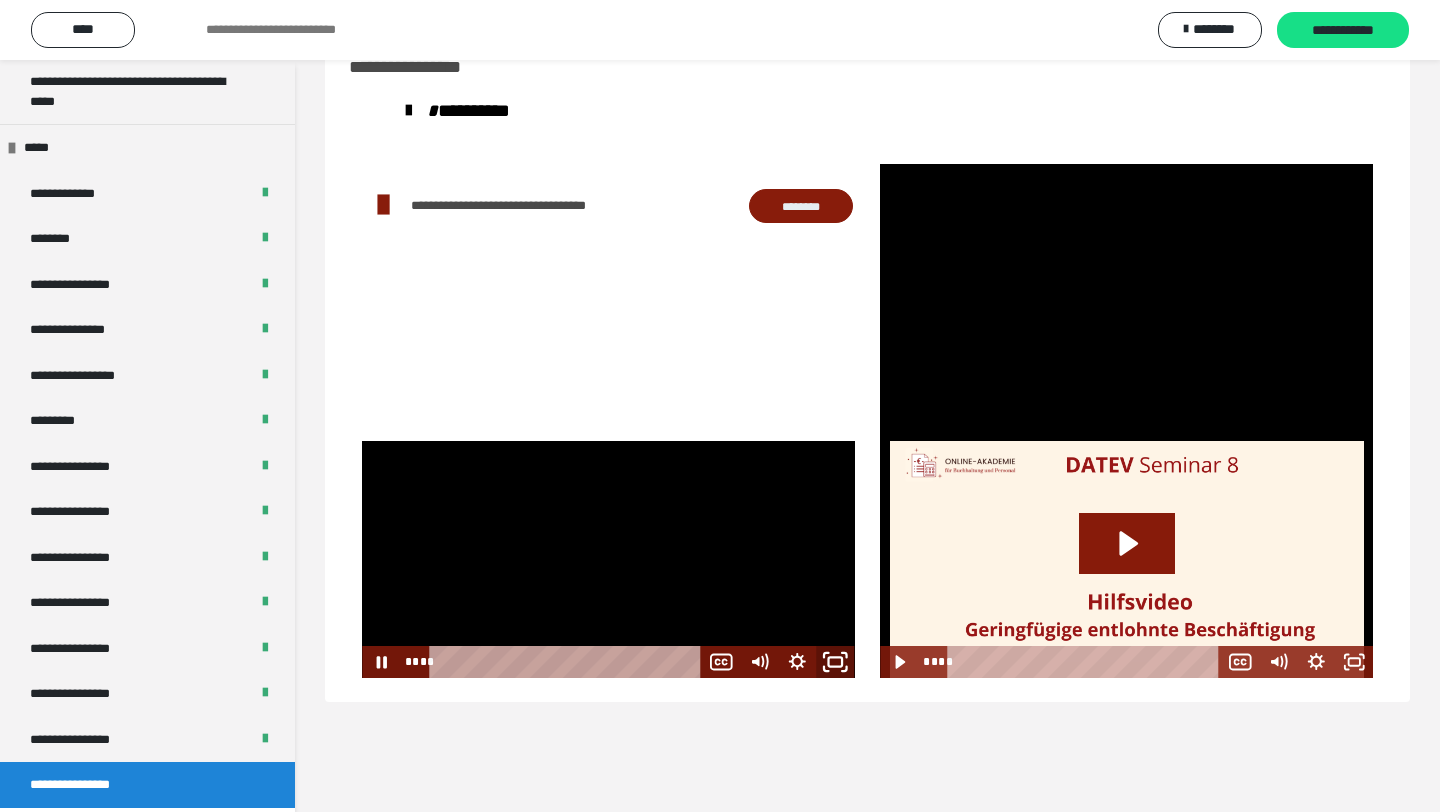 click 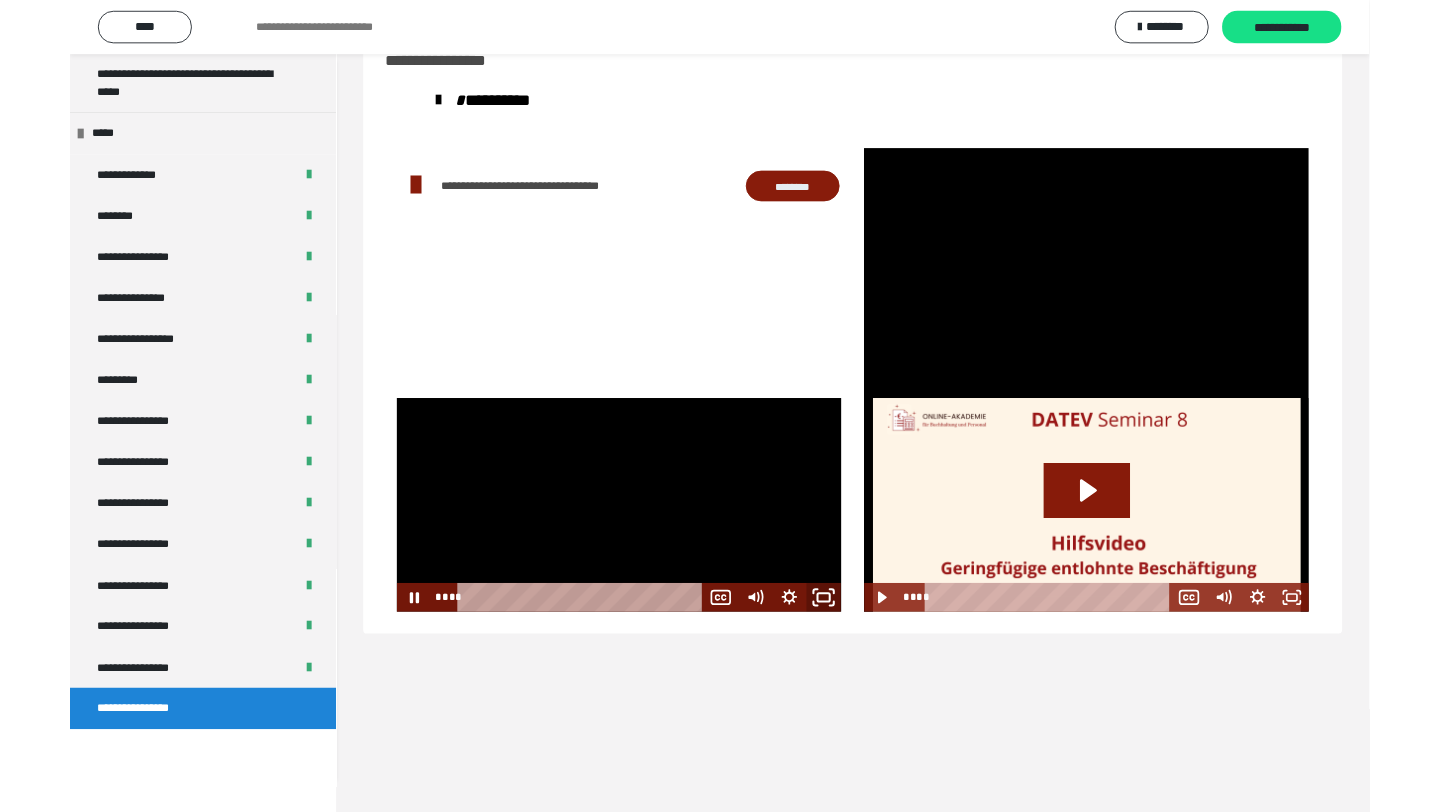 scroll, scrollTop: 2158, scrollLeft: 0, axis: vertical 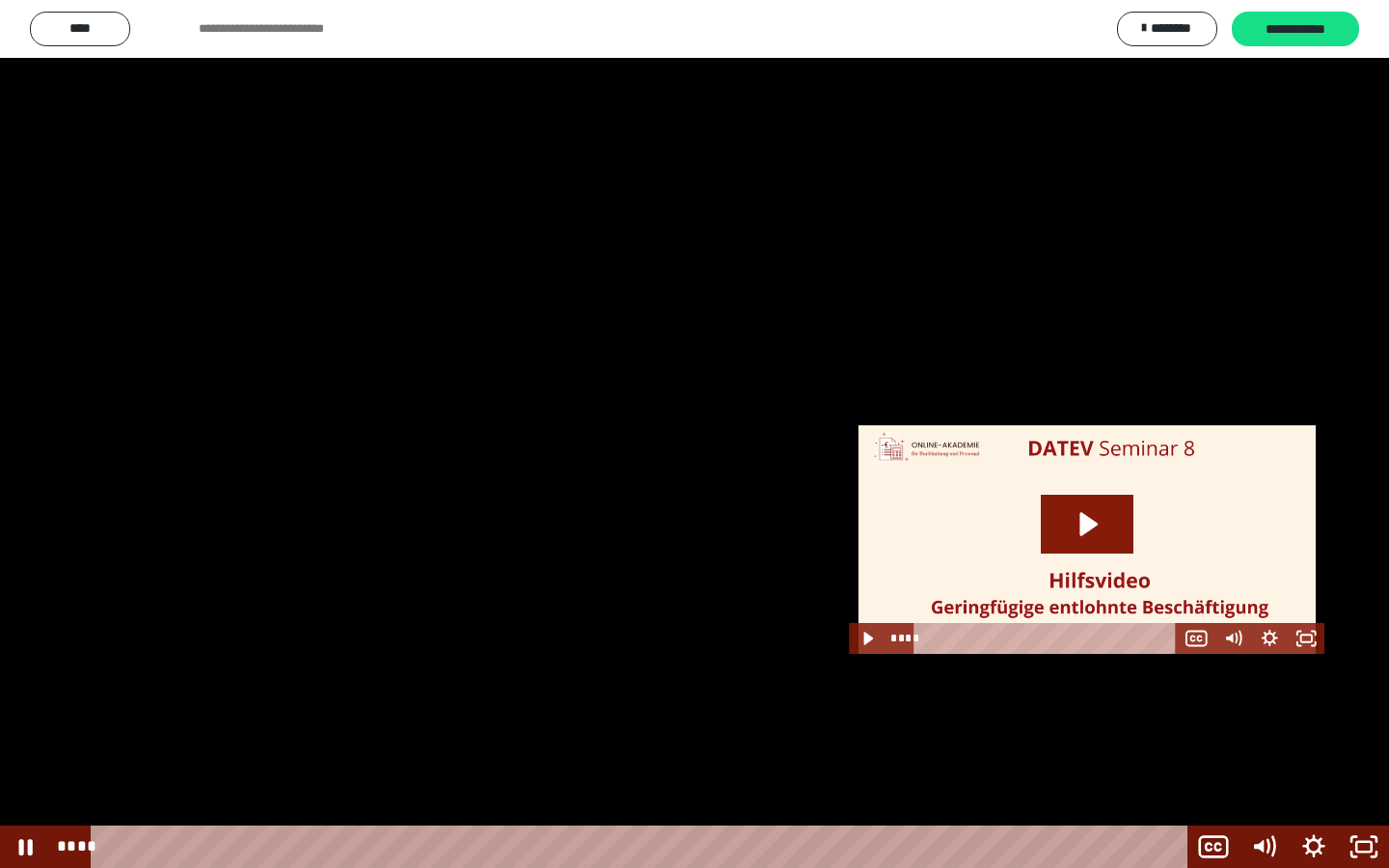 click at bounding box center (694, 434) 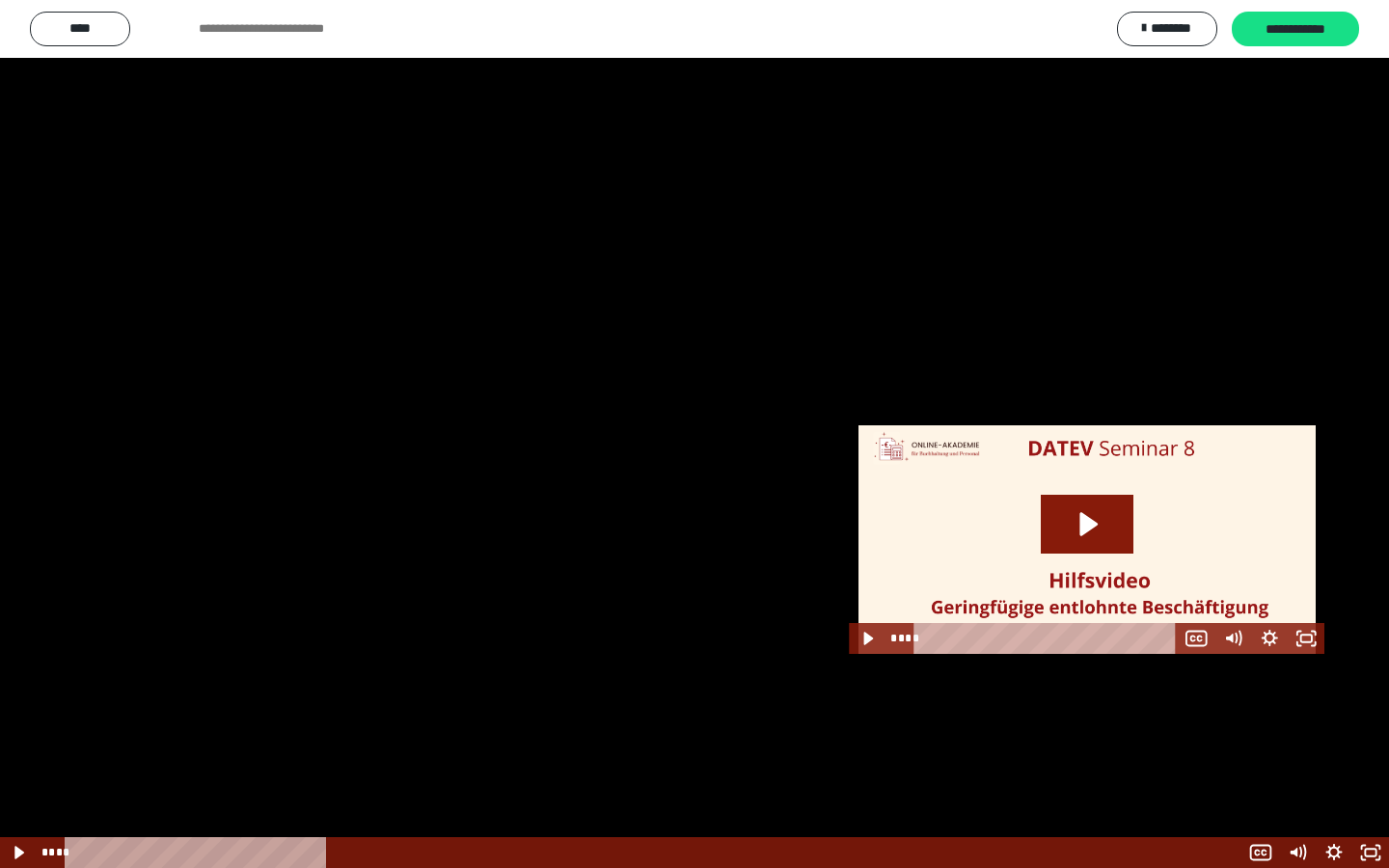 scroll, scrollTop: 2166, scrollLeft: 0, axis: vertical 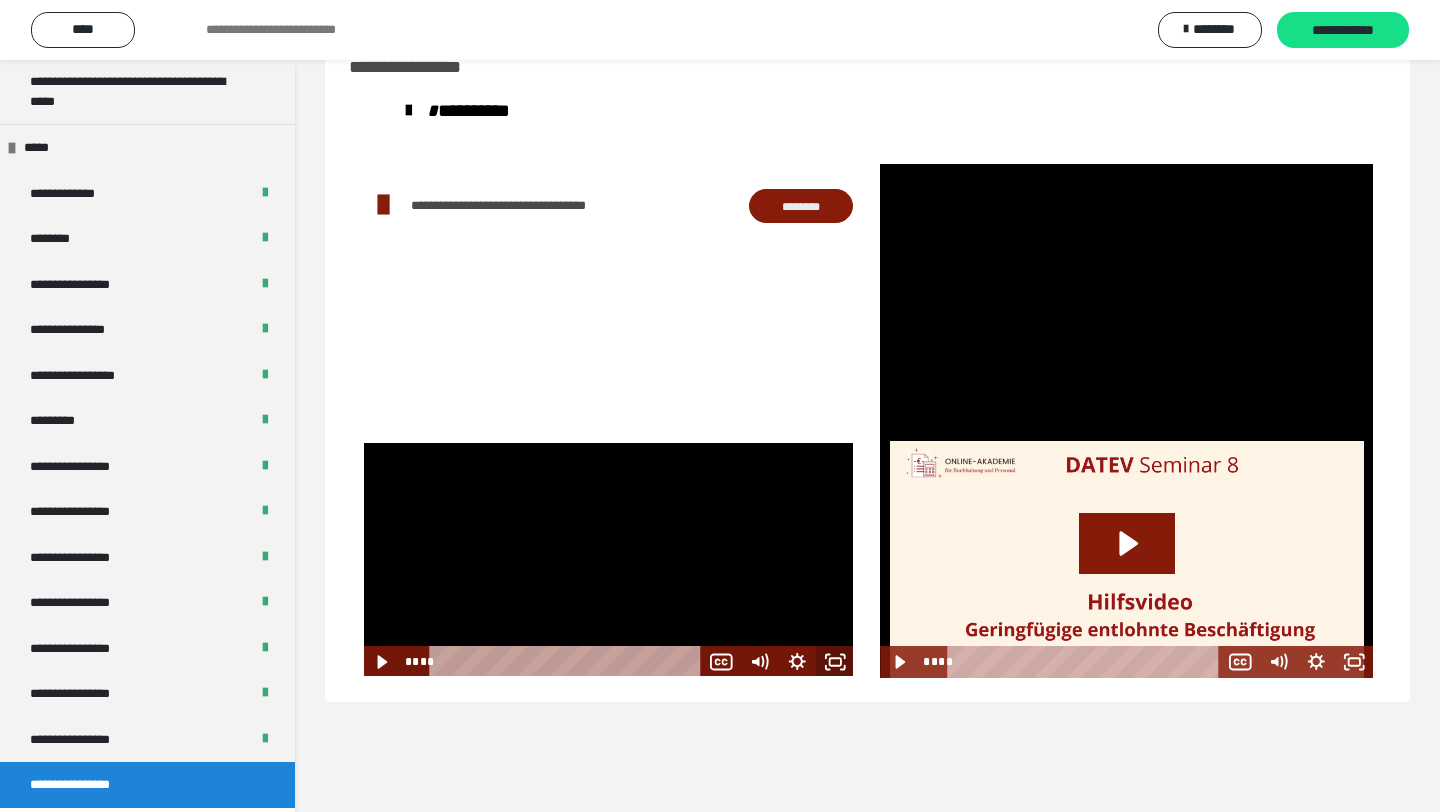click 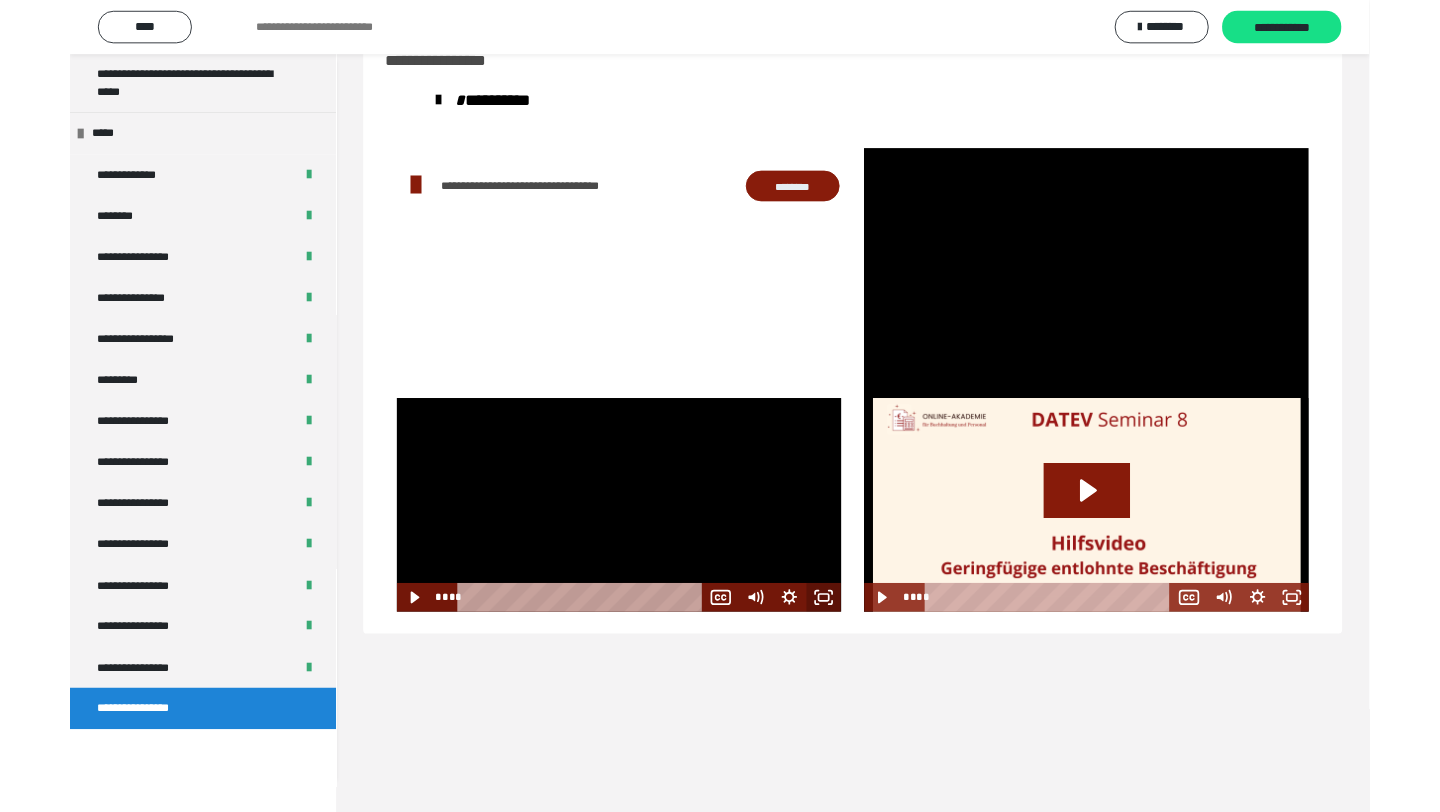 scroll, scrollTop: 2158, scrollLeft: 0, axis: vertical 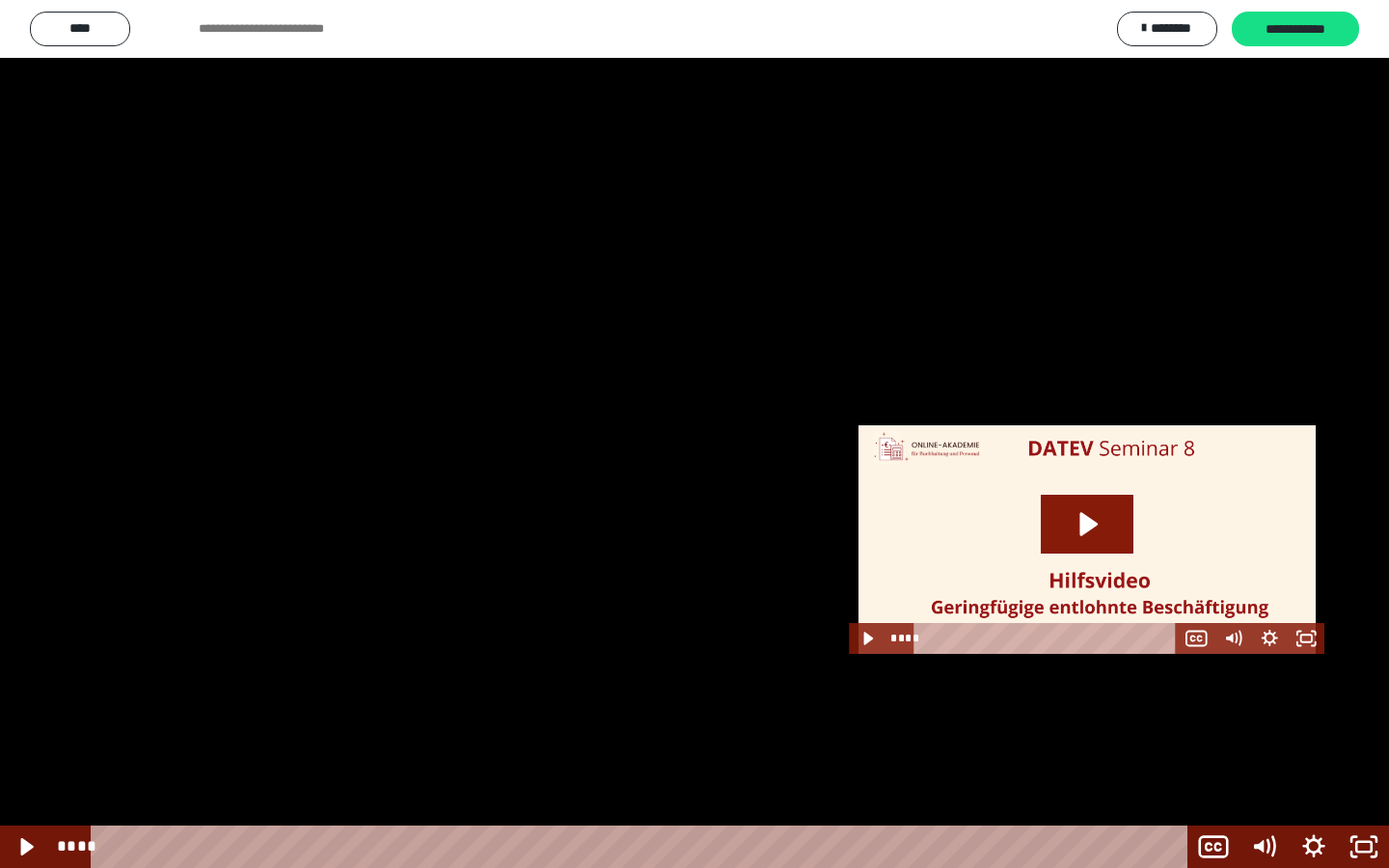 click at bounding box center [694, 434] 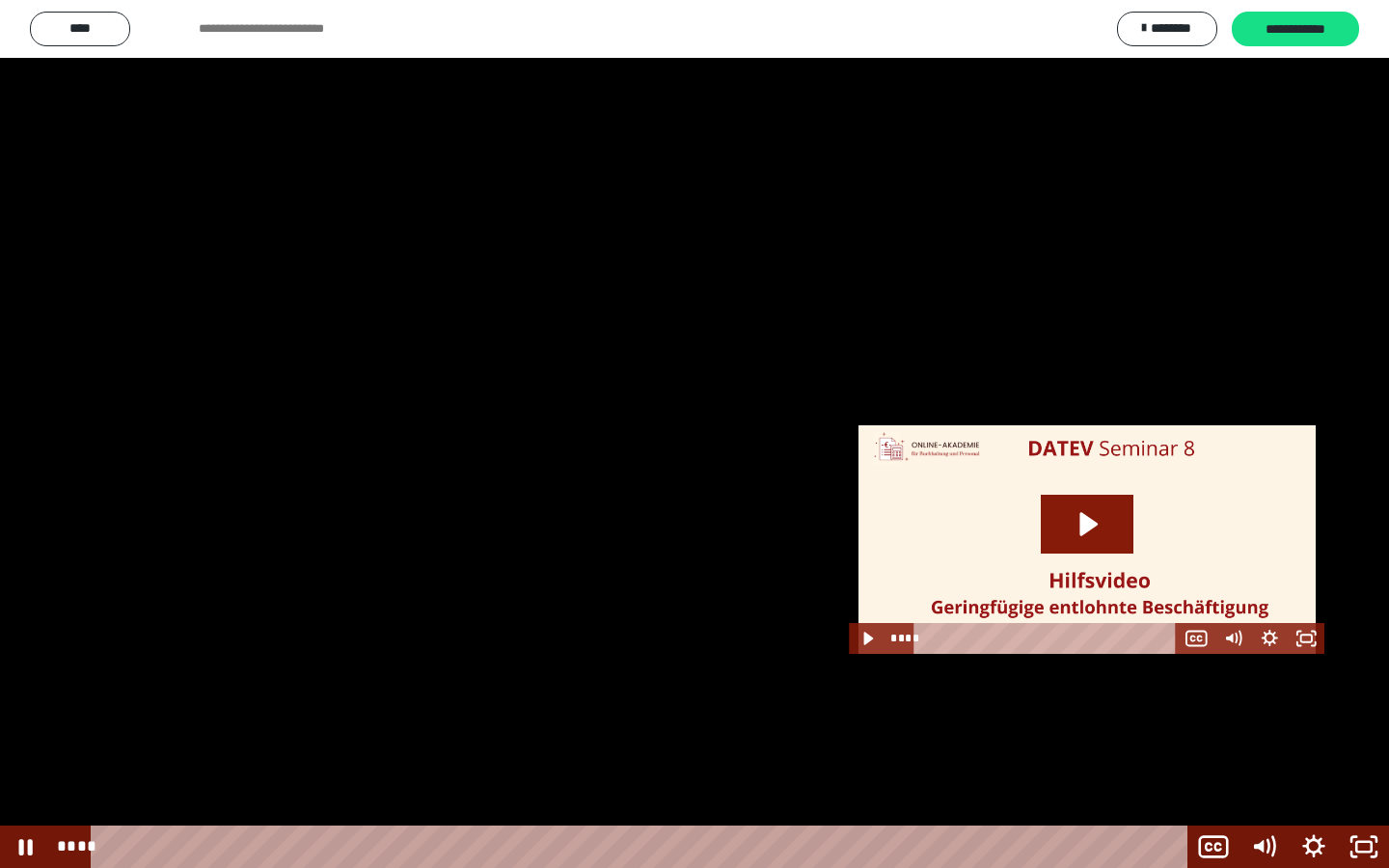 click at bounding box center [694, 434] 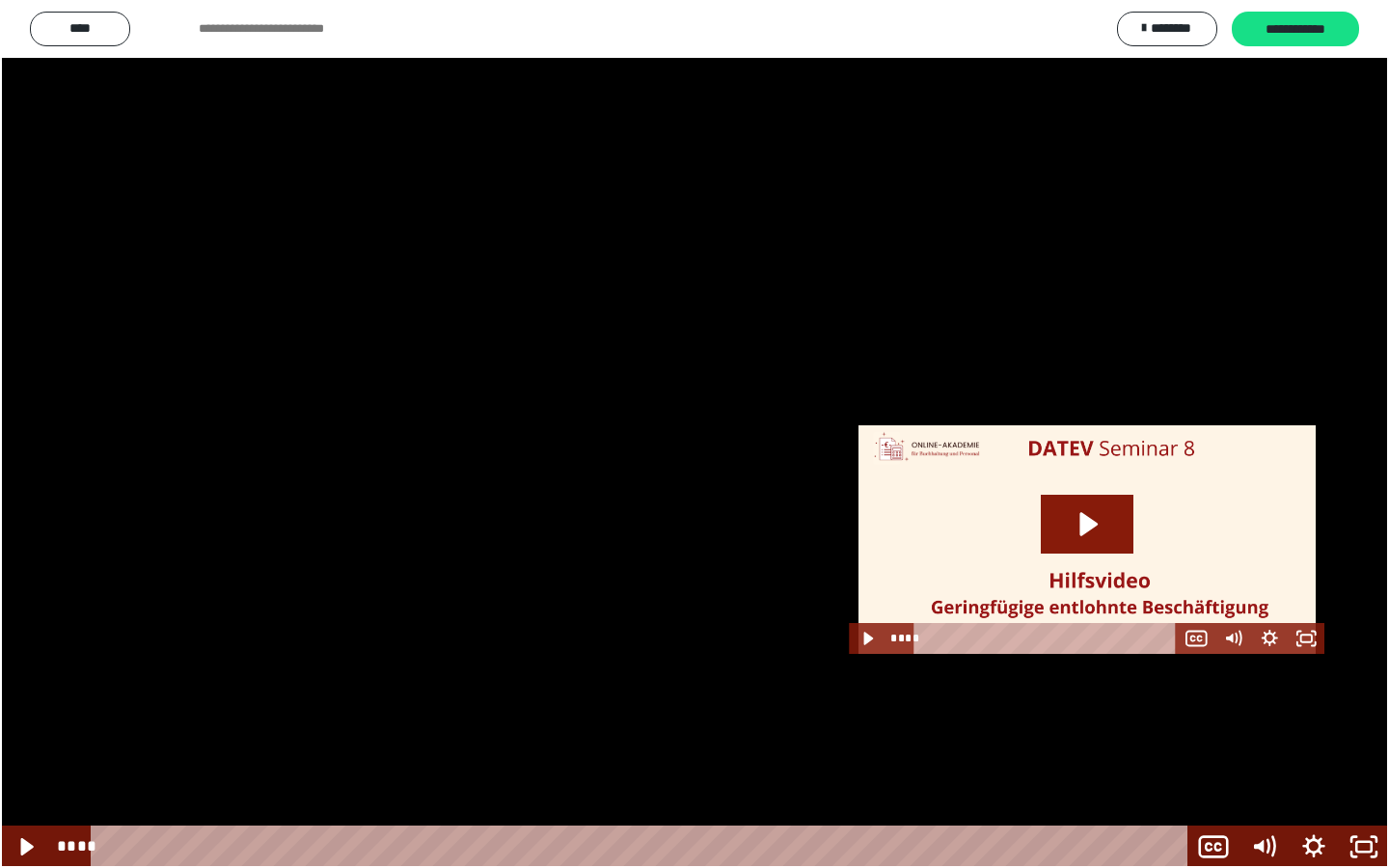 click at bounding box center [694, 434] 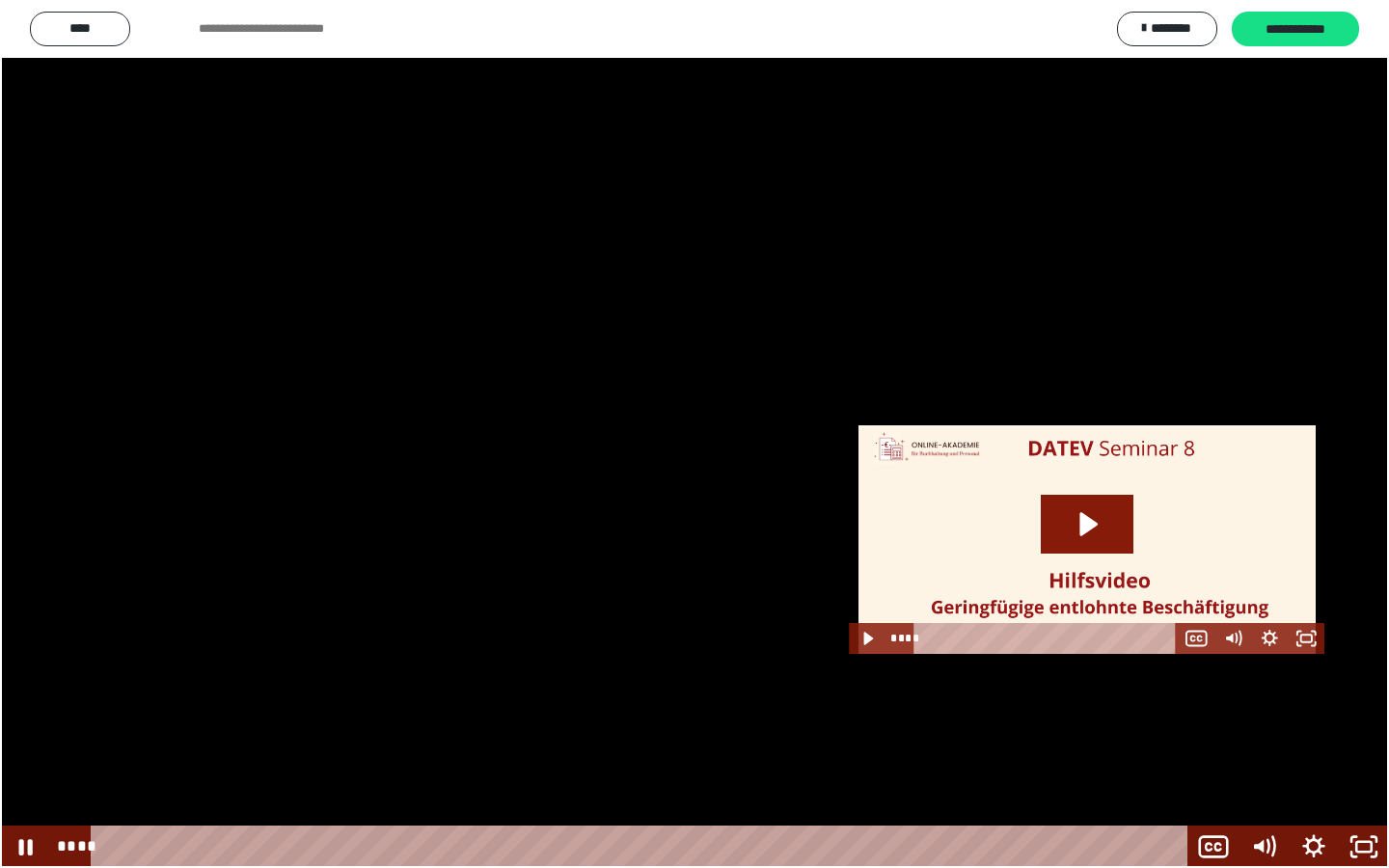 click at bounding box center [694, 434] 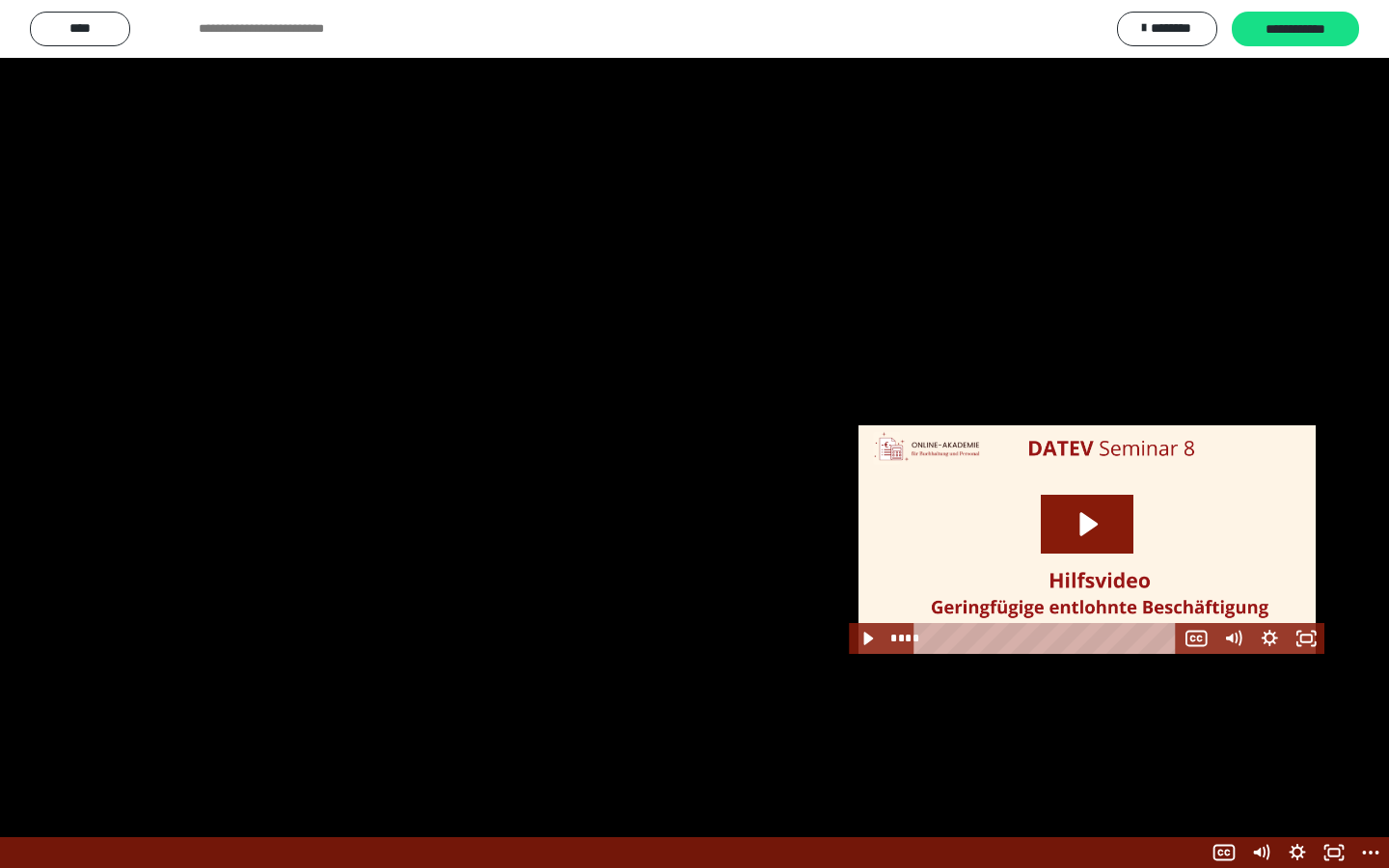 scroll, scrollTop: 2166, scrollLeft: 0, axis: vertical 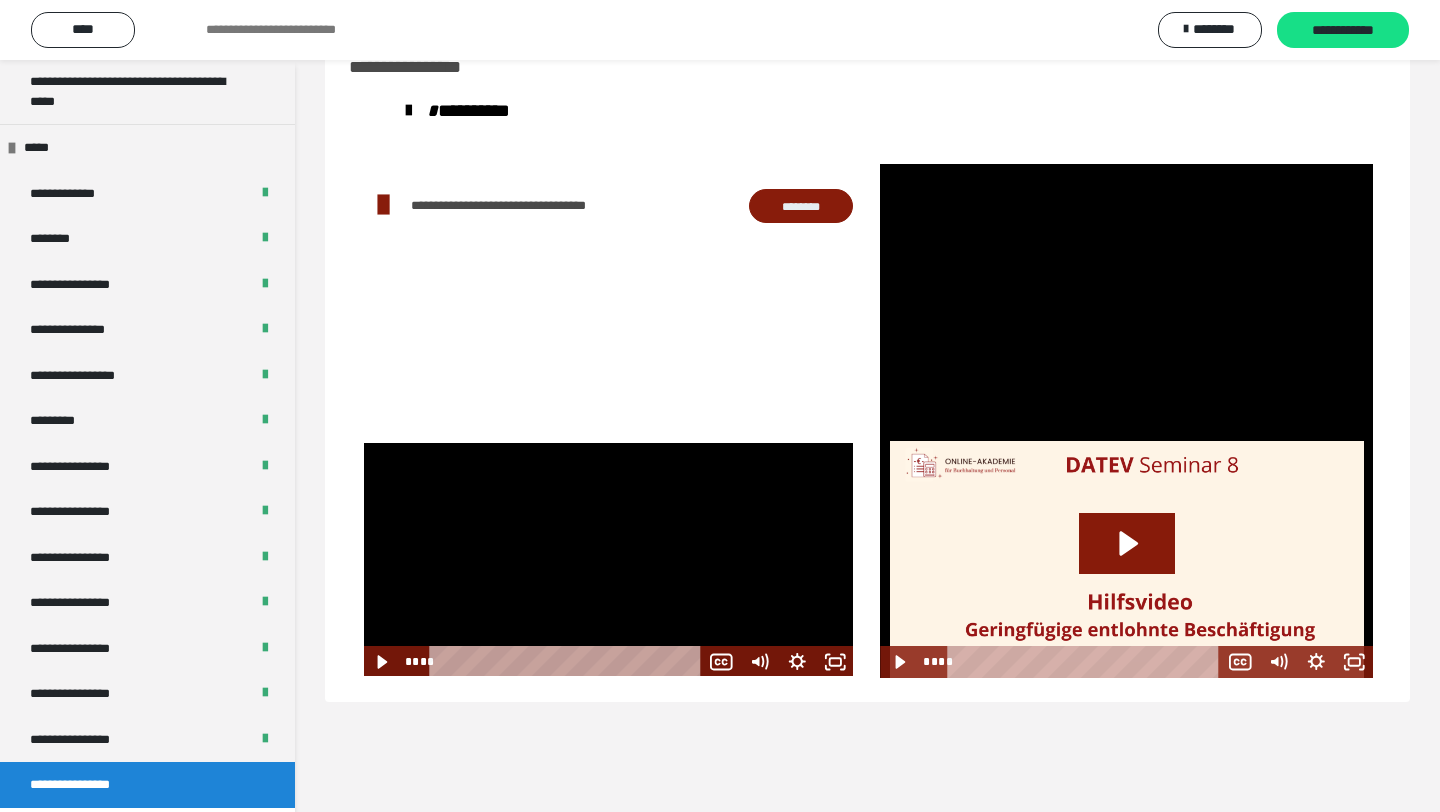 click at bounding box center [608, 559] 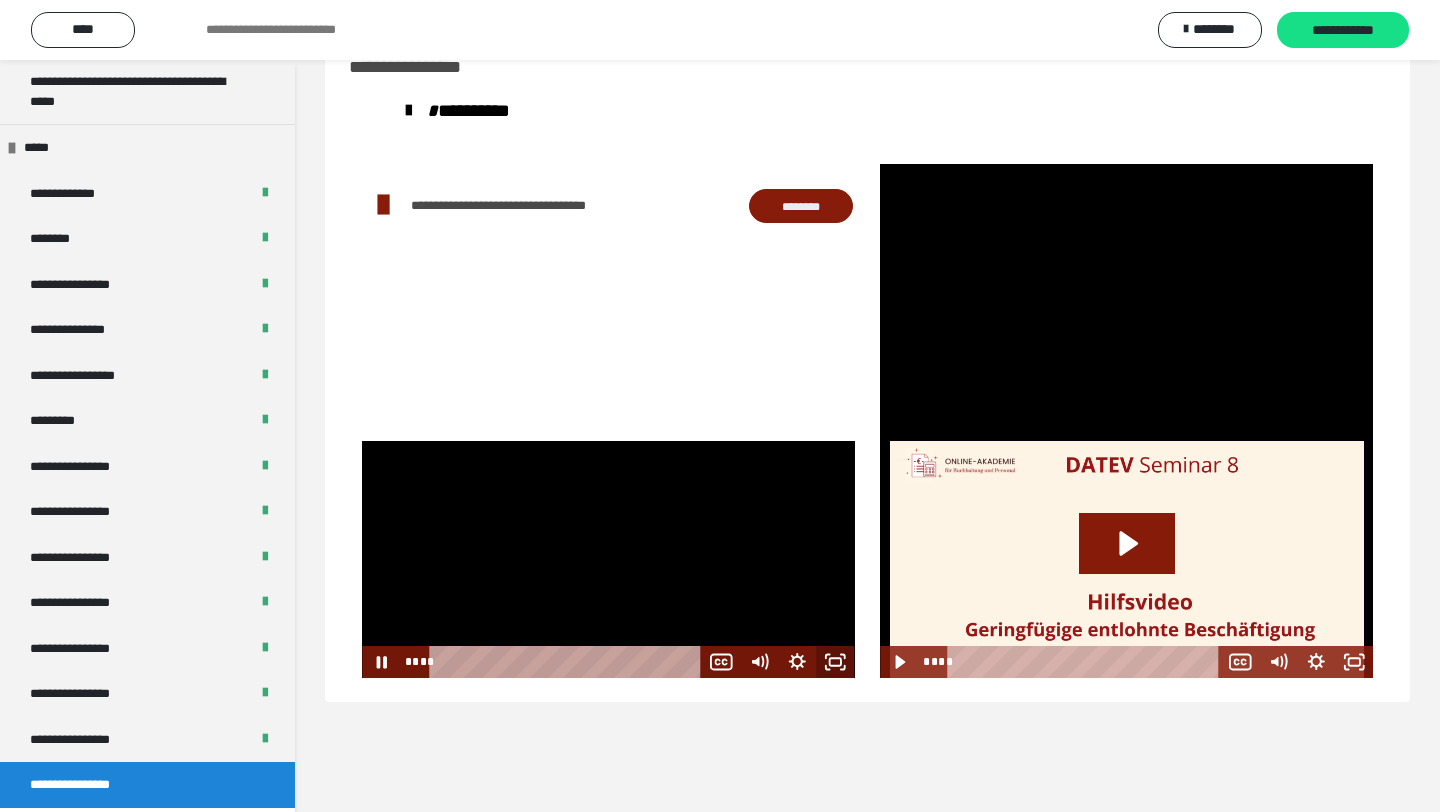 click 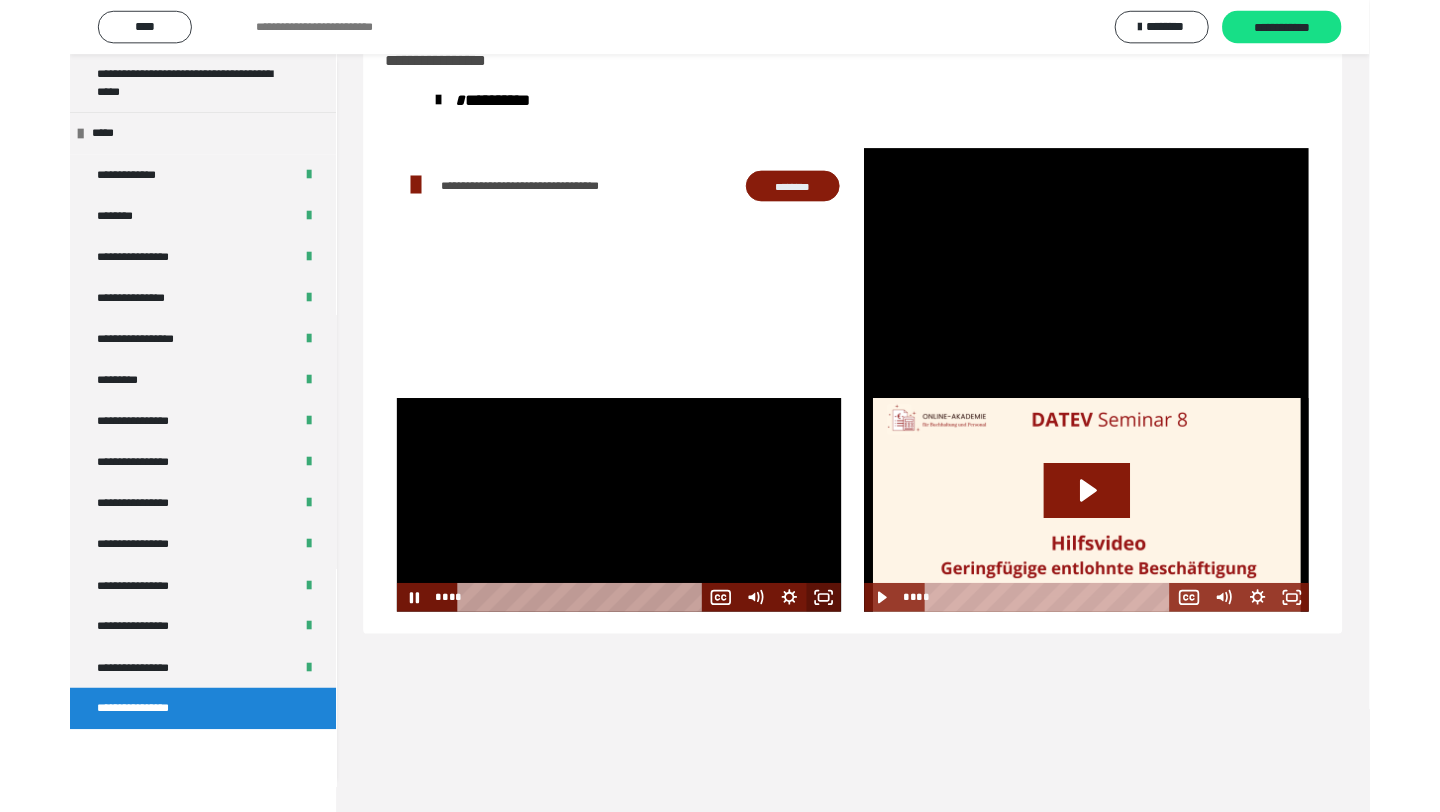 scroll, scrollTop: 2158, scrollLeft: 0, axis: vertical 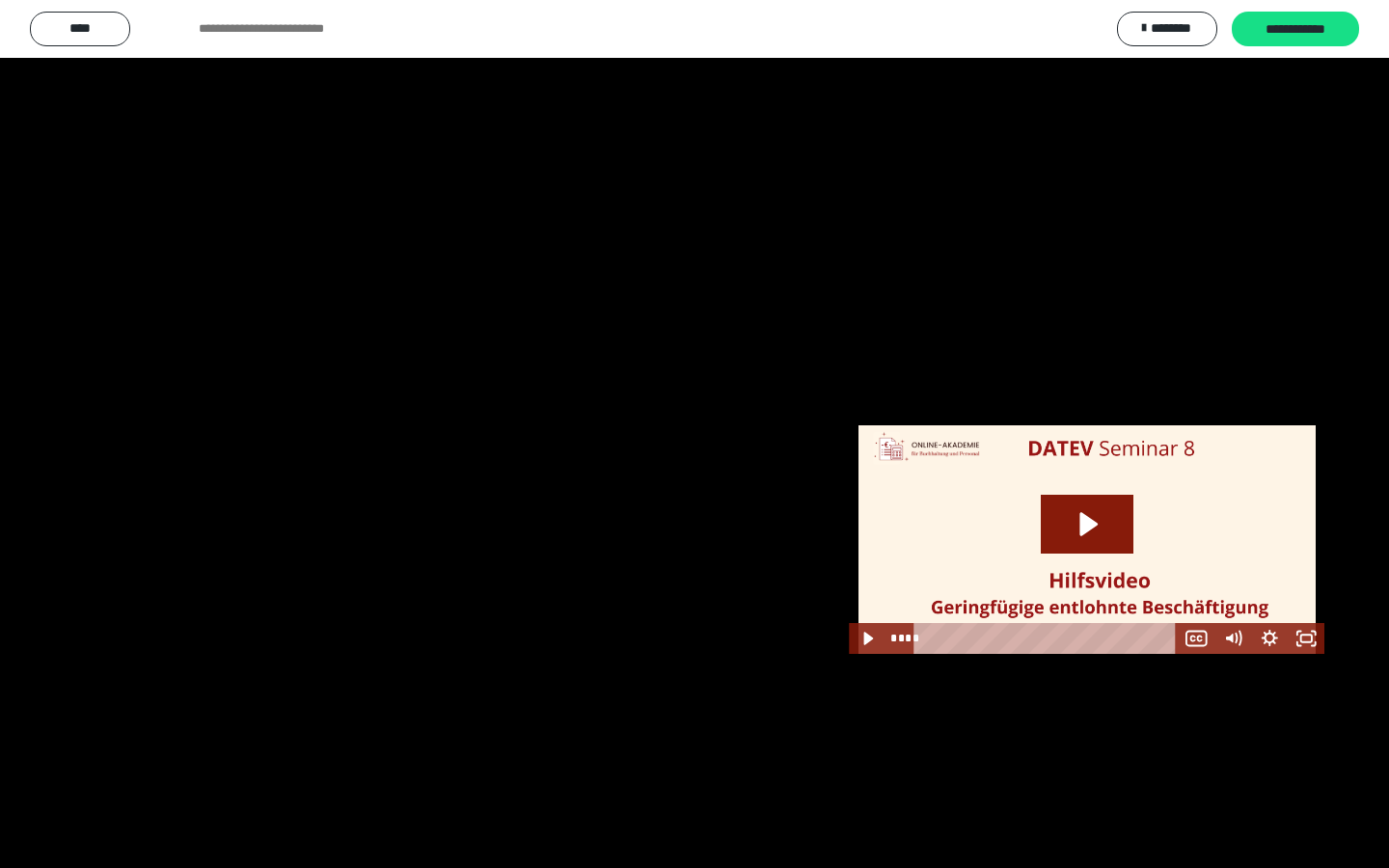 click at bounding box center [694, 434] 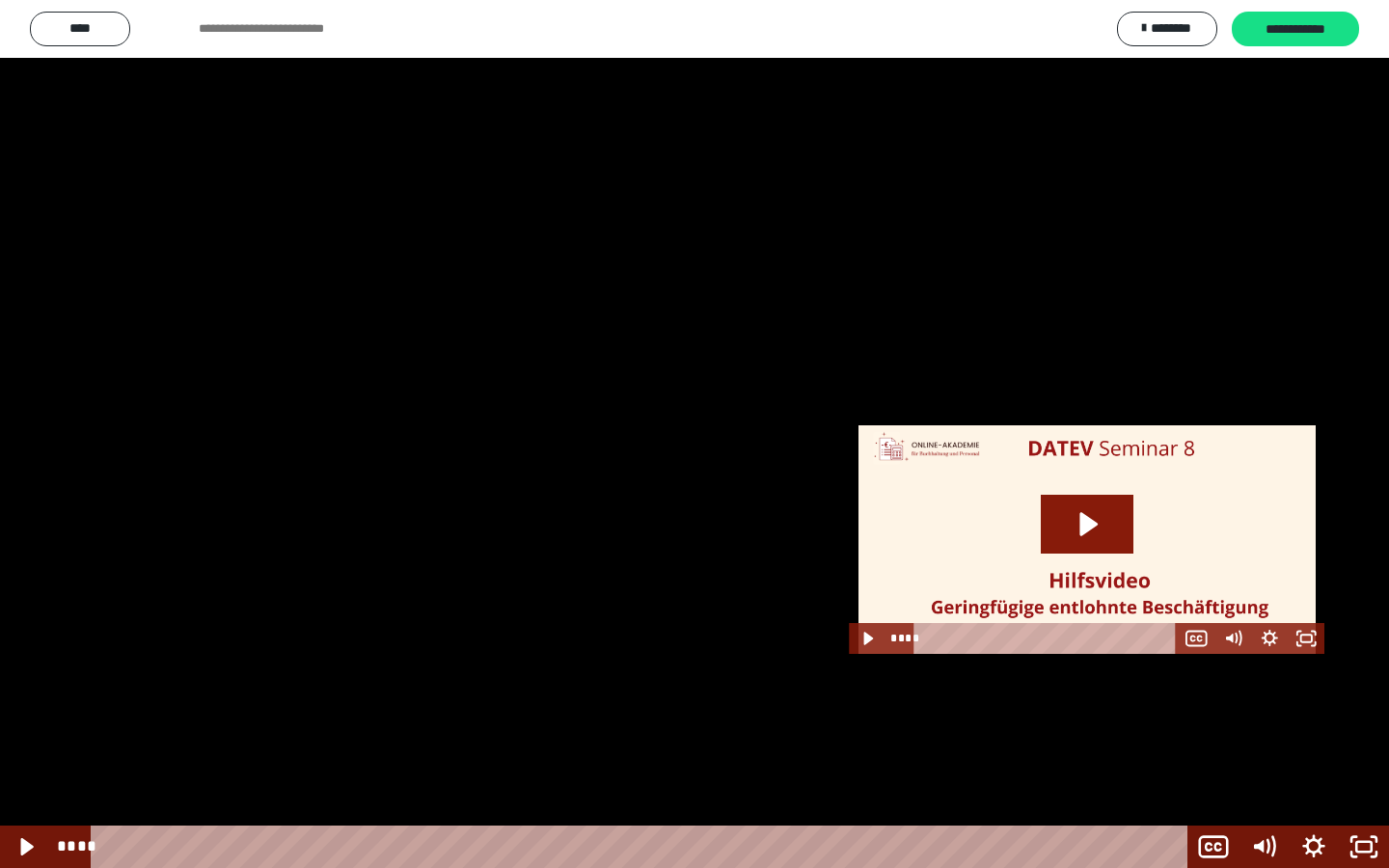 click at bounding box center (694, 434) 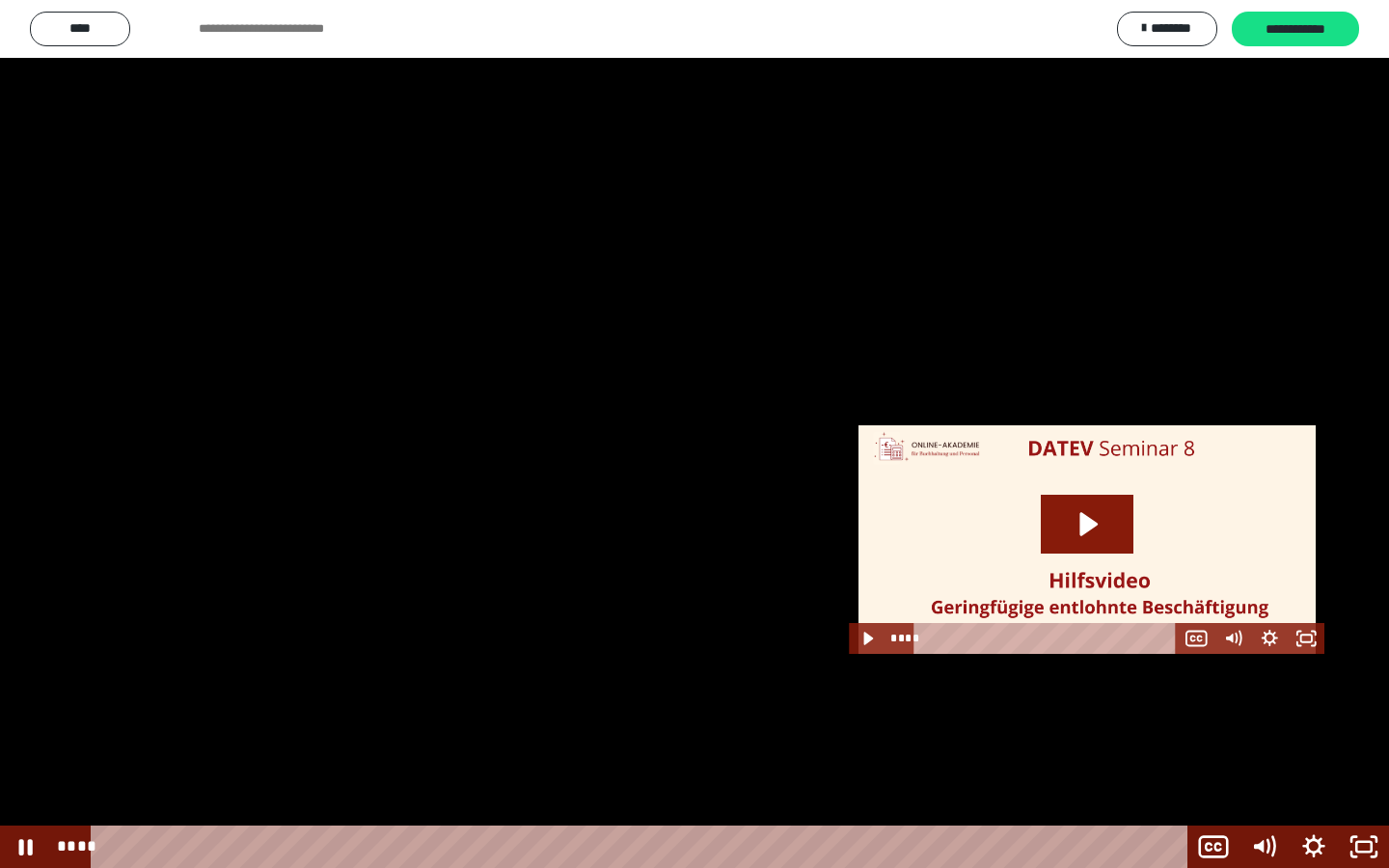 click at bounding box center [694, 434] 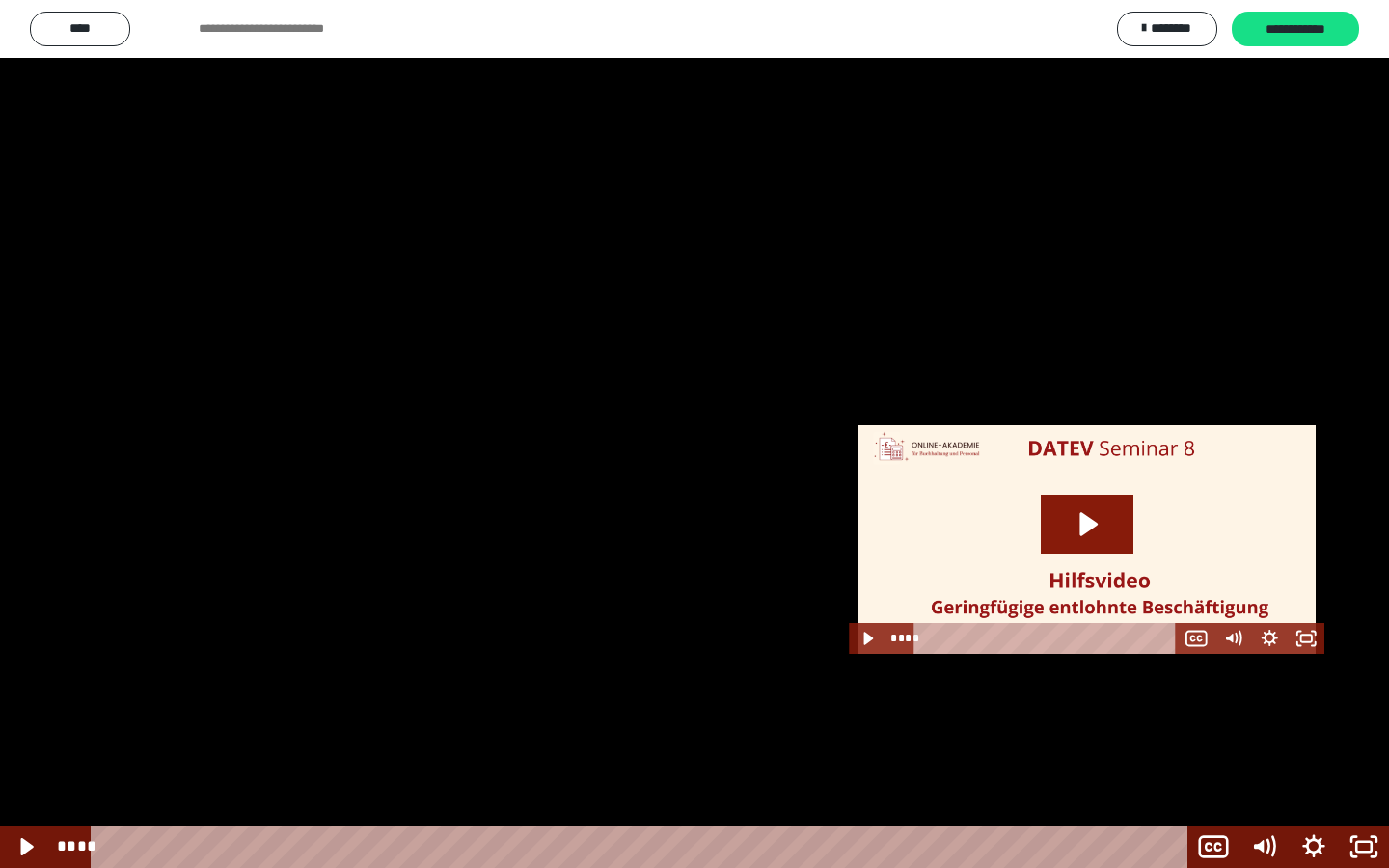 click at bounding box center (694, 434) 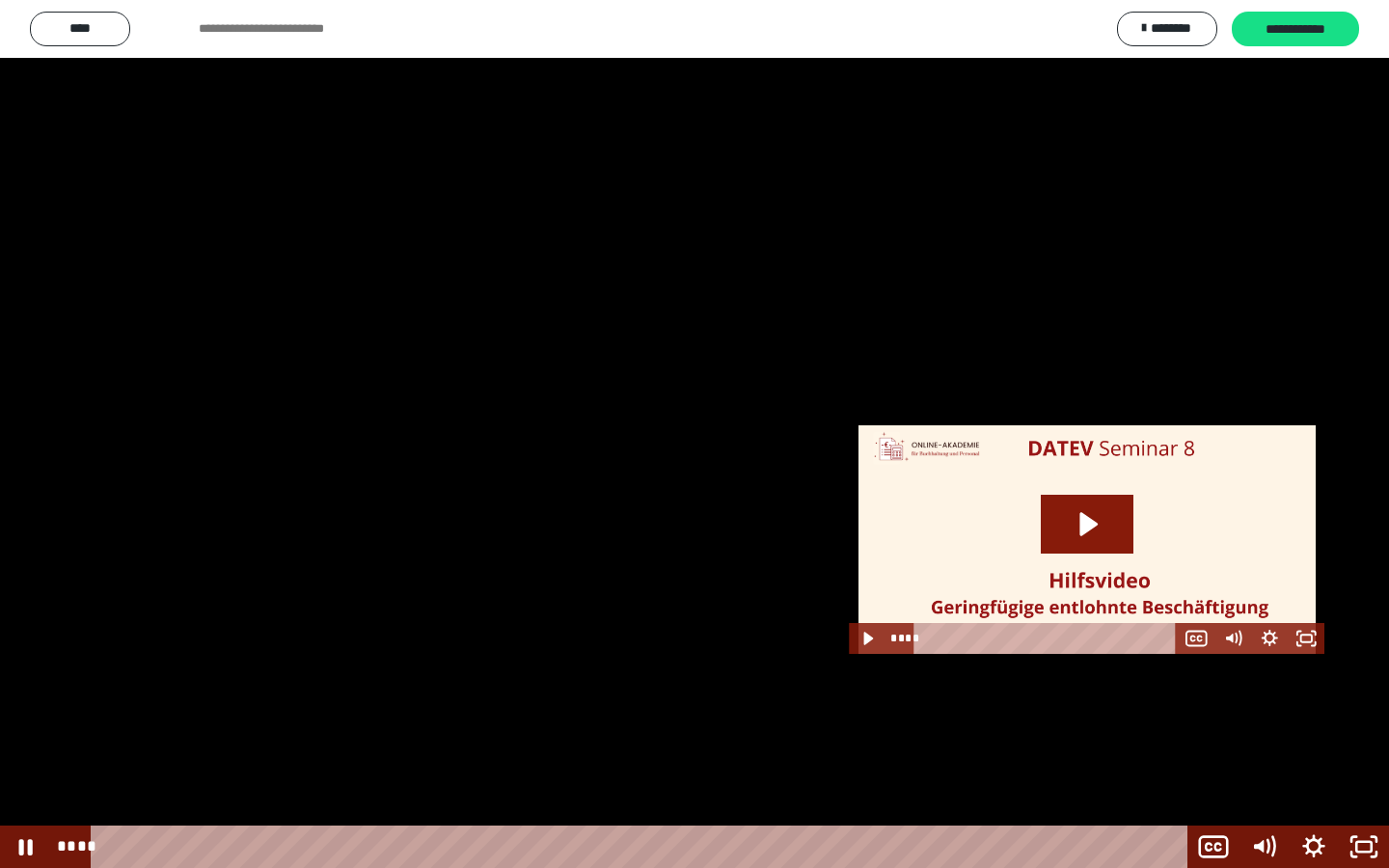 click at bounding box center (694, 434) 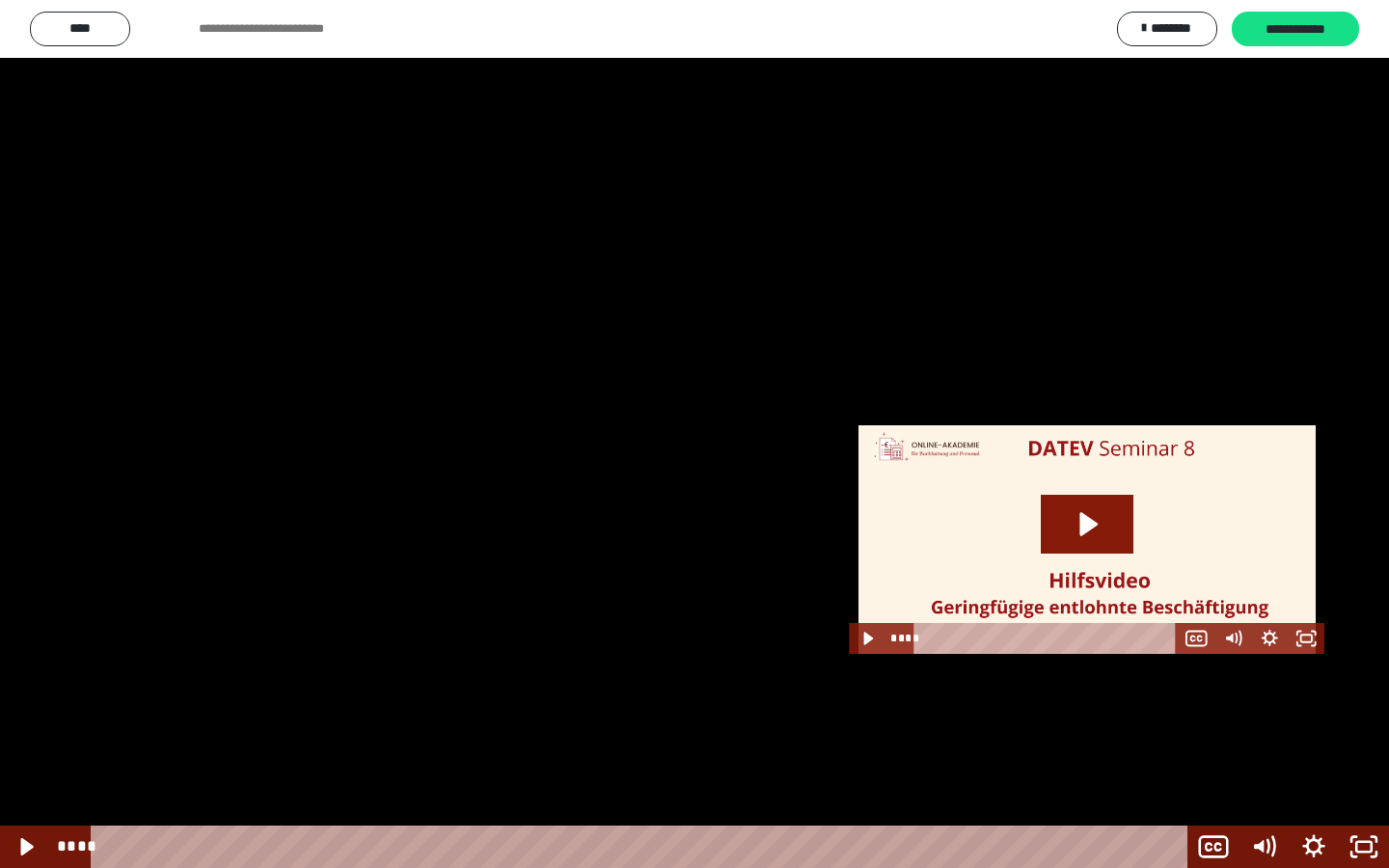 click at bounding box center [694, 434] 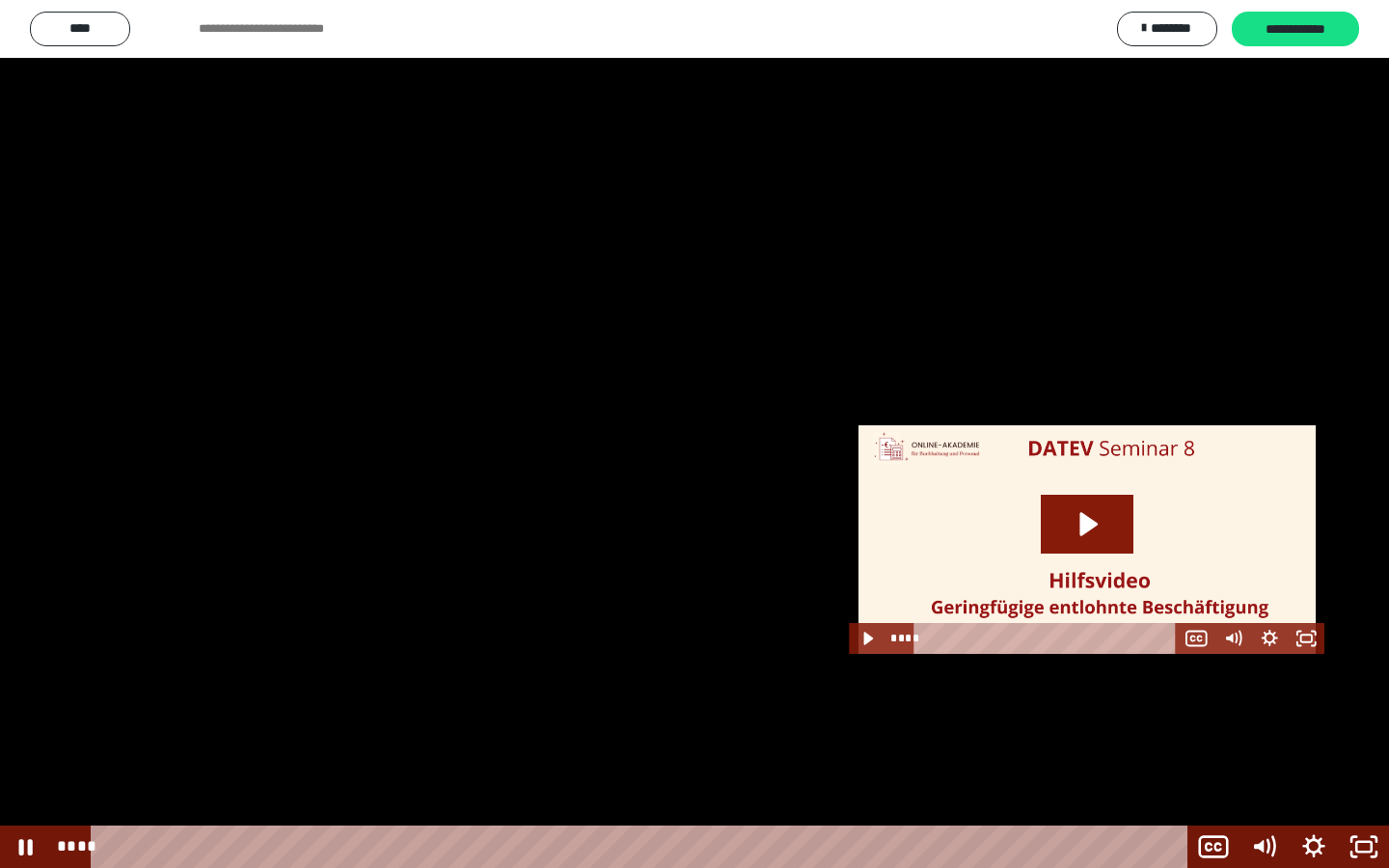 click at bounding box center (694, 434) 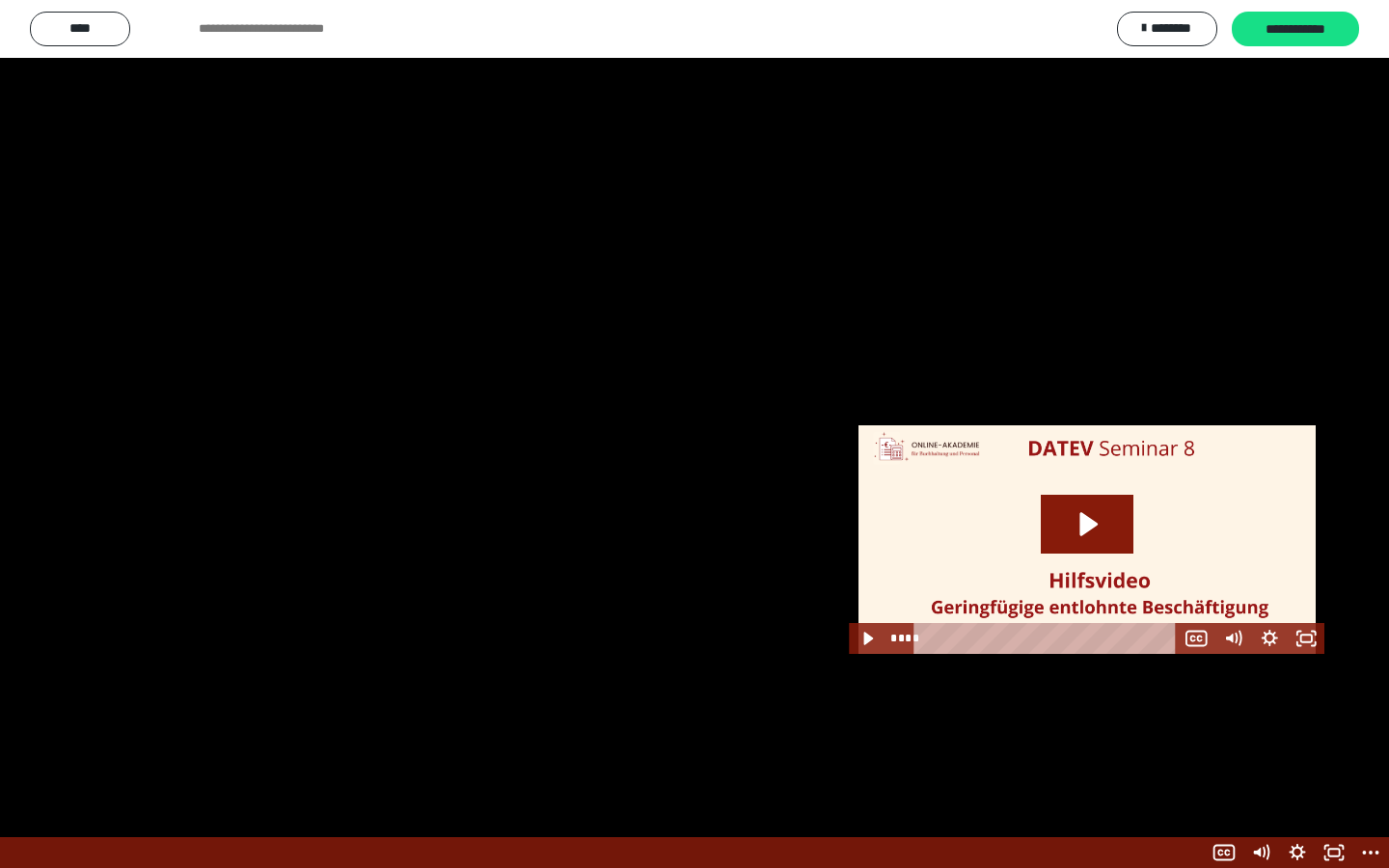 scroll, scrollTop: 2166, scrollLeft: 0, axis: vertical 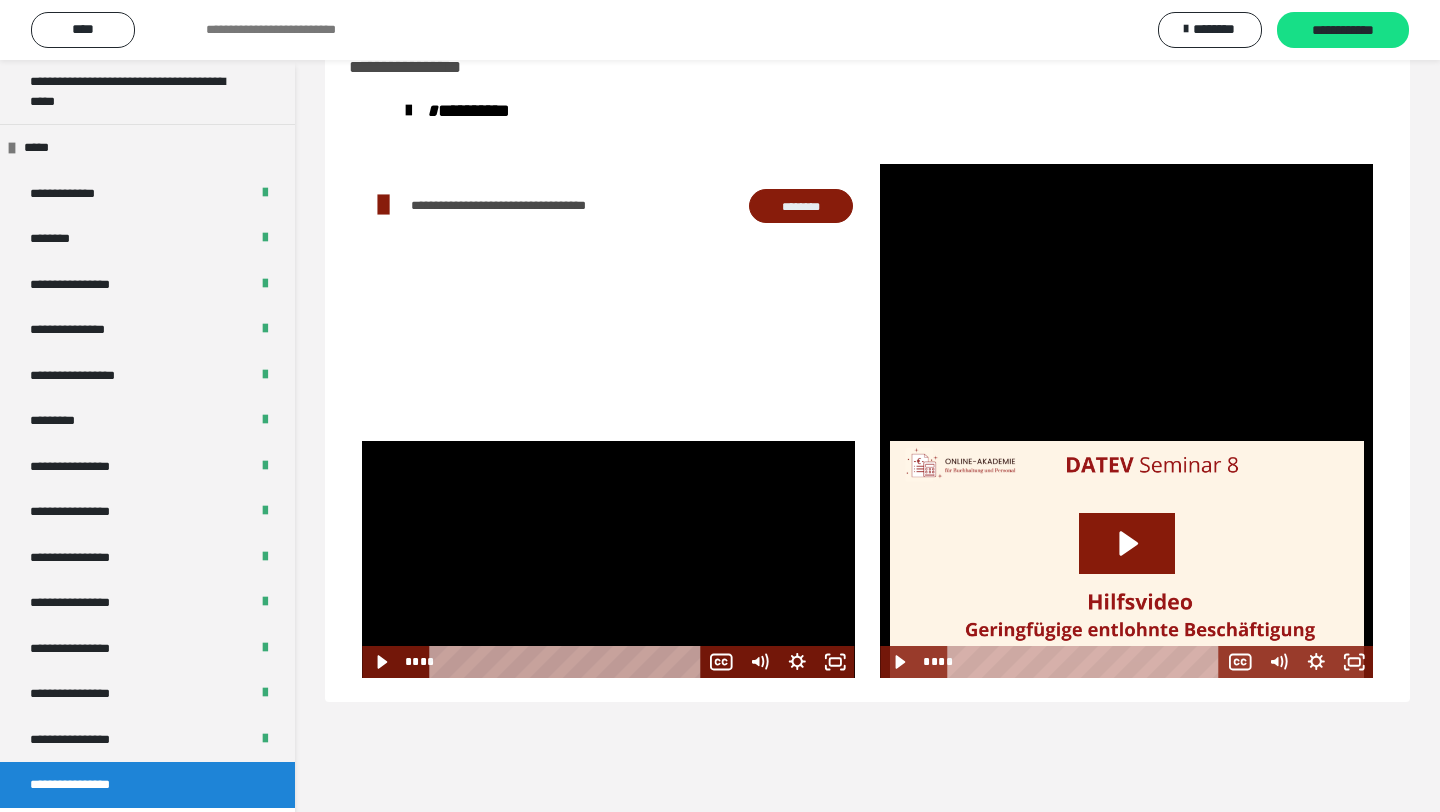 click at bounding box center [608, 559] 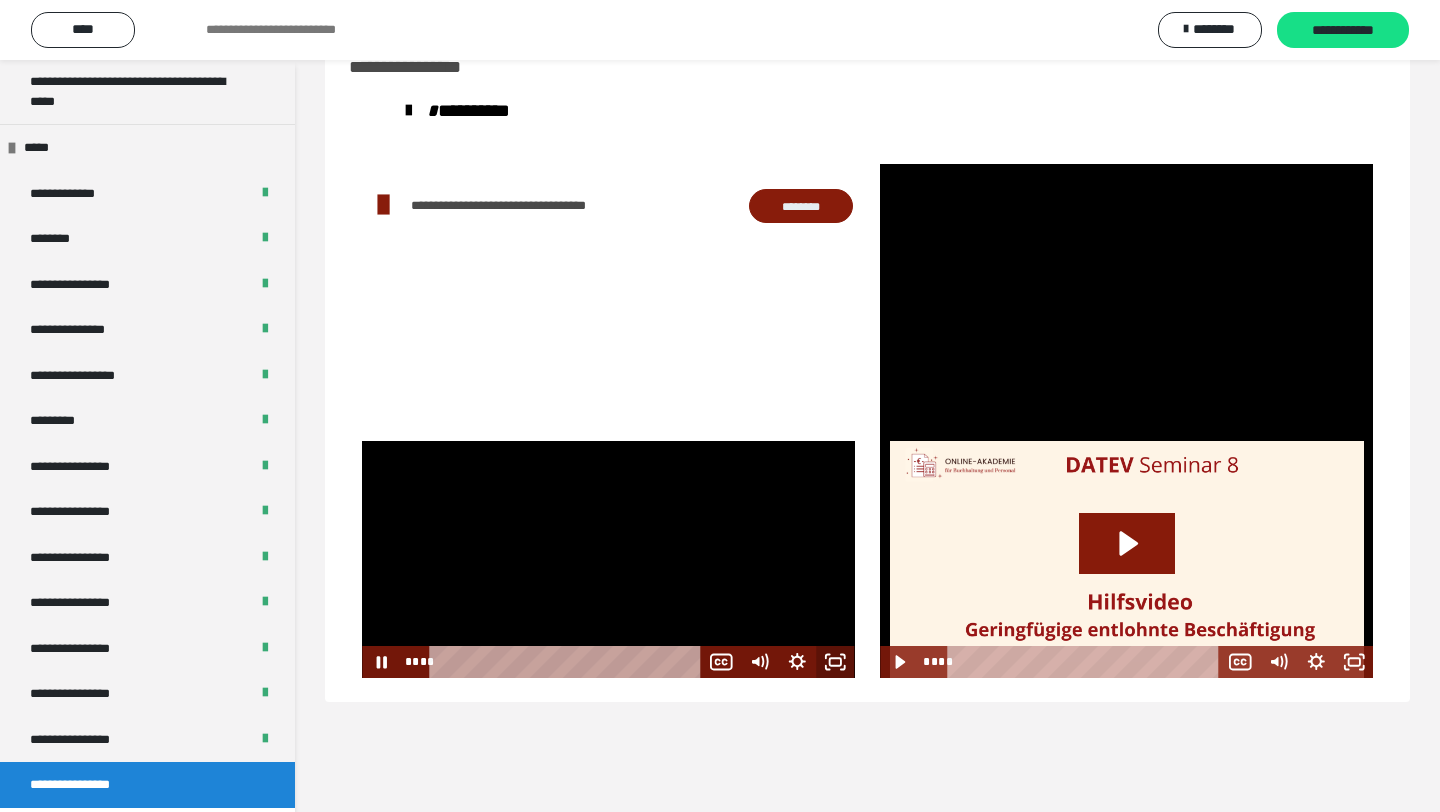 click 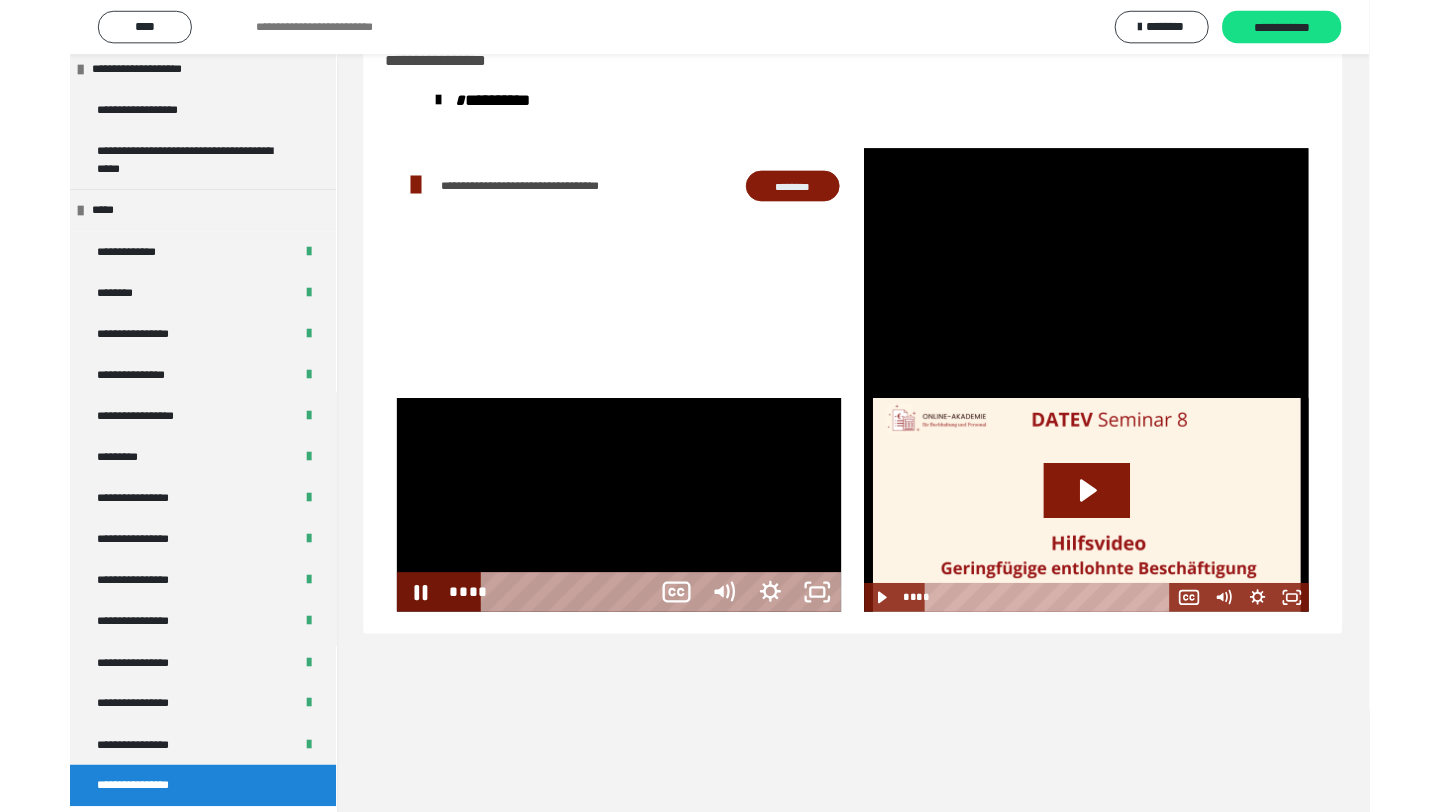 scroll, scrollTop: 2158, scrollLeft: 0, axis: vertical 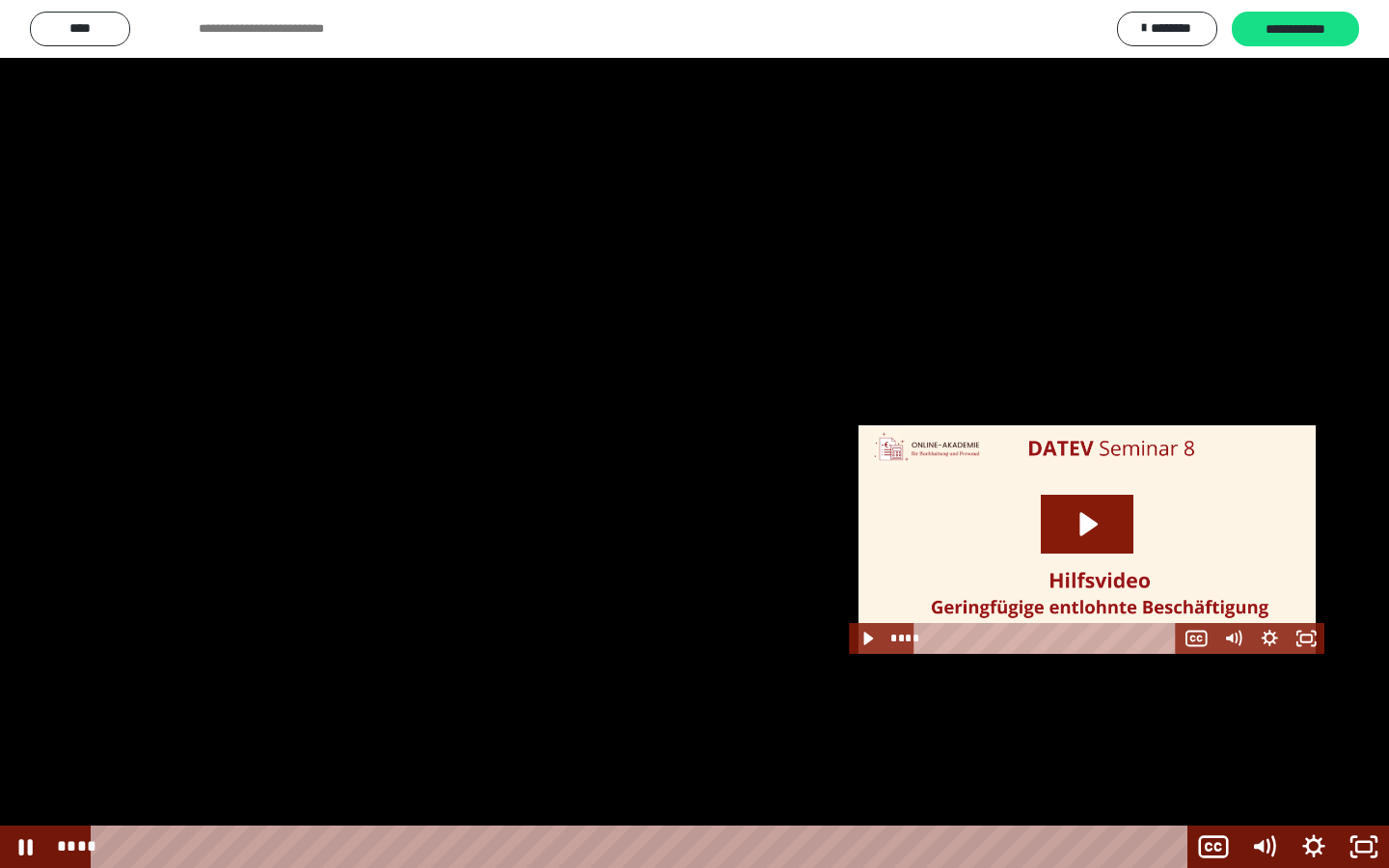 click at bounding box center [694, 434] 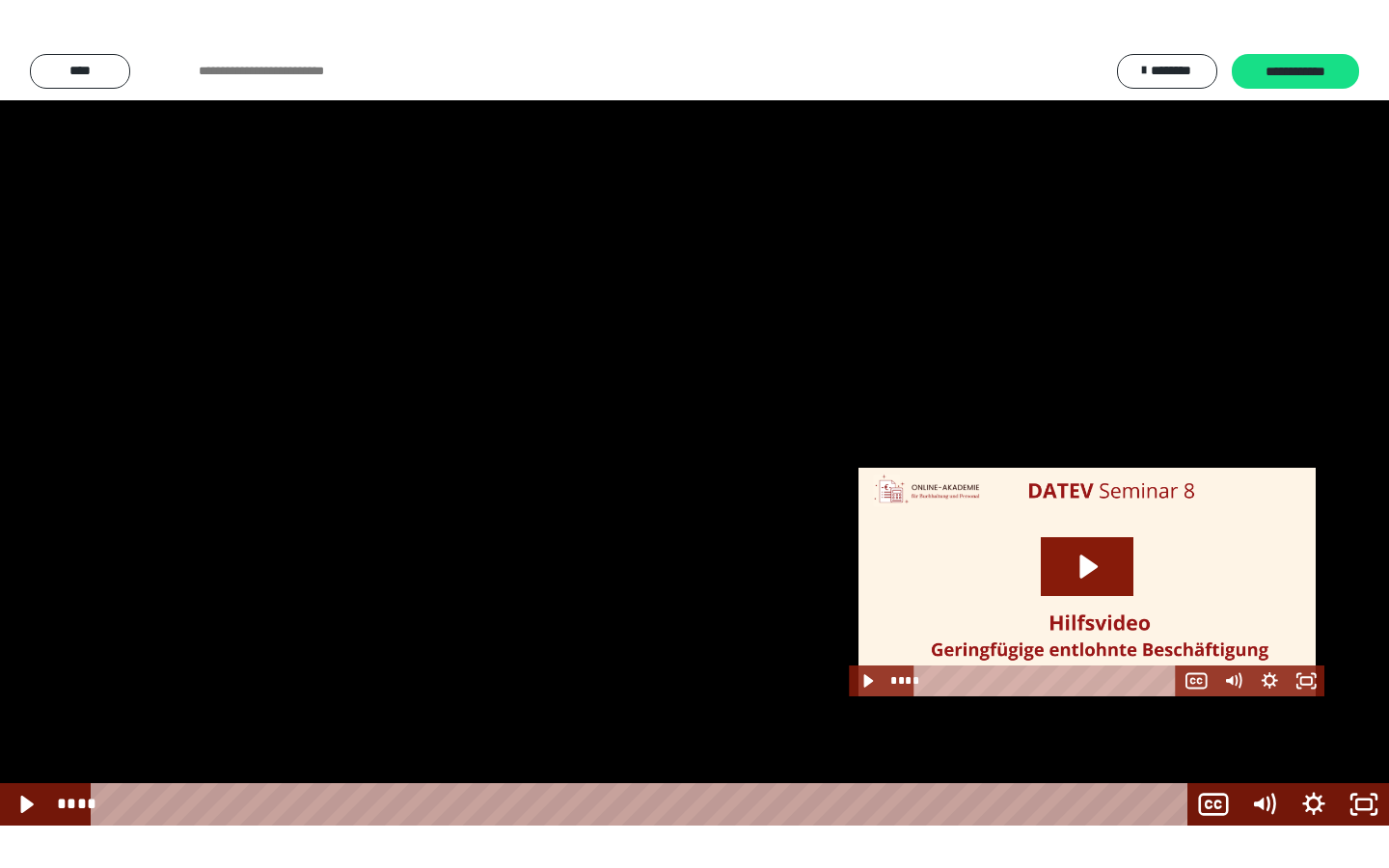 scroll, scrollTop: 2166, scrollLeft: 0, axis: vertical 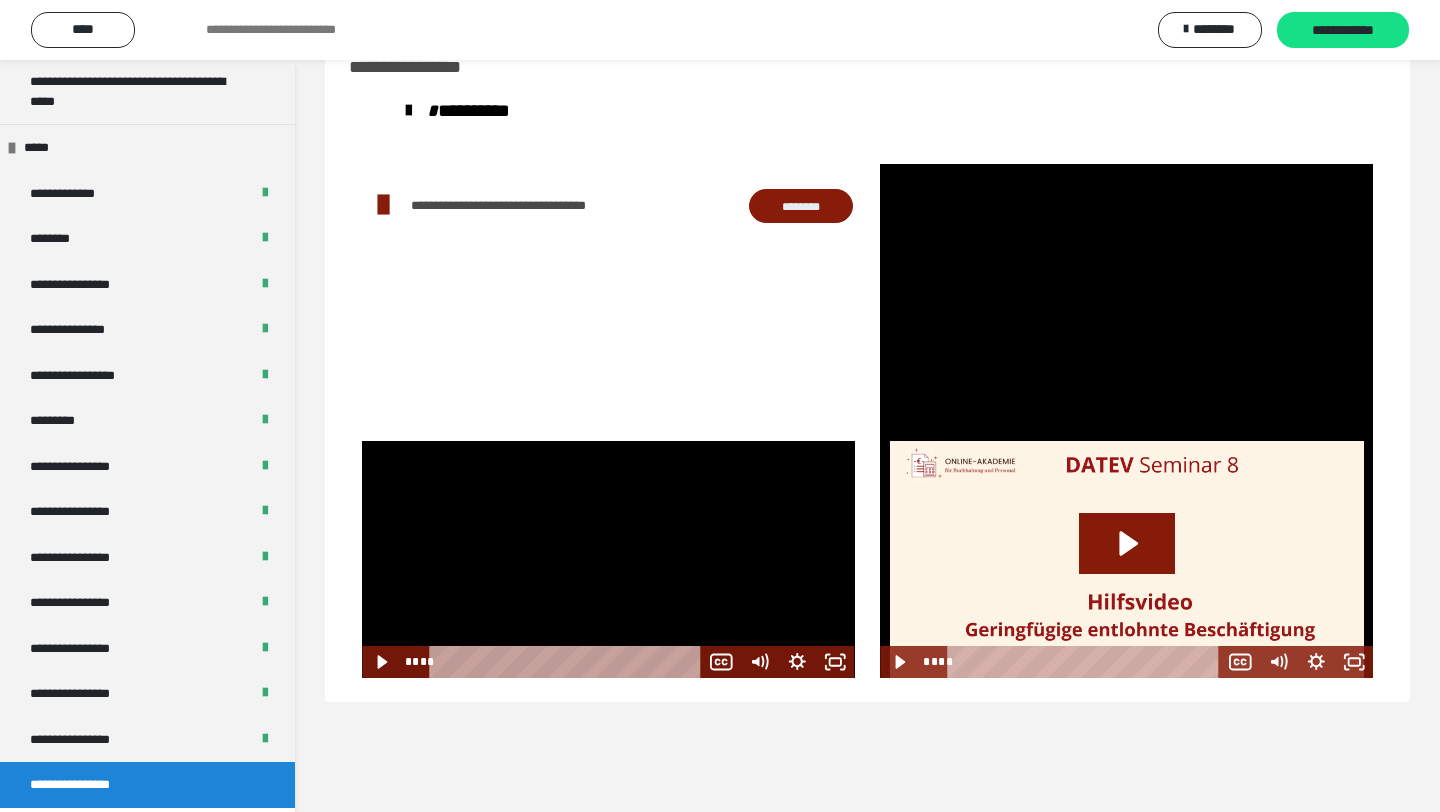 click at bounding box center (608, 559) 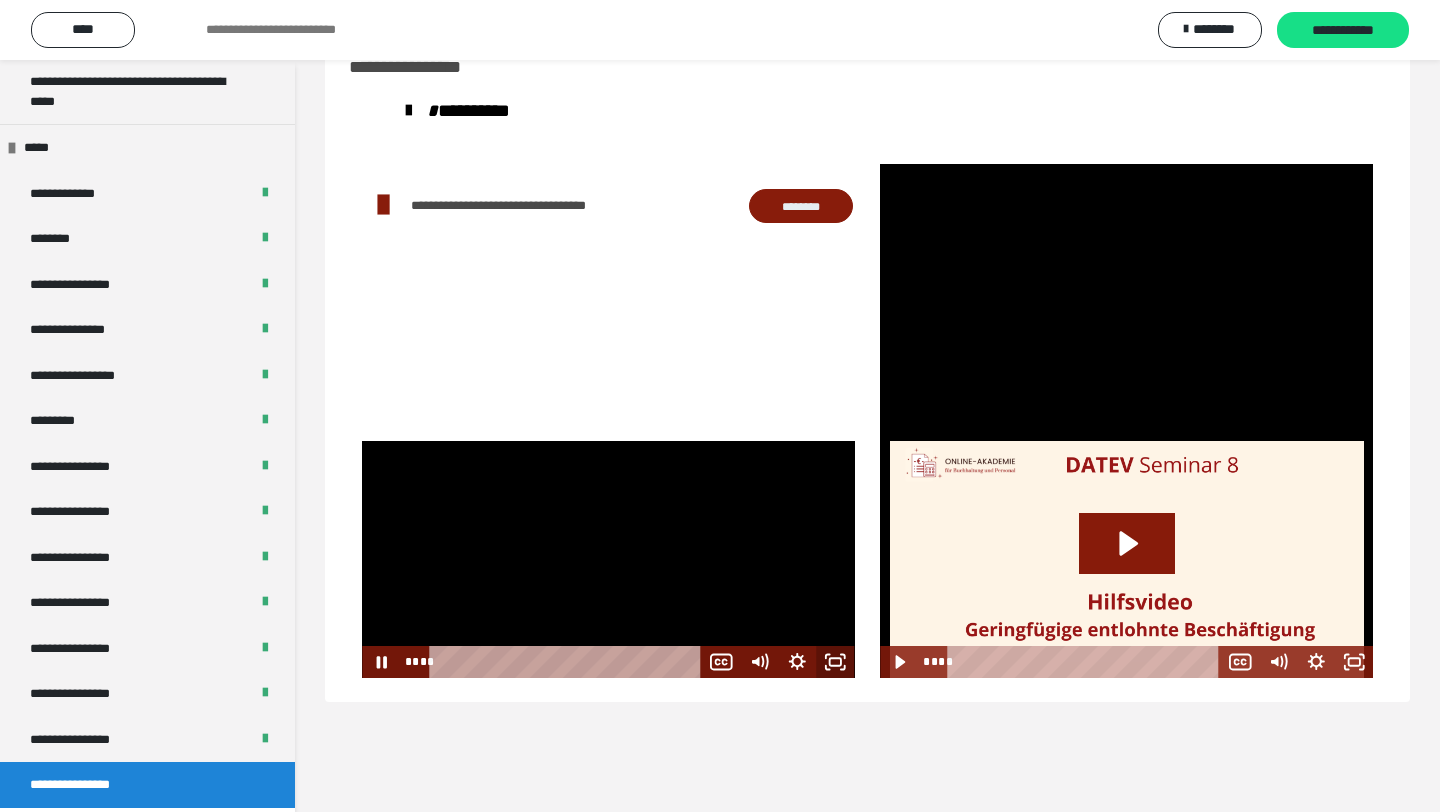 click 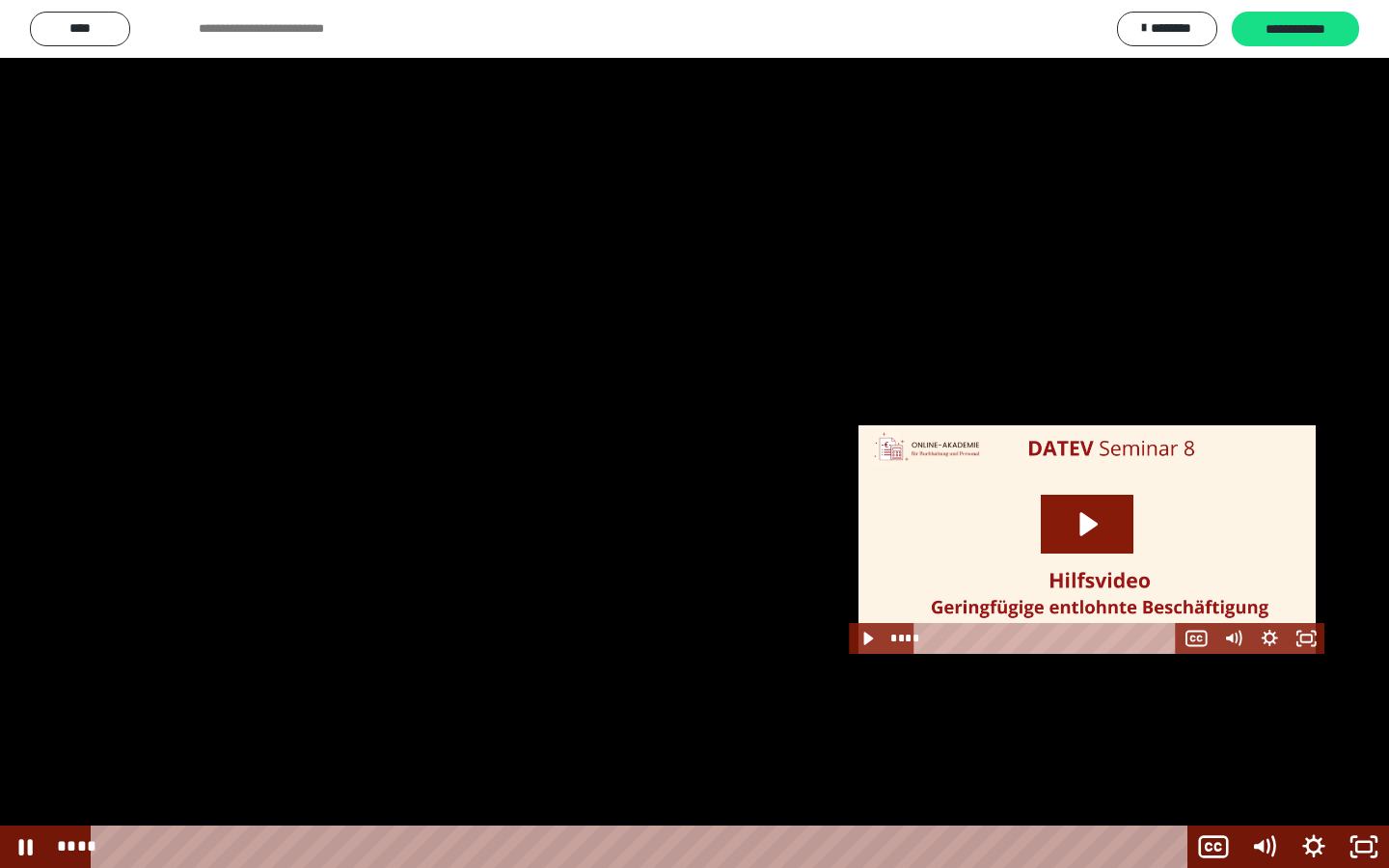 click at bounding box center [694, 434] 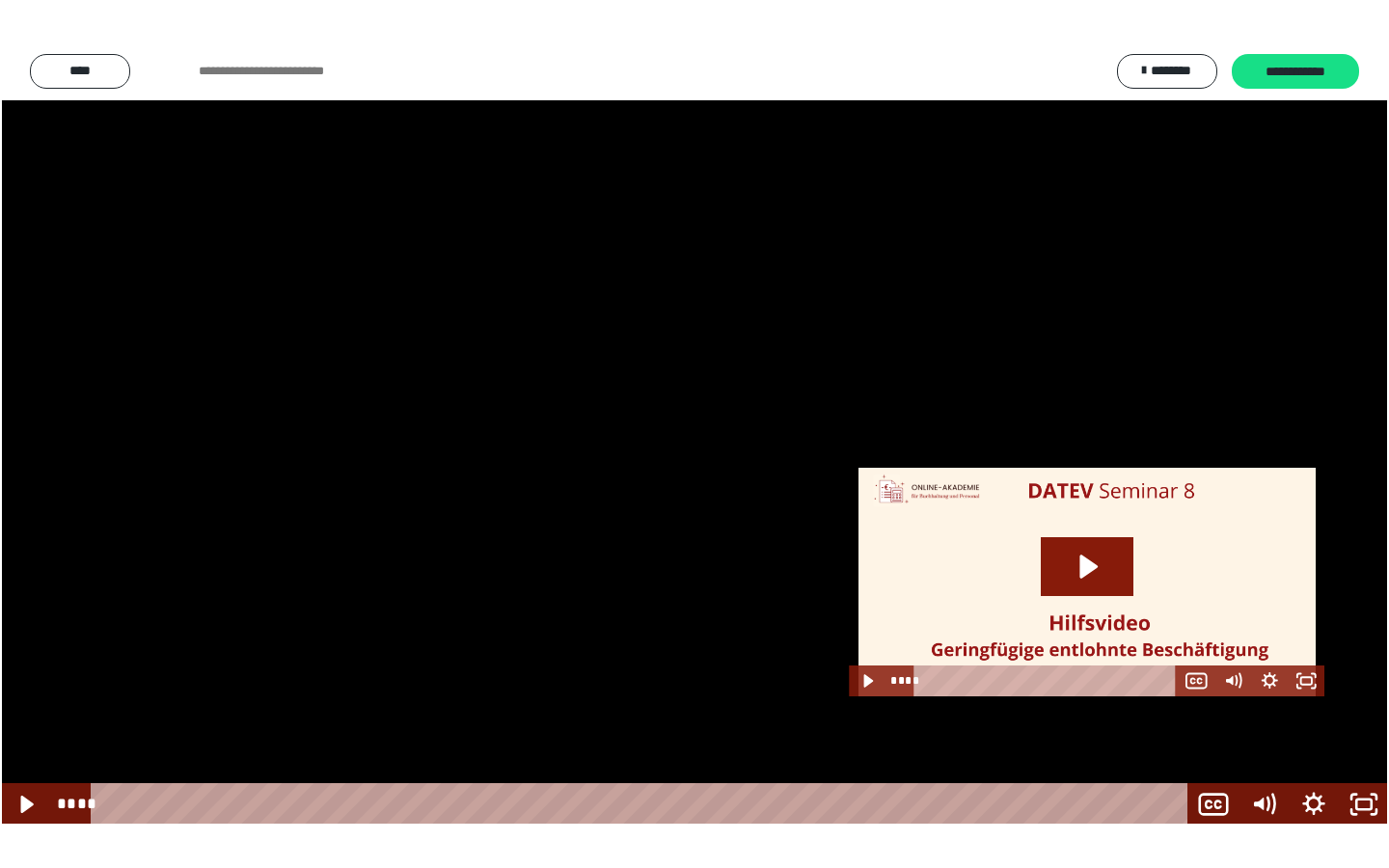 scroll, scrollTop: 2166, scrollLeft: 0, axis: vertical 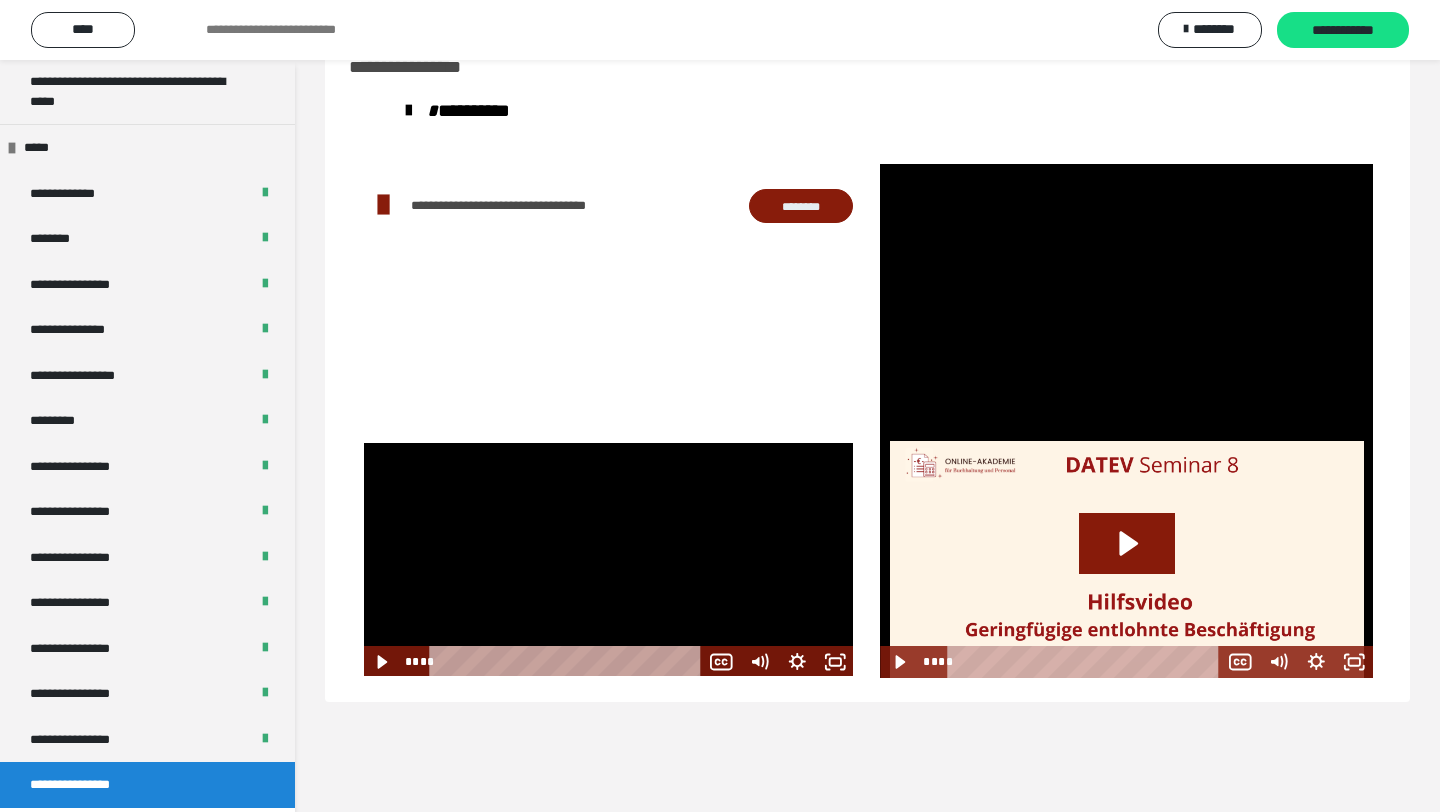 click at bounding box center [608, 559] 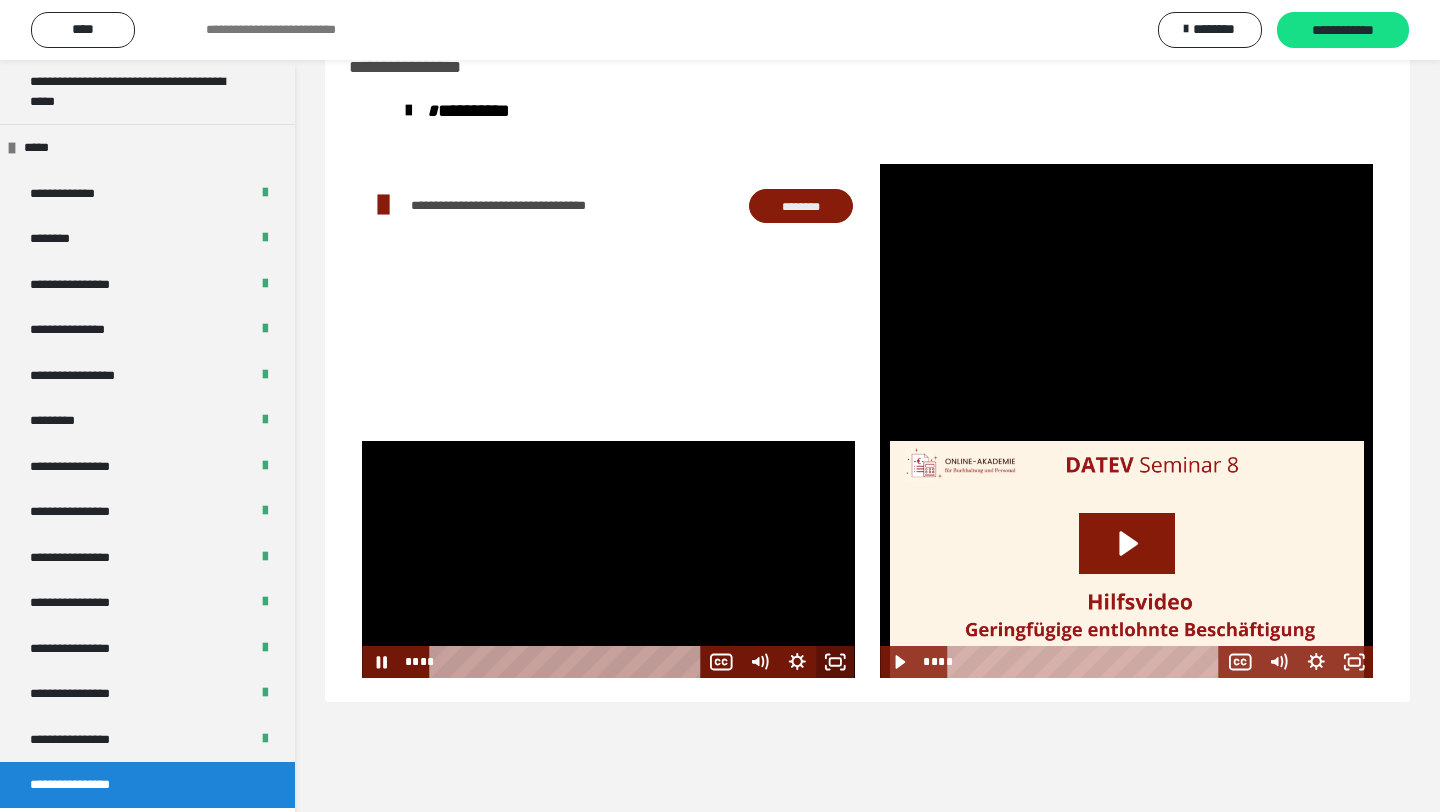 click 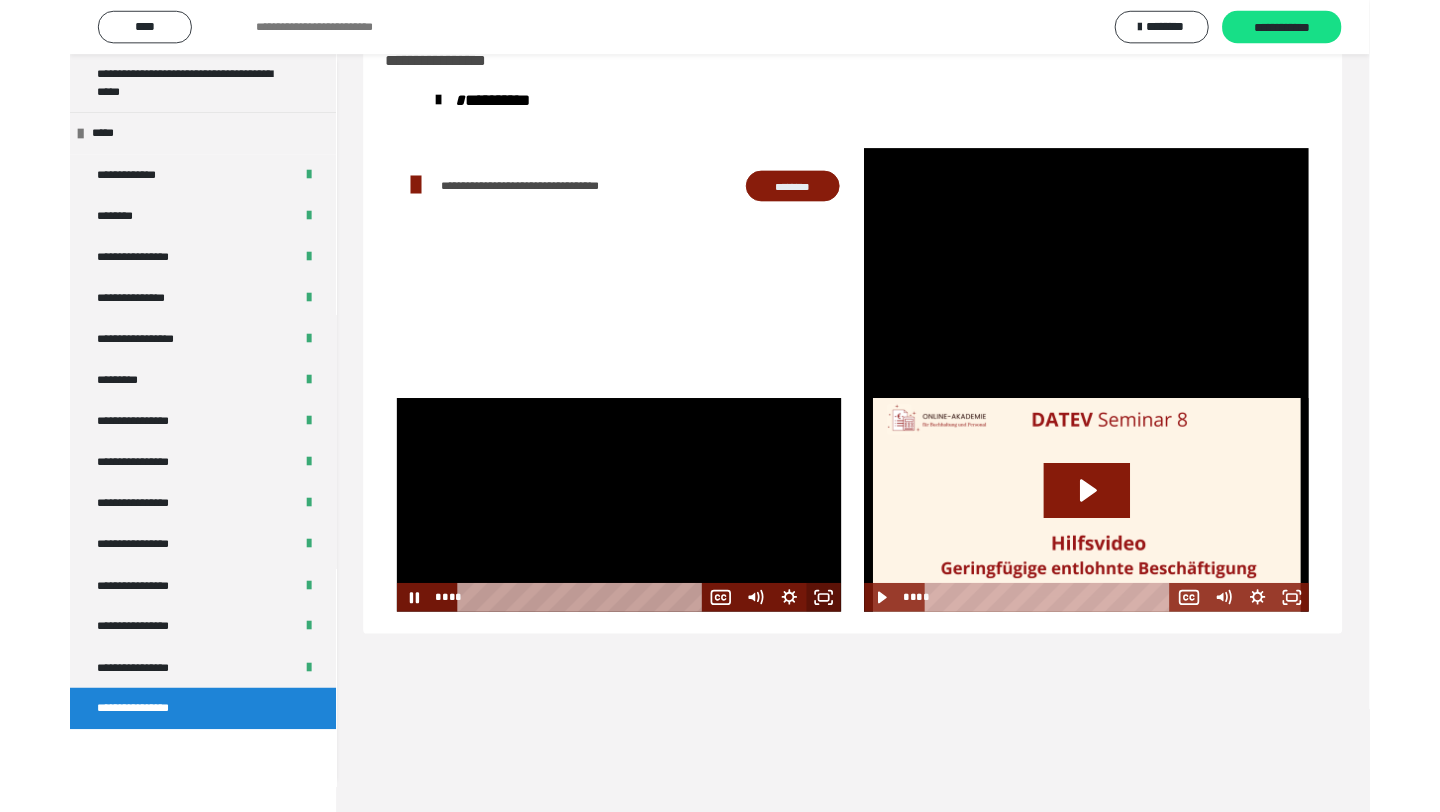 scroll, scrollTop: 2158, scrollLeft: 0, axis: vertical 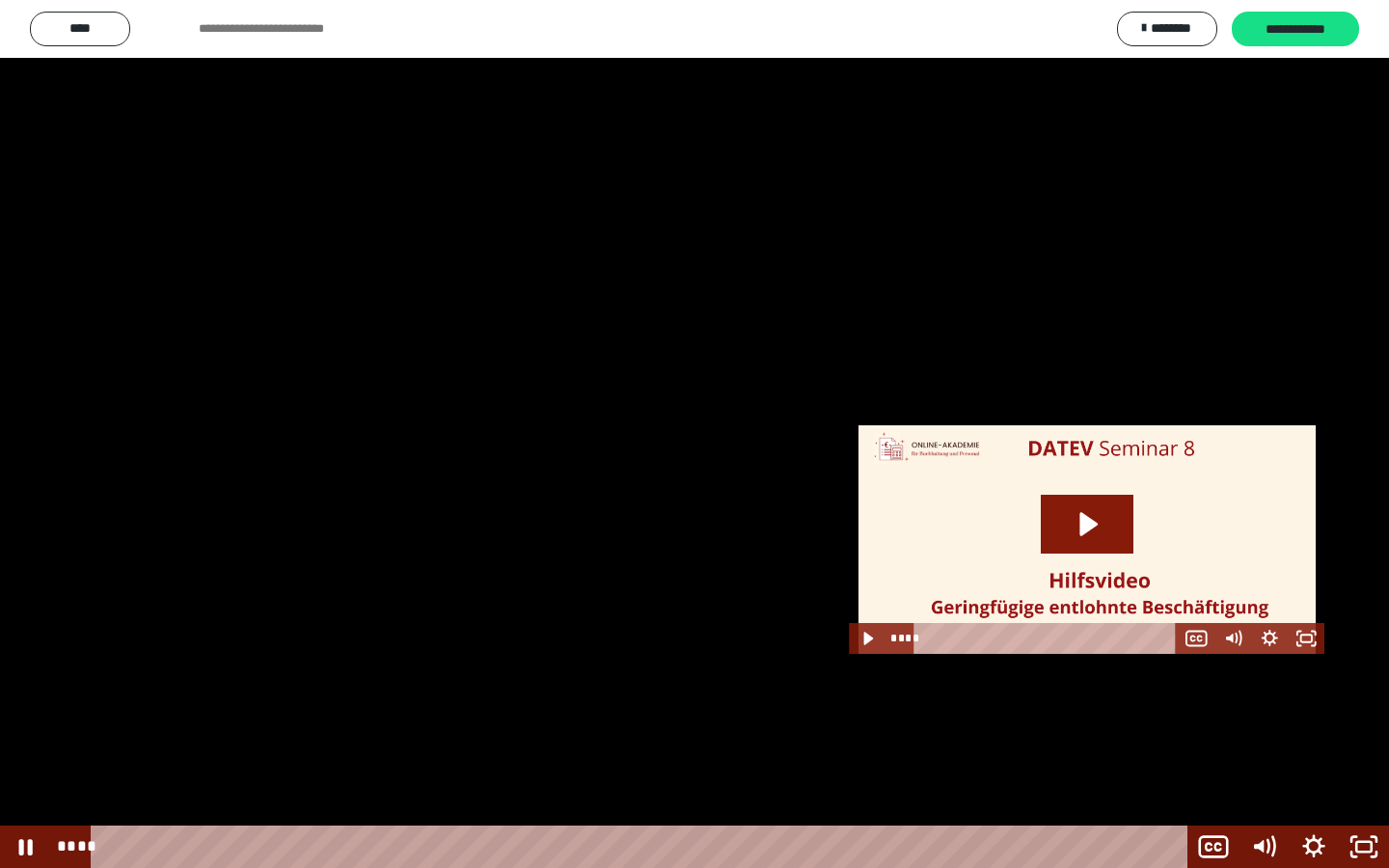 click at bounding box center [694, 434] 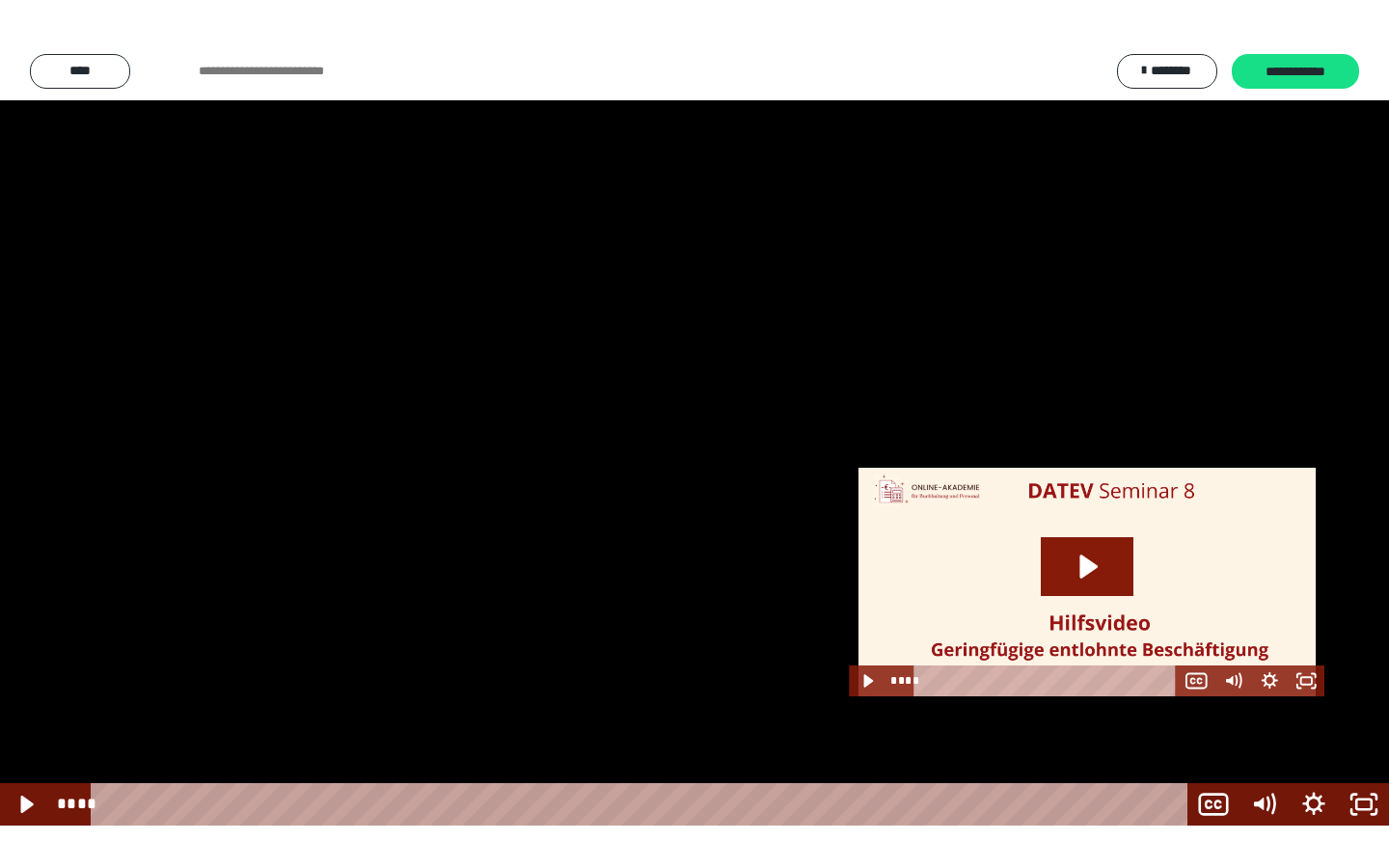 scroll, scrollTop: 2166, scrollLeft: 0, axis: vertical 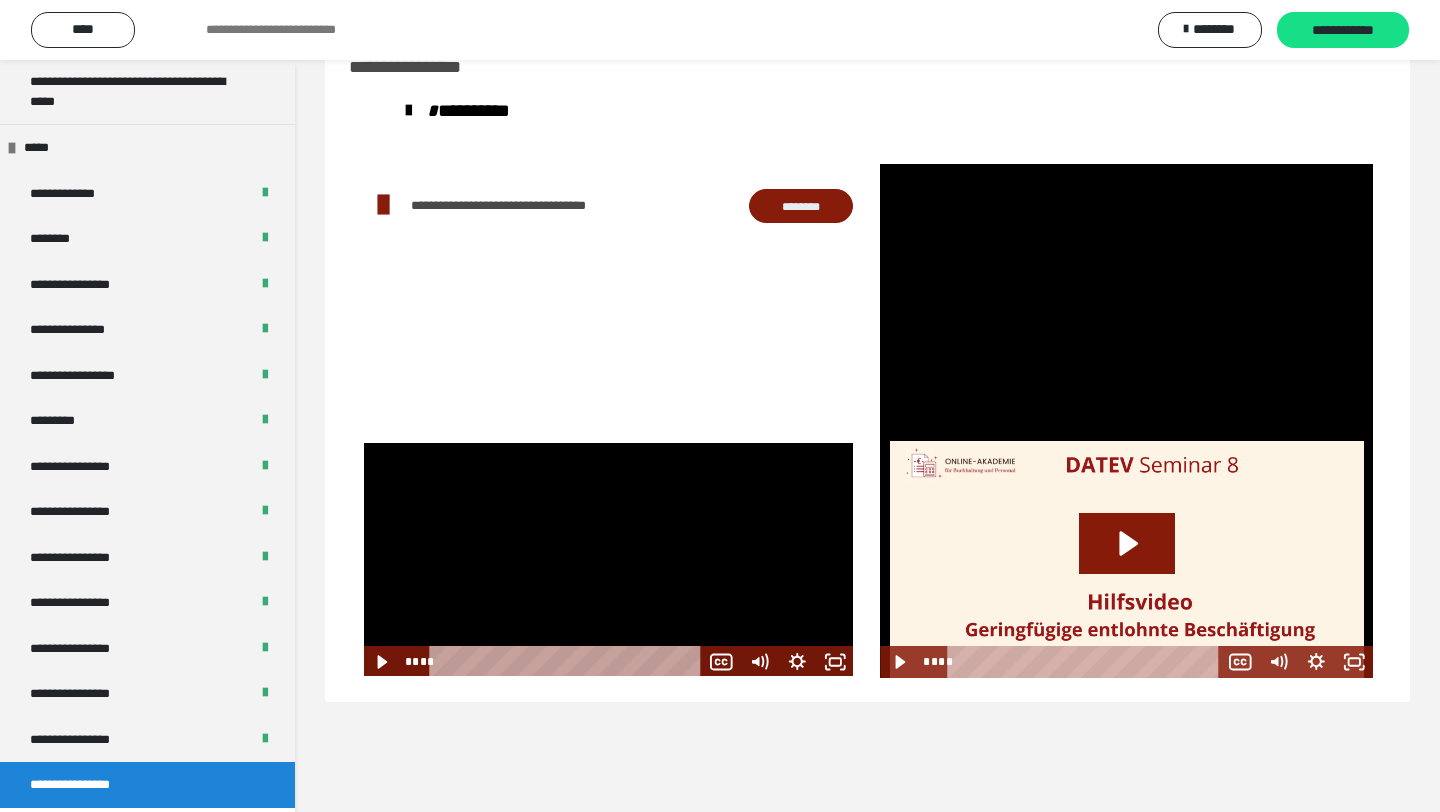 click at bounding box center (1126, 559) 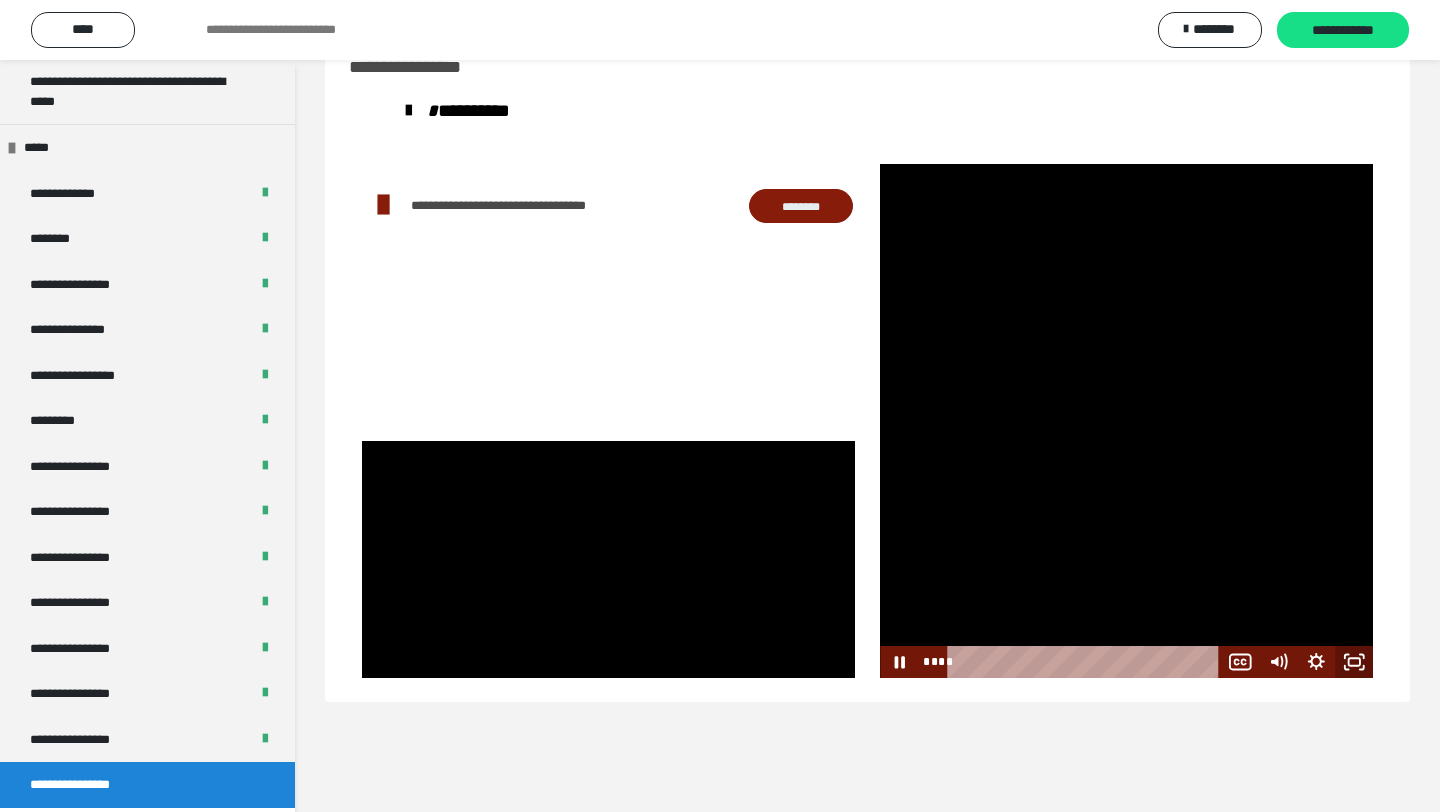 click 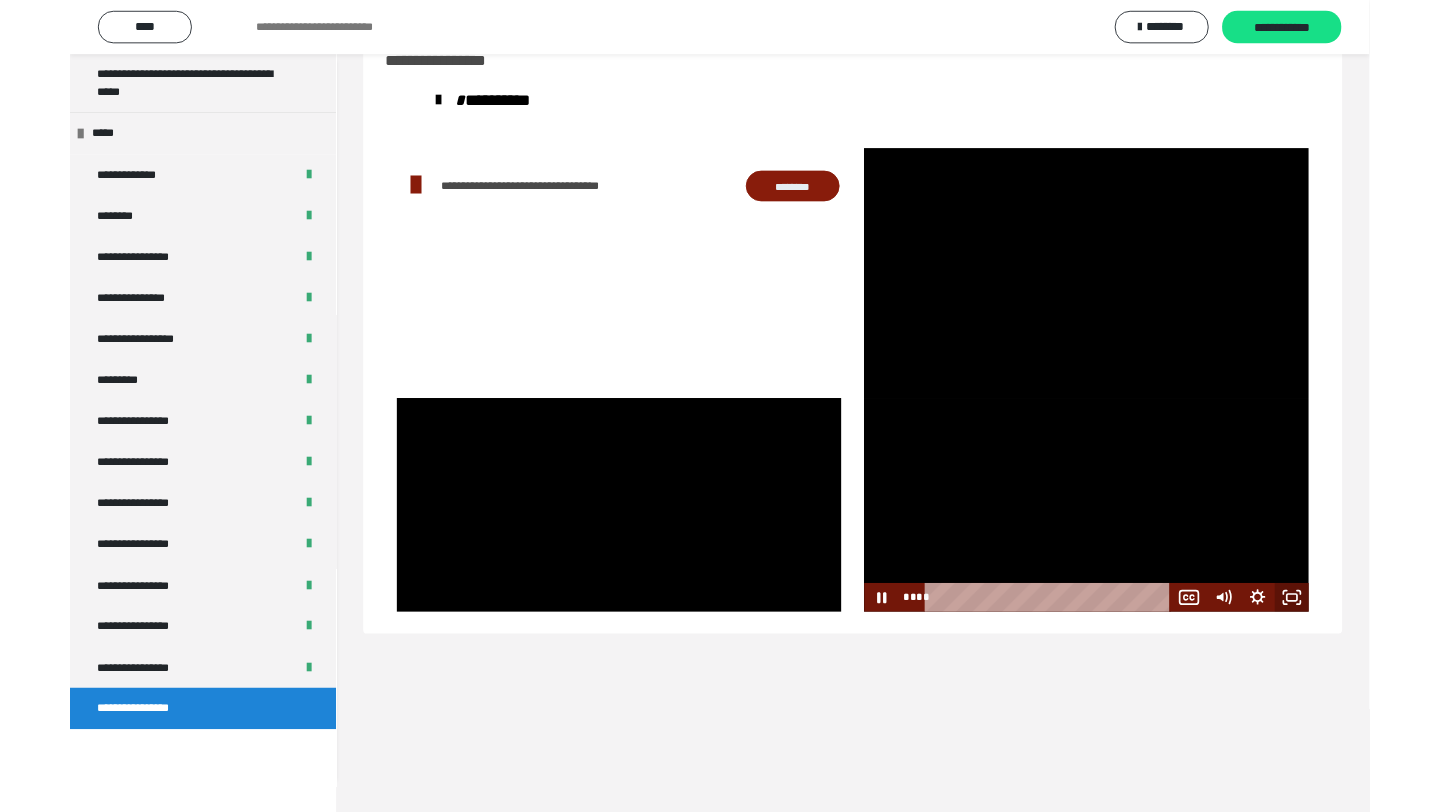 scroll, scrollTop: 2158, scrollLeft: 0, axis: vertical 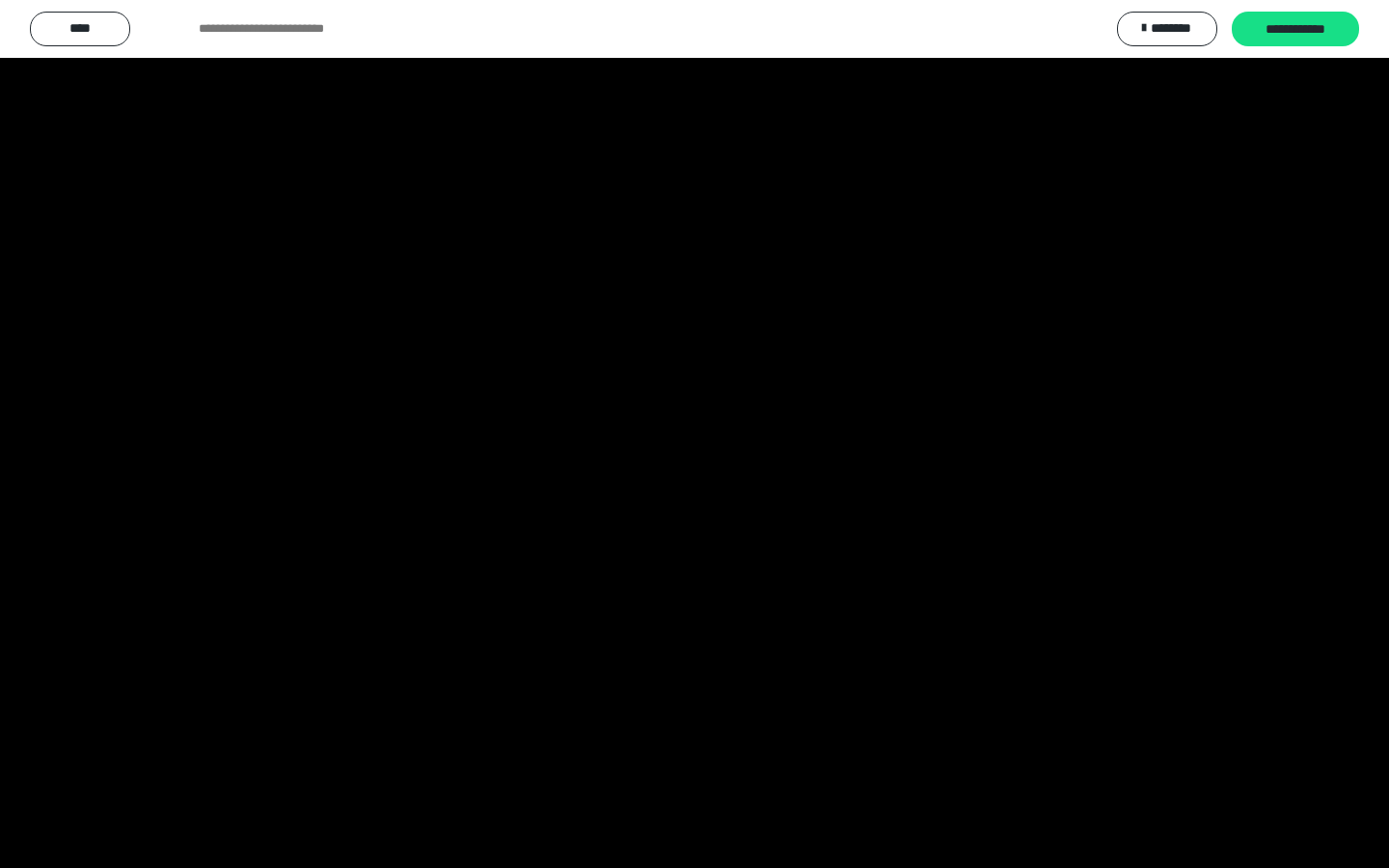 click at bounding box center (694, 434) 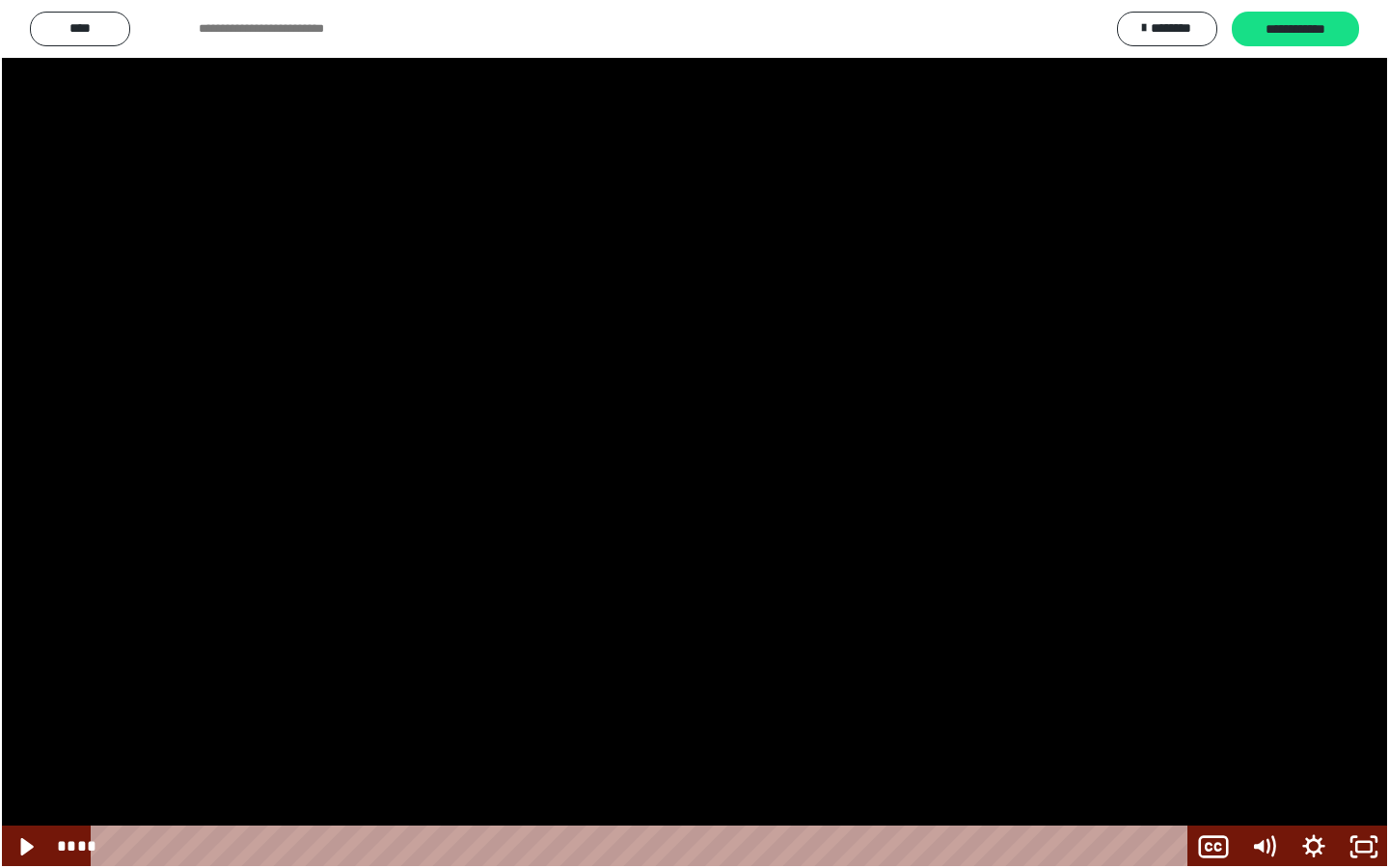 click at bounding box center (694, 434) 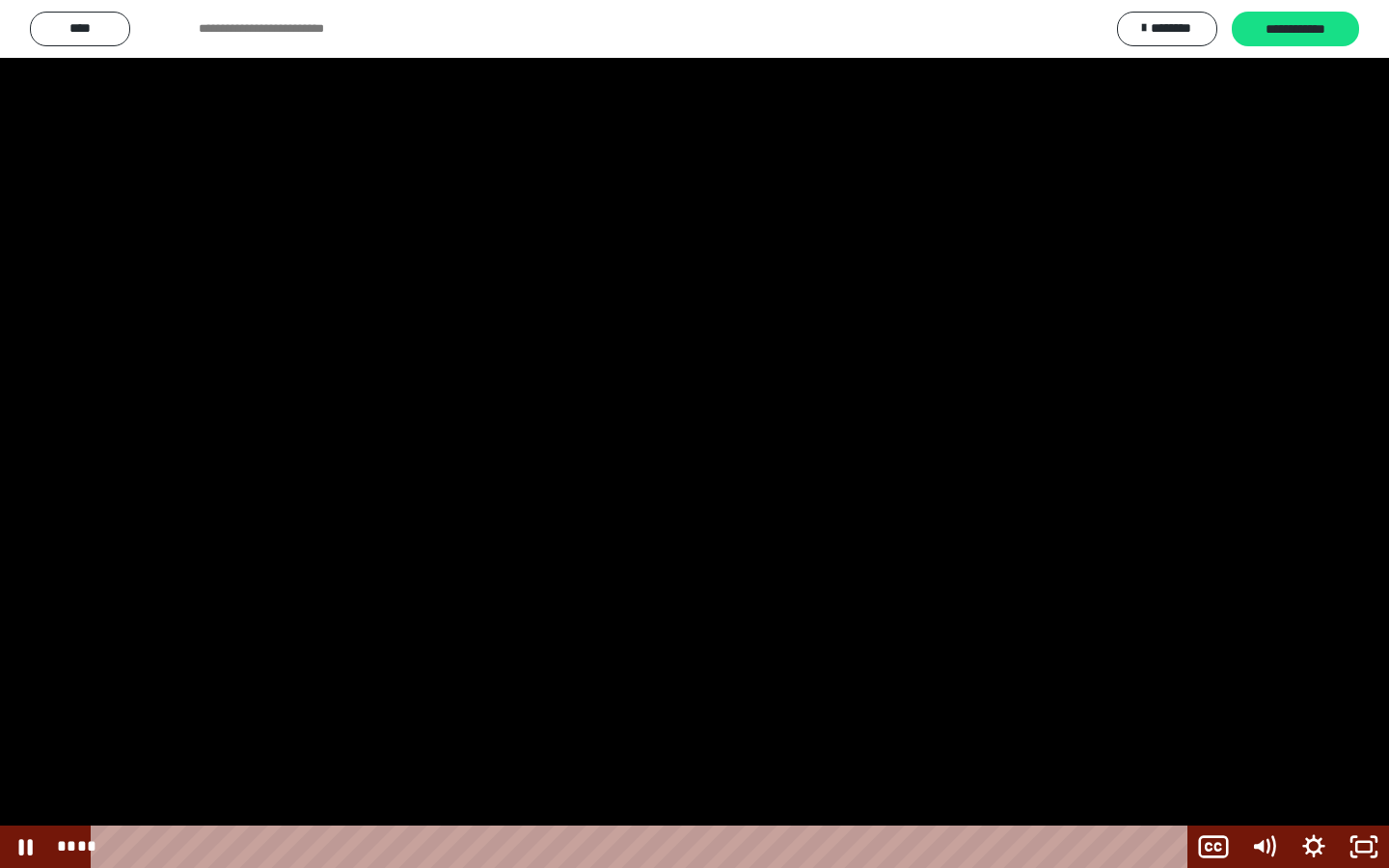 click at bounding box center [694, 434] 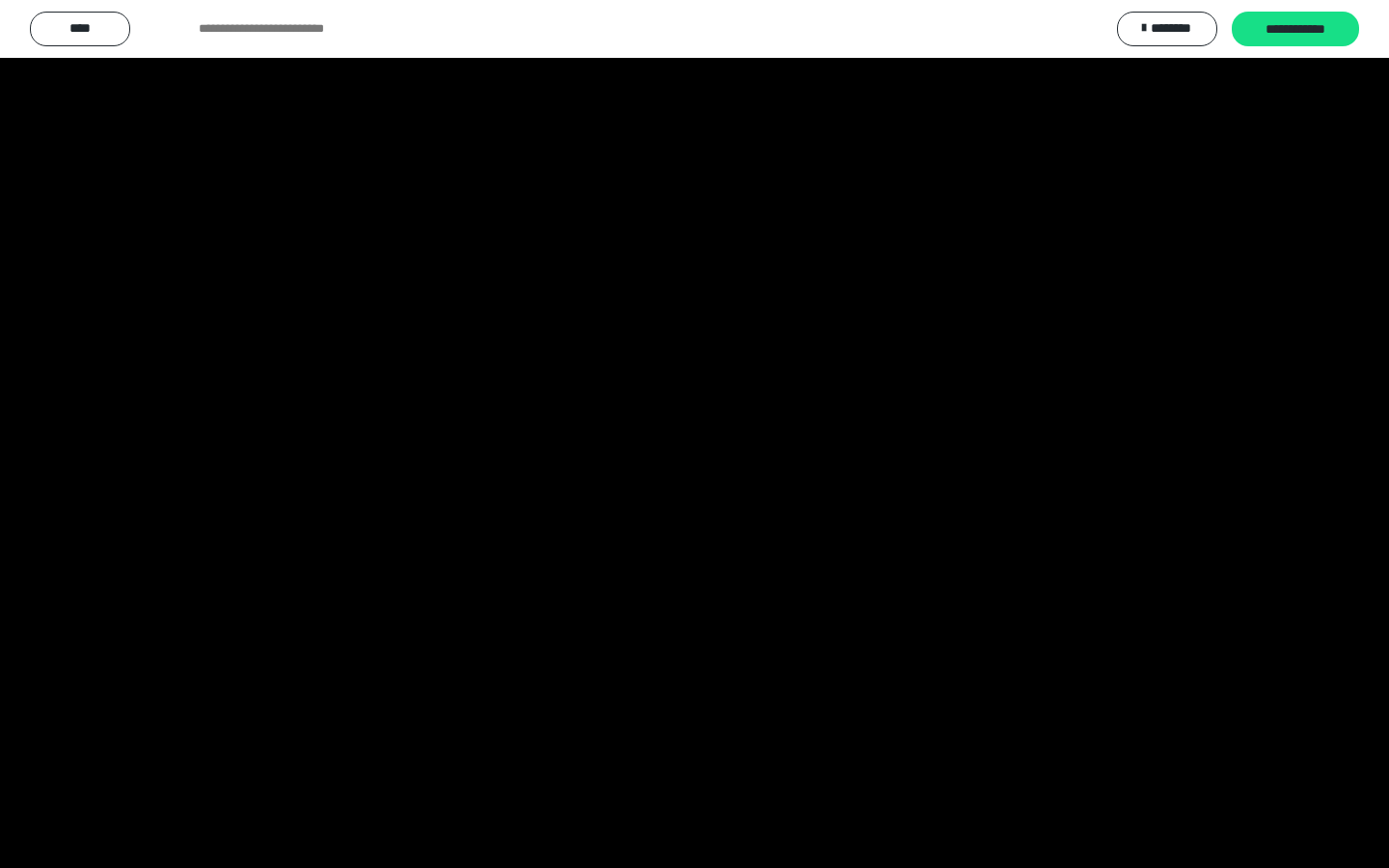 scroll, scrollTop: 2166, scrollLeft: 0, axis: vertical 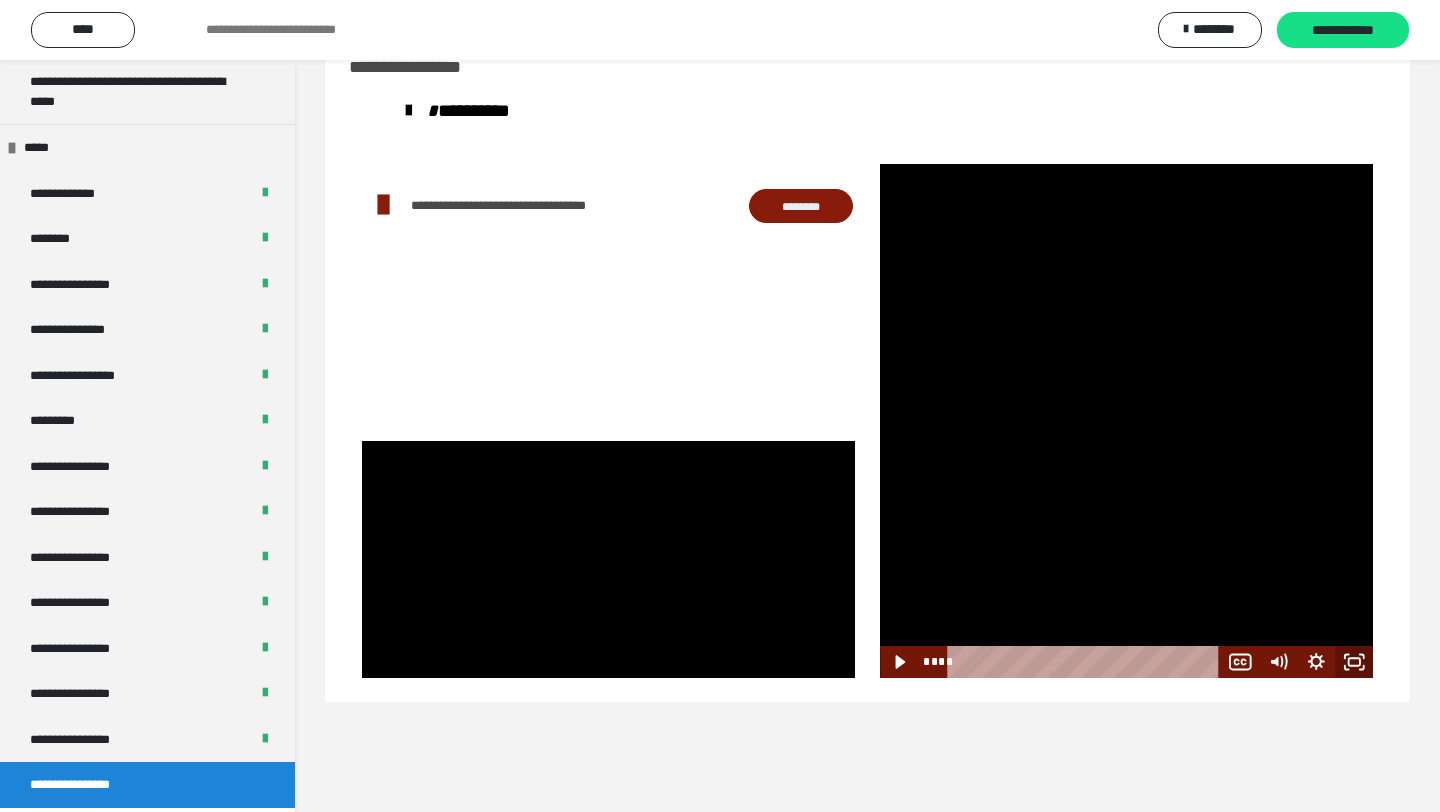 click 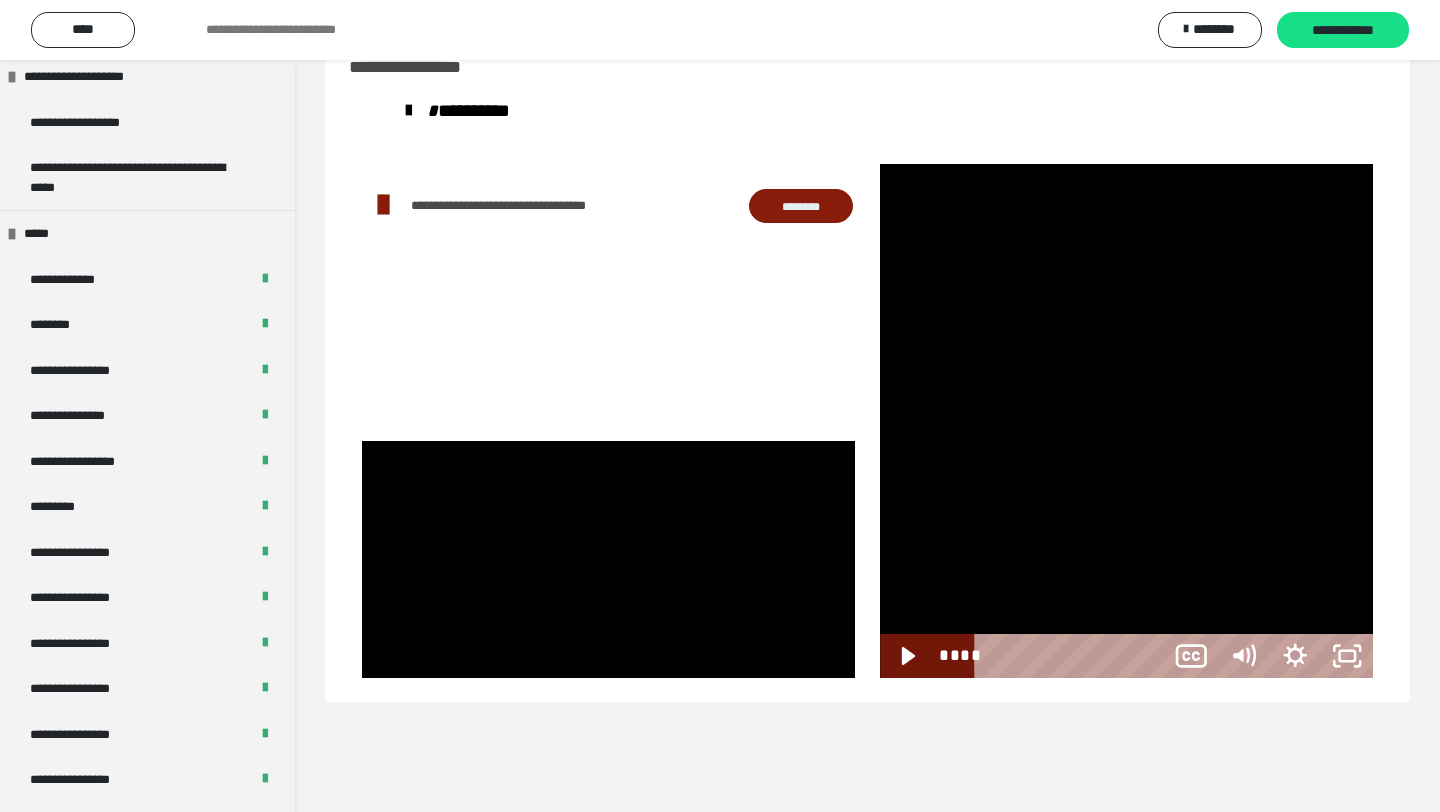 scroll, scrollTop: 2158, scrollLeft: 0, axis: vertical 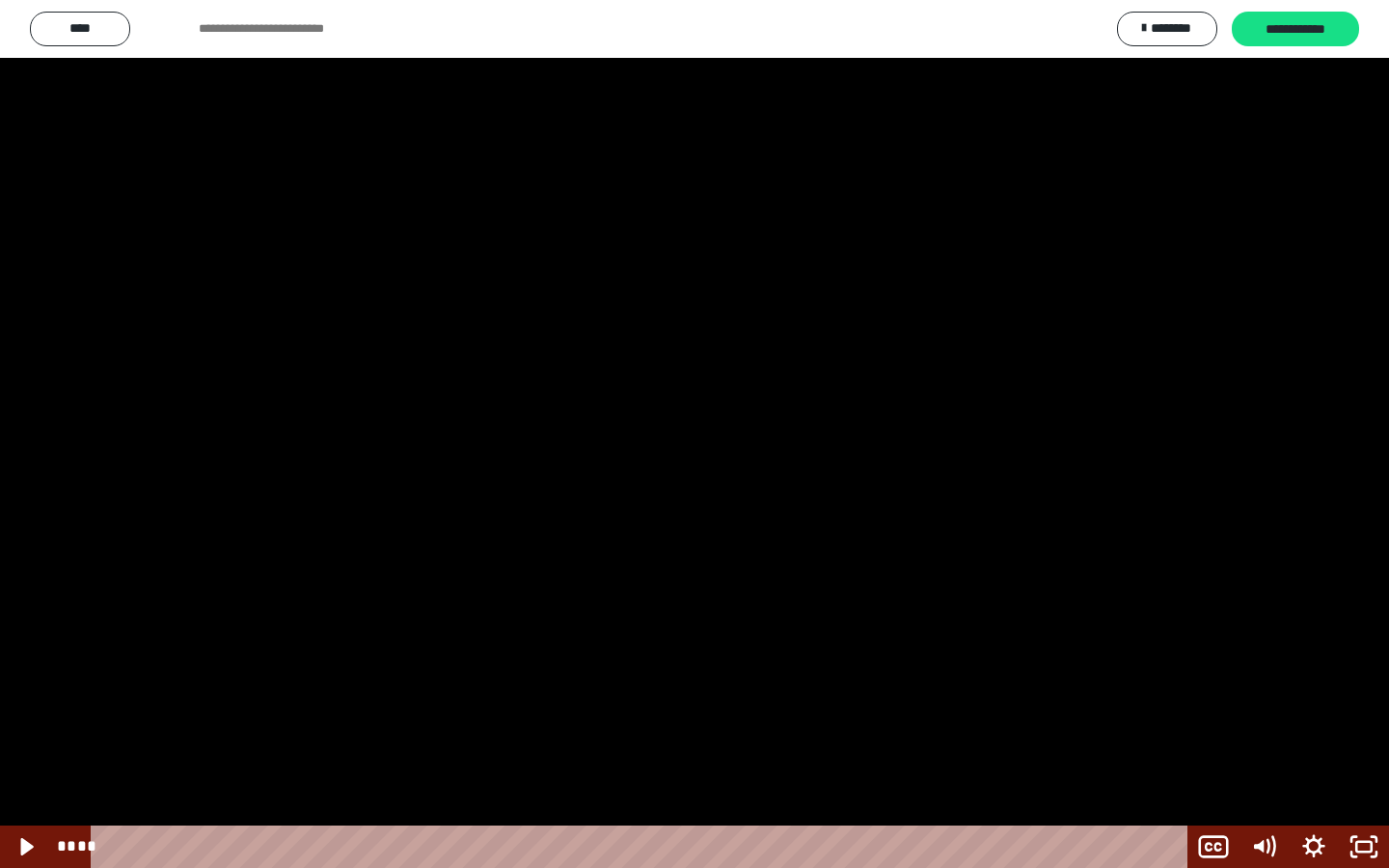 click at bounding box center [694, 434] 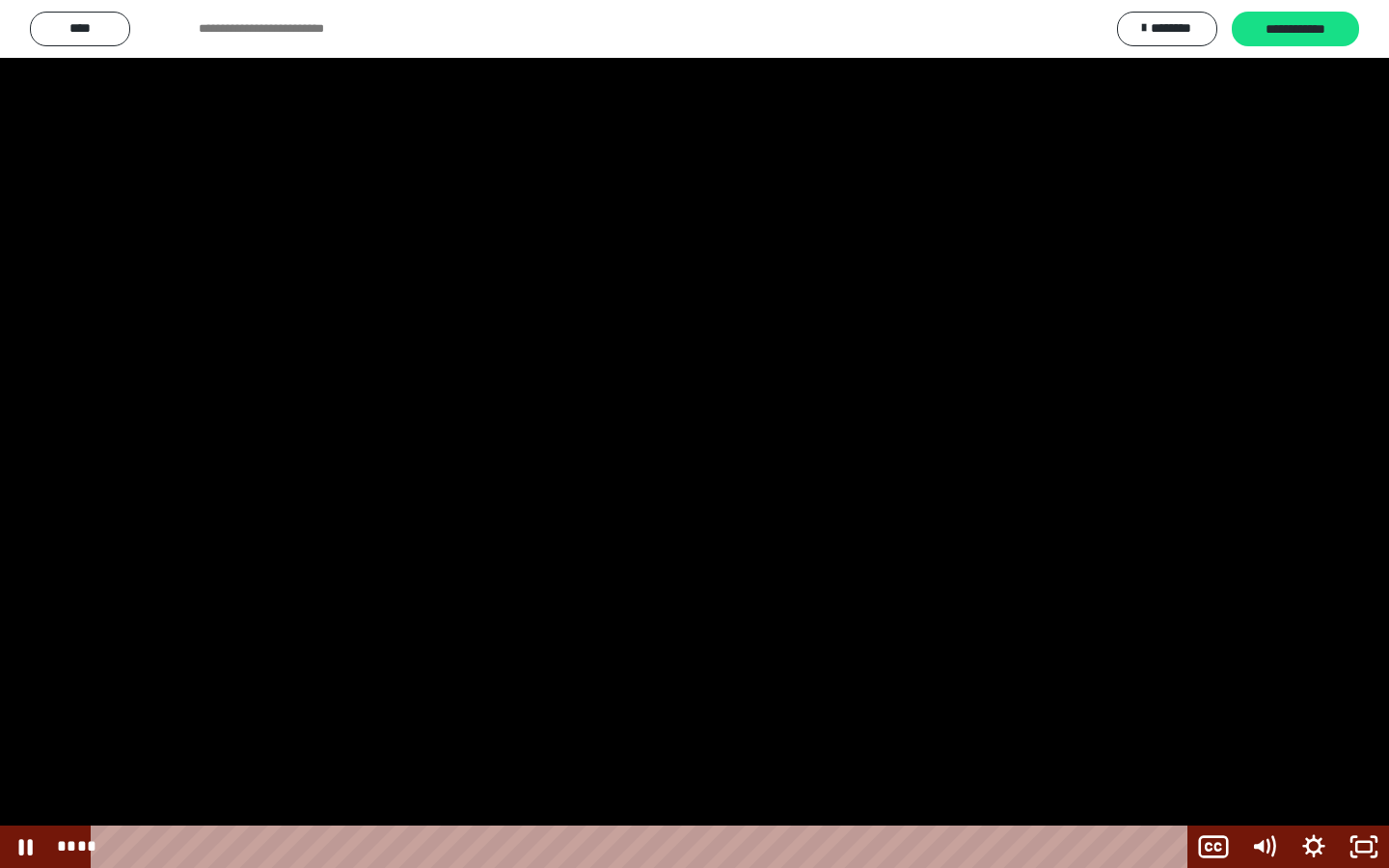 click at bounding box center (694, 434) 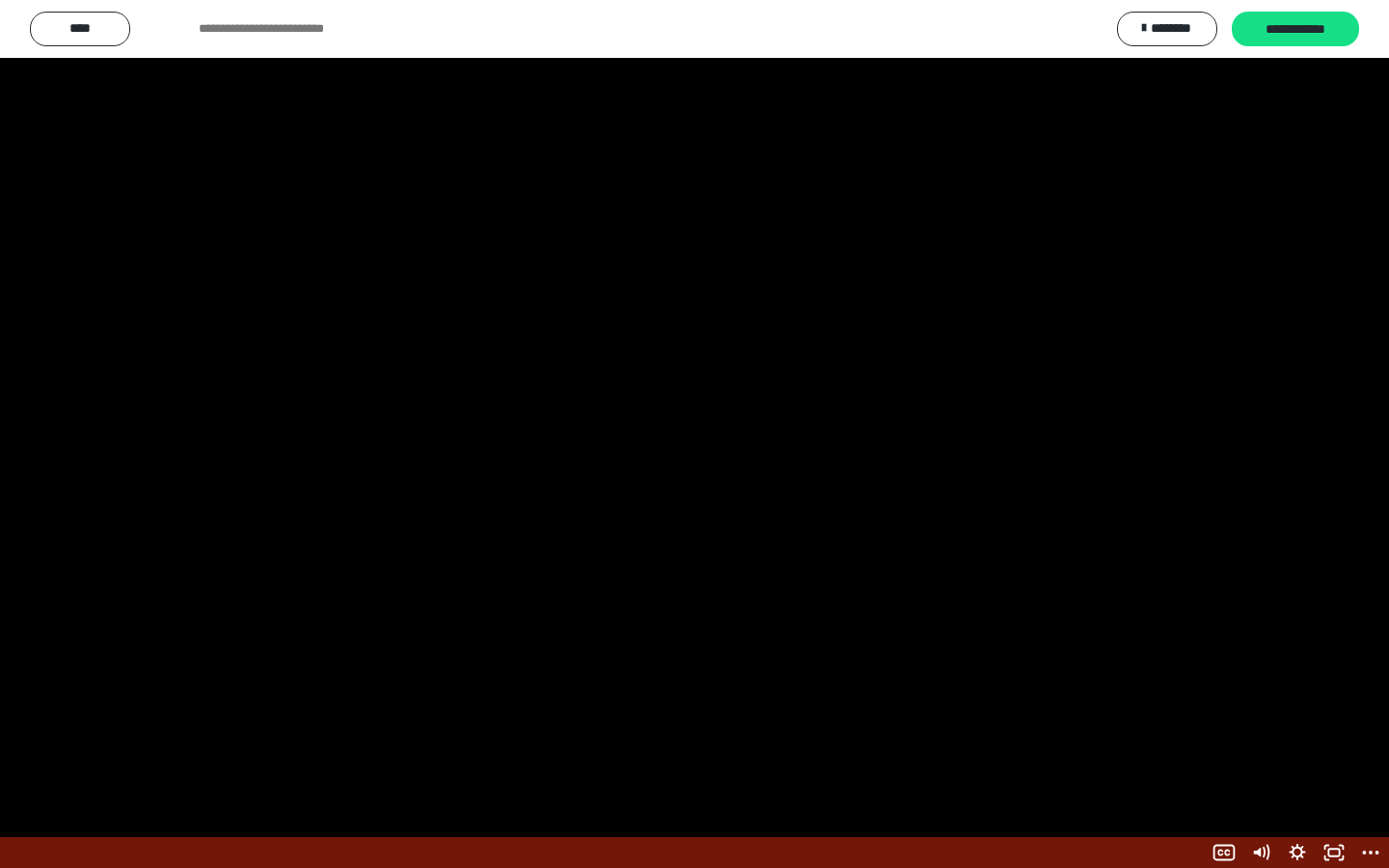 scroll, scrollTop: 2166, scrollLeft: 0, axis: vertical 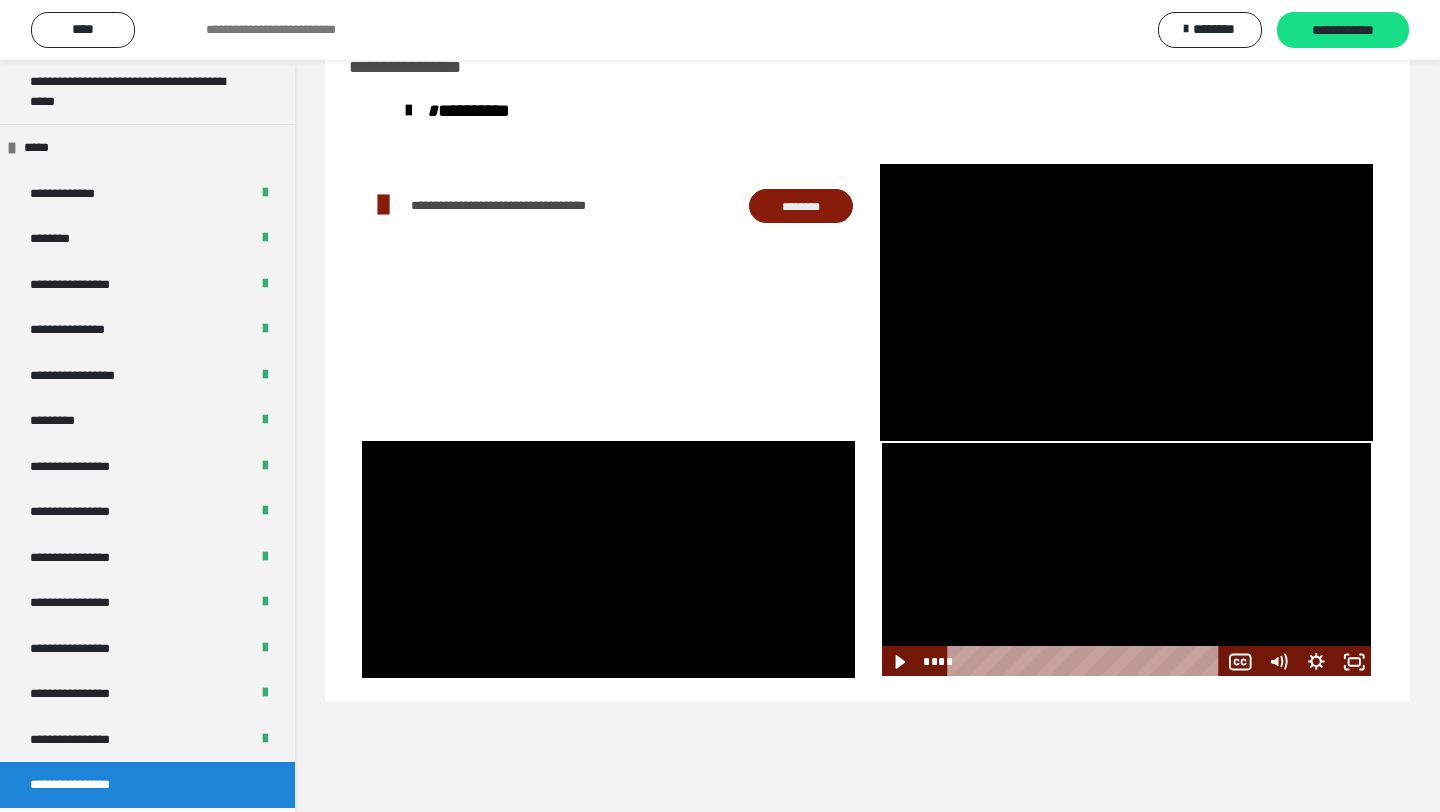 click at bounding box center (1126, 559) 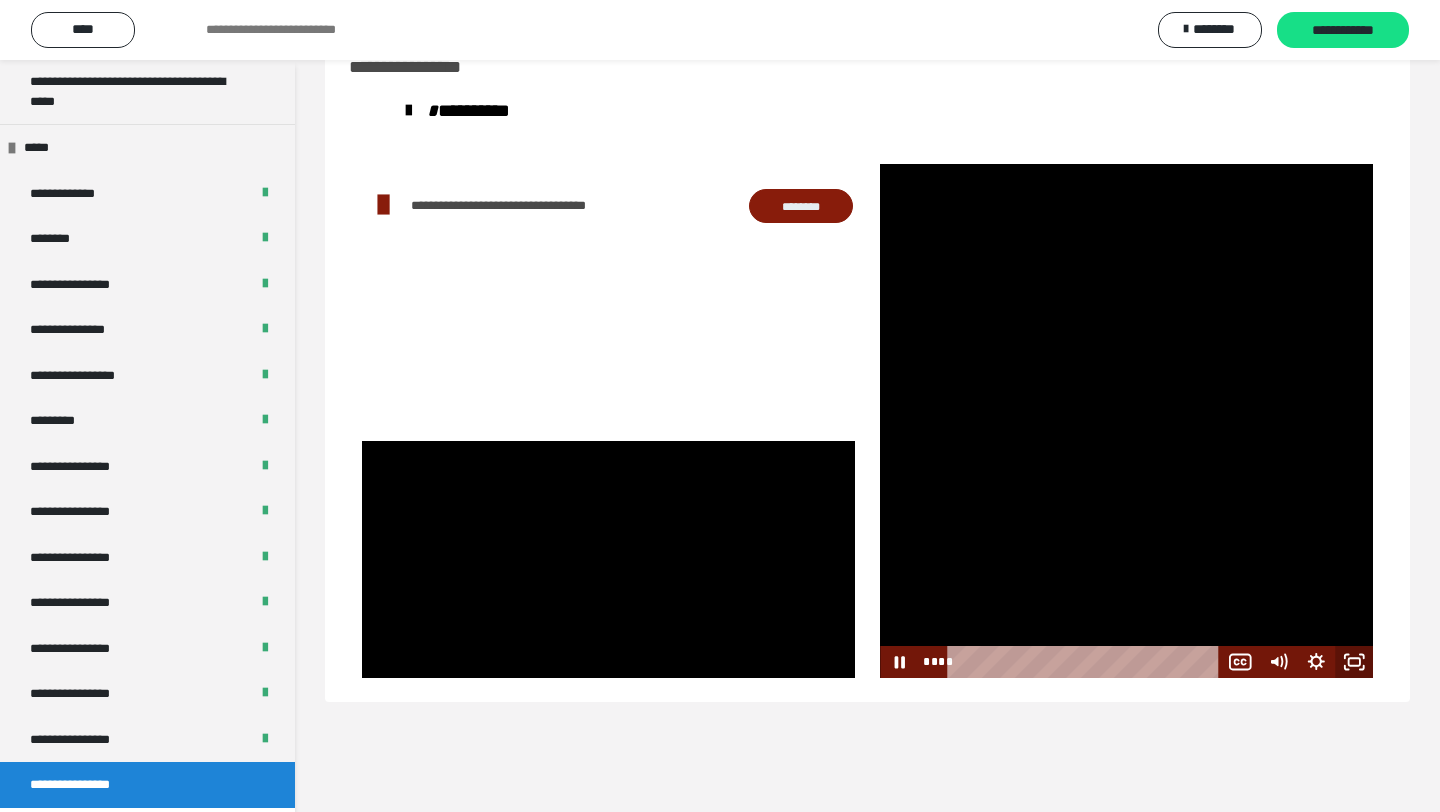 click 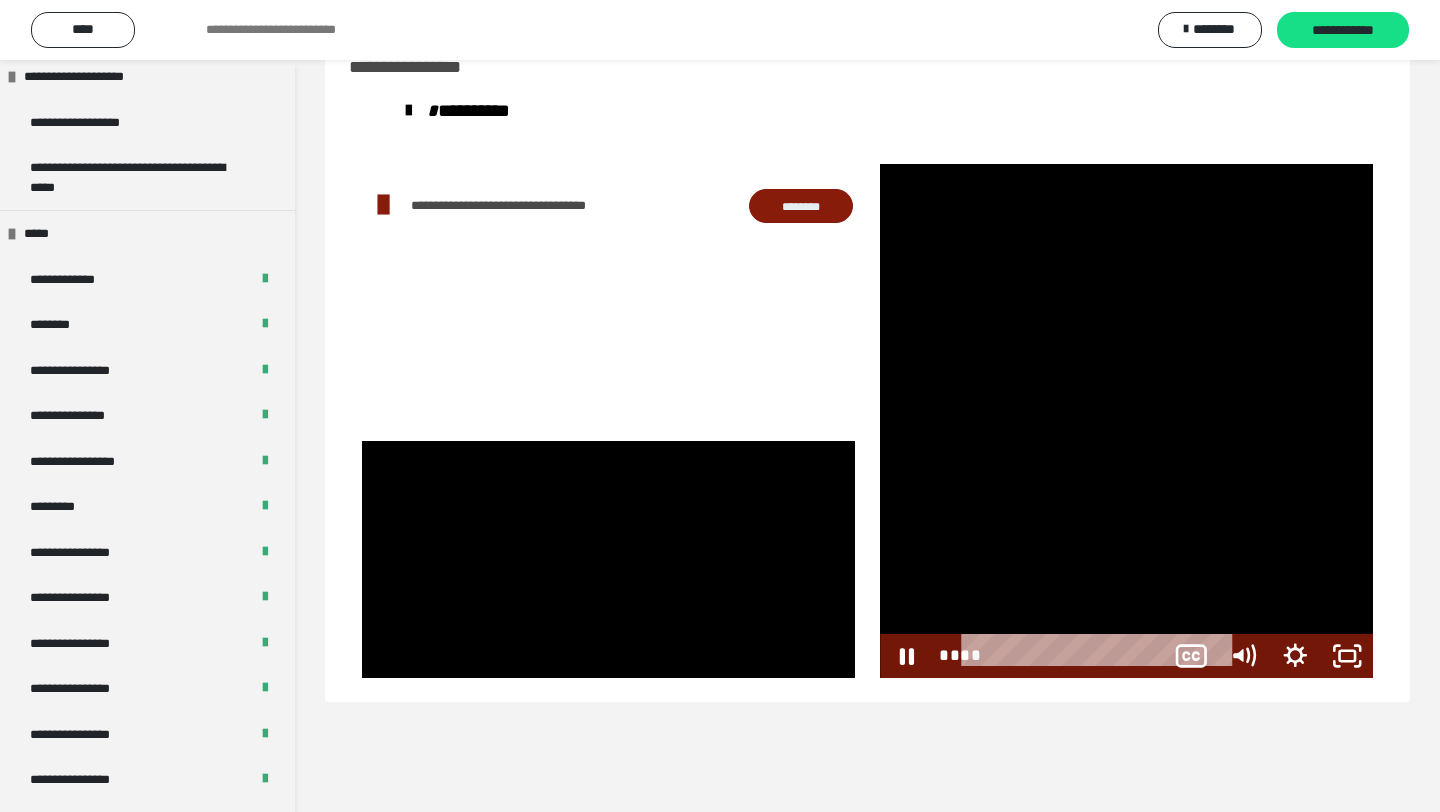 scroll, scrollTop: 2158, scrollLeft: 0, axis: vertical 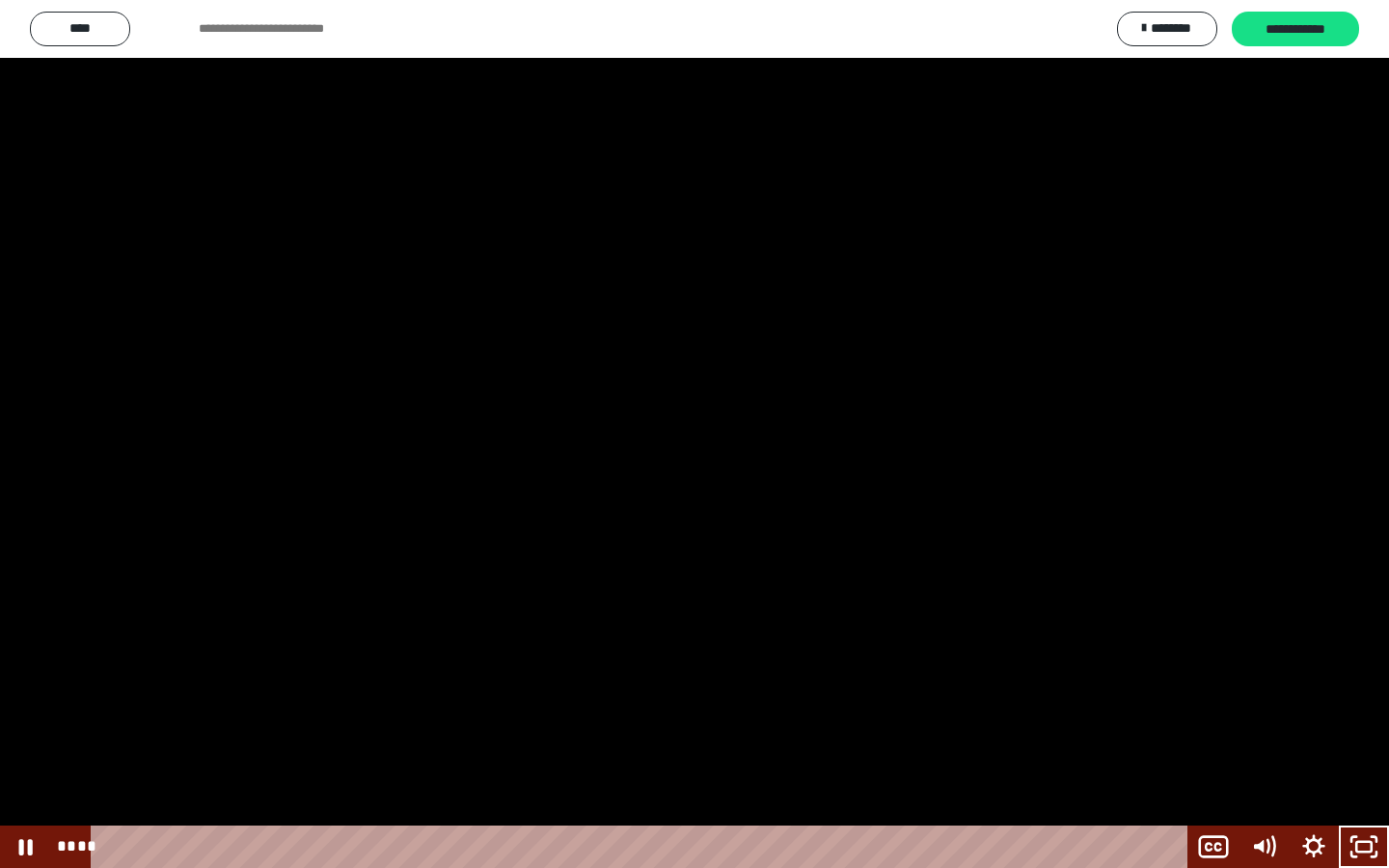 click at bounding box center (694, 434) 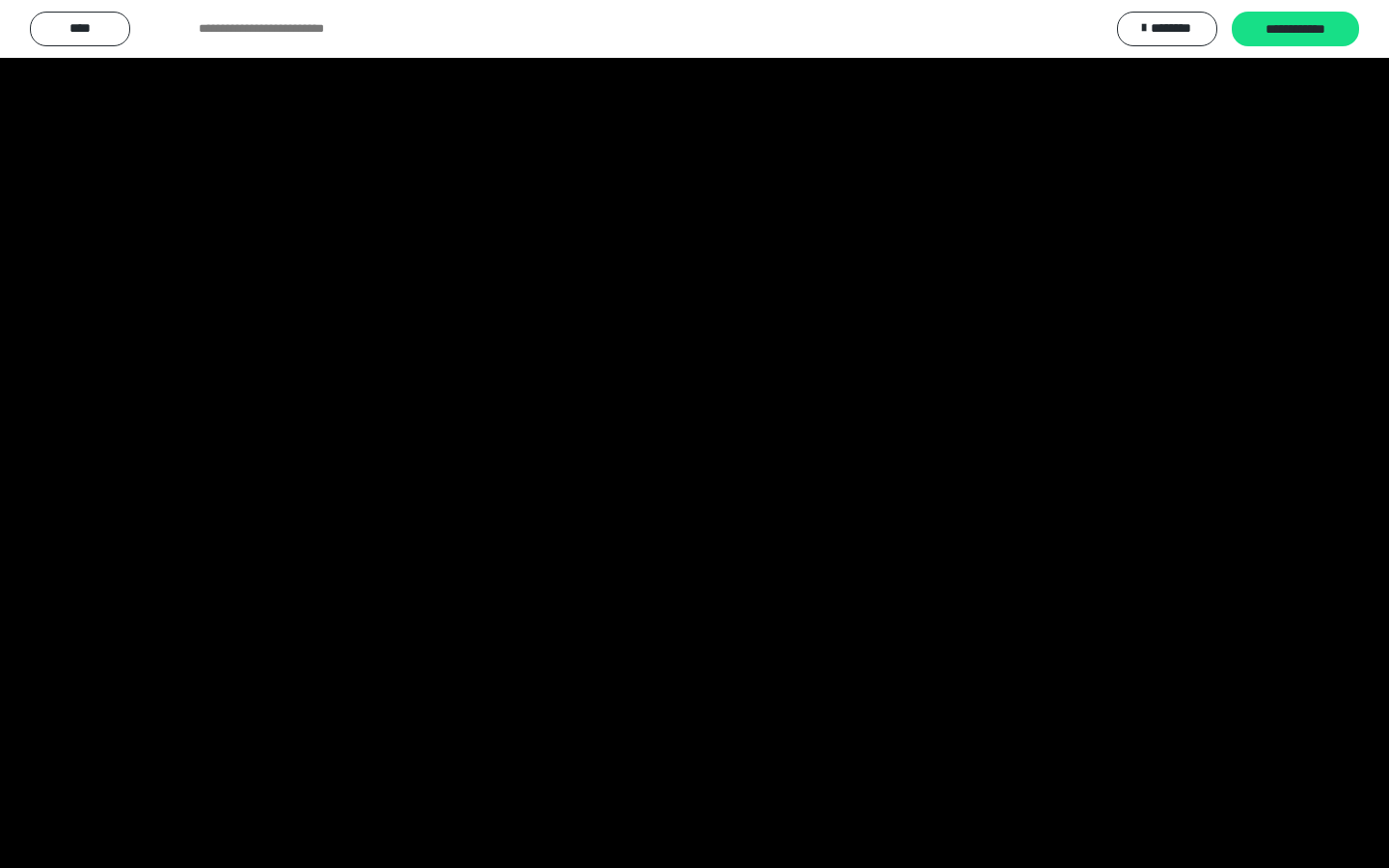 scroll, scrollTop: 2166, scrollLeft: 0, axis: vertical 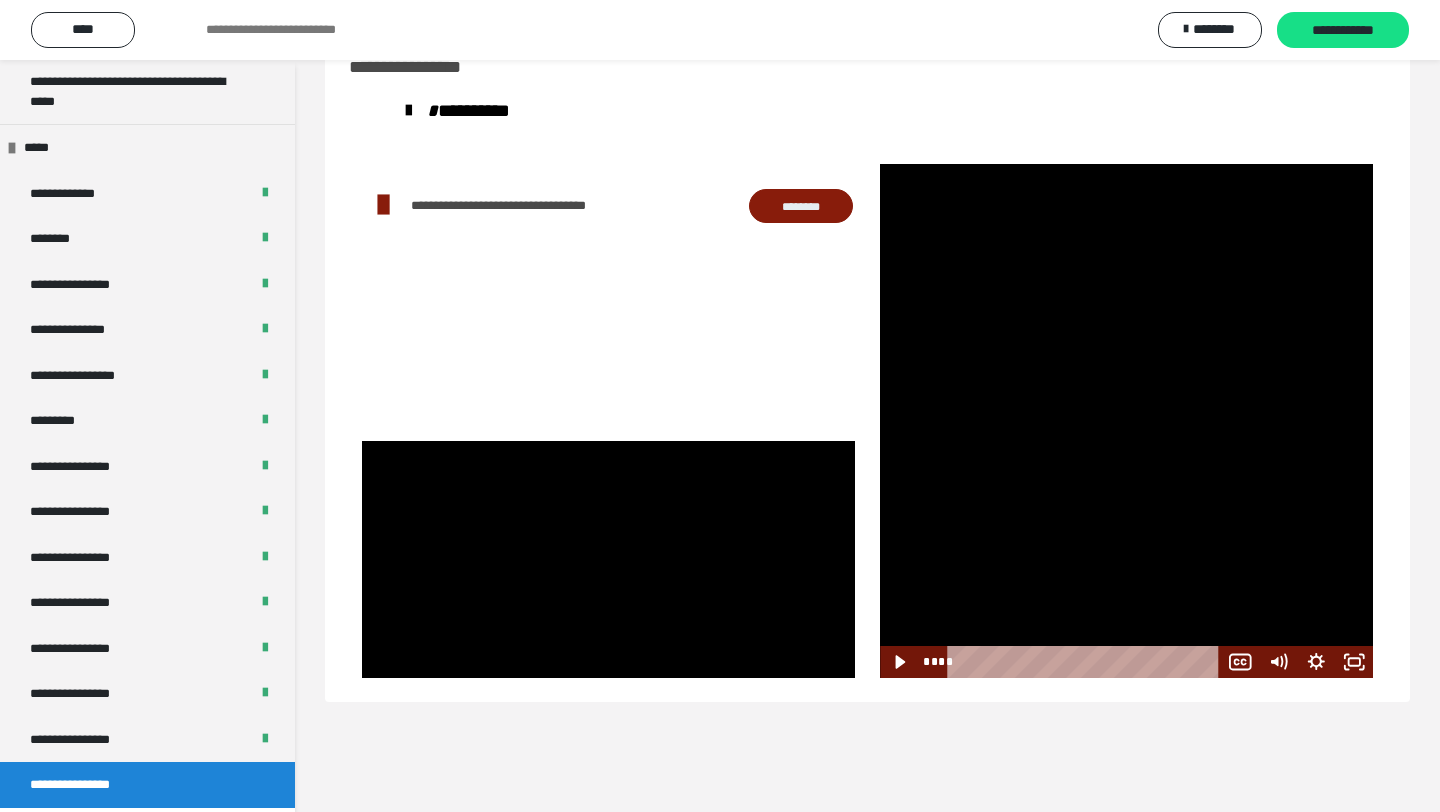 click at bounding box center [1126, 559] 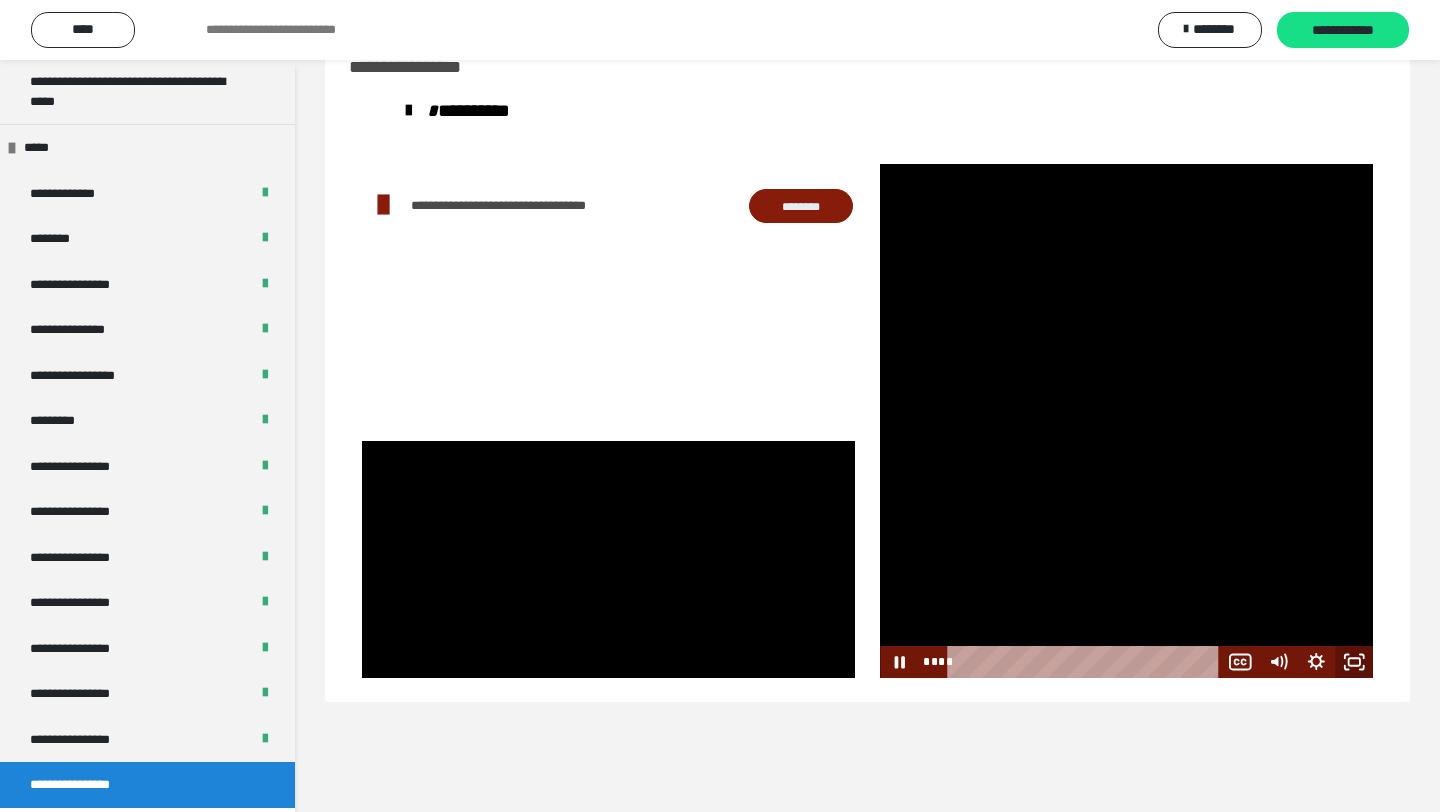 click 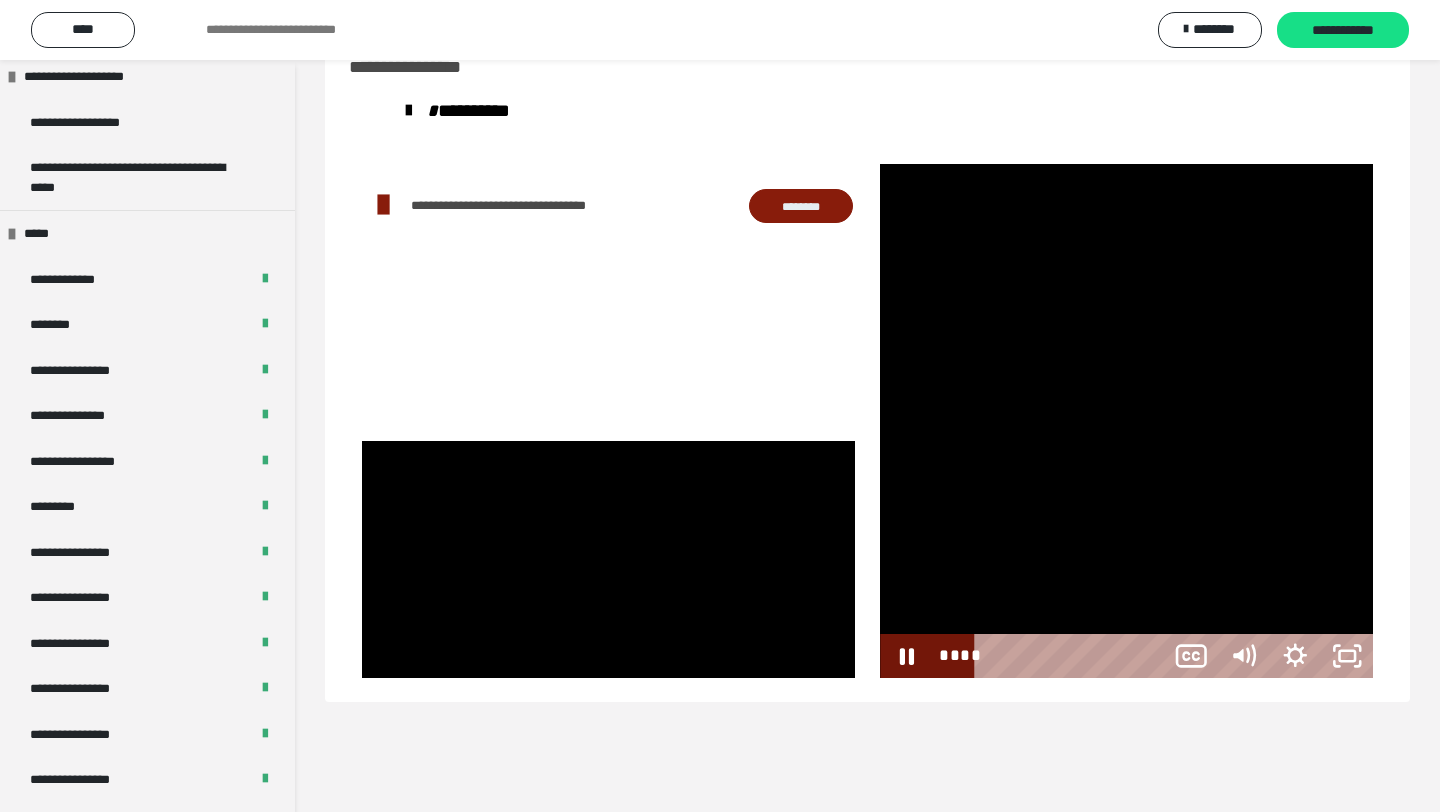 scroll, scrollTop: 2158, scrollLeft: 0, axis: vertical 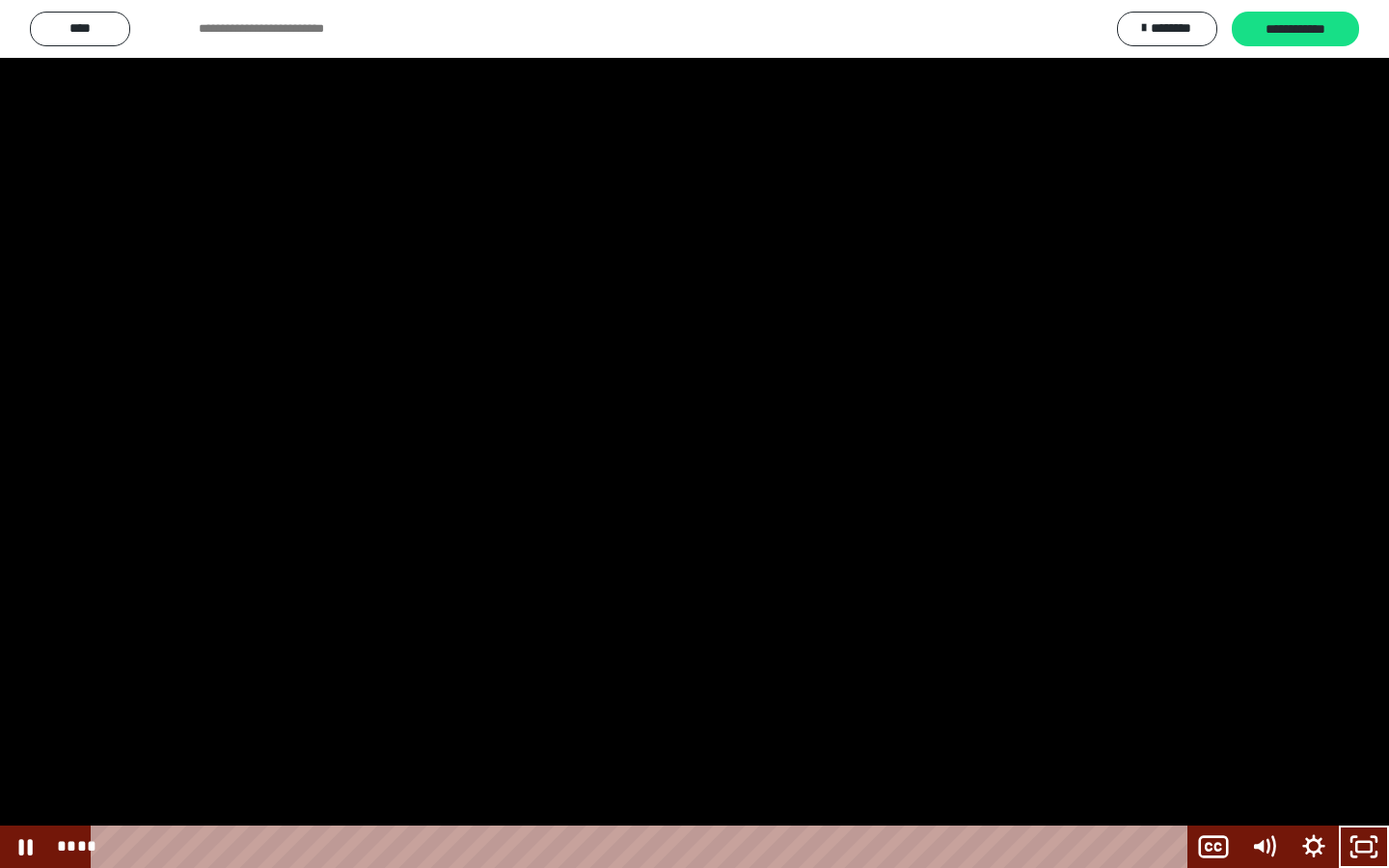 click at bounding box center [694, 434] 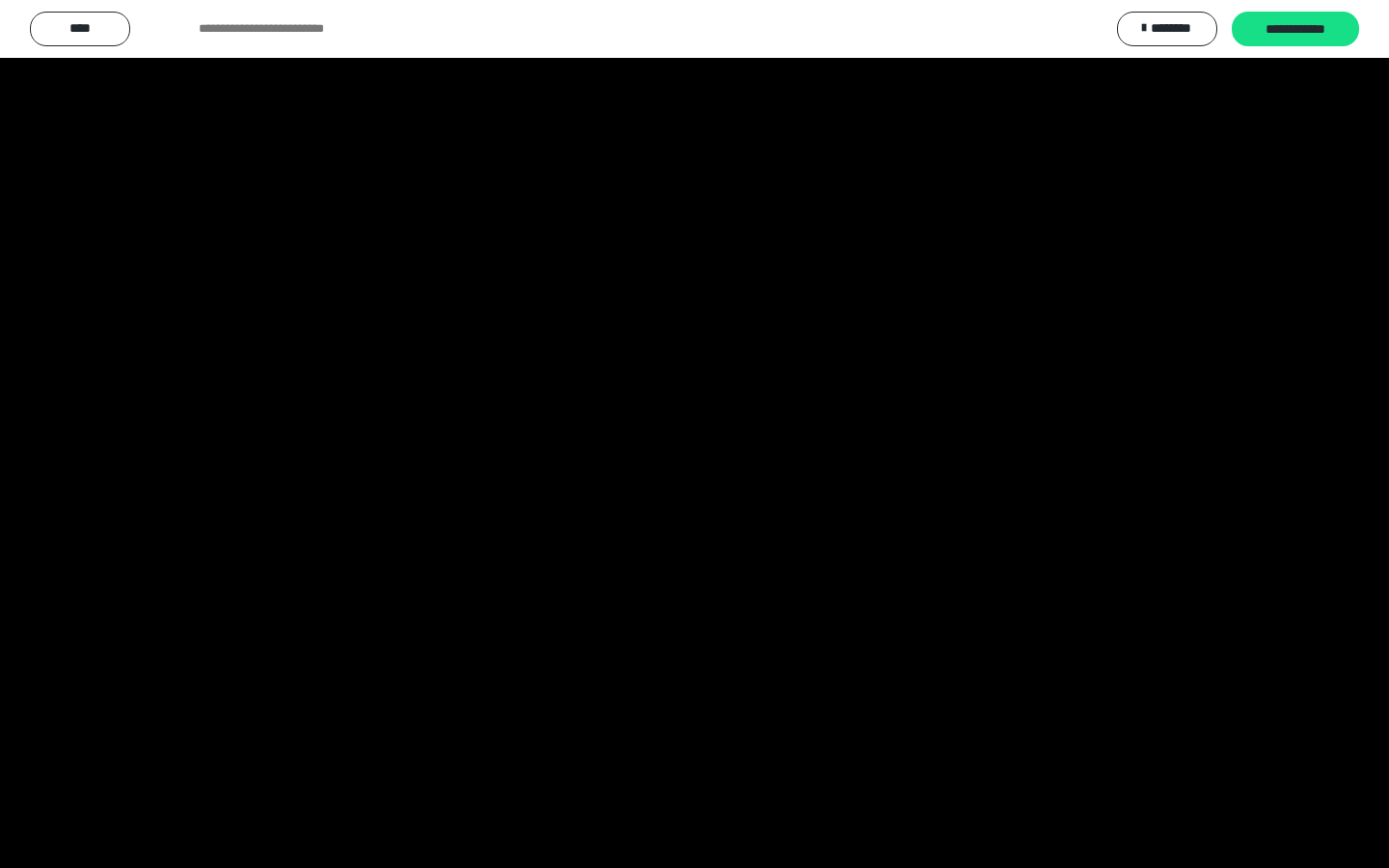 scroll, scrollTop: 2166, scrollLeft: 0, axis: vertical 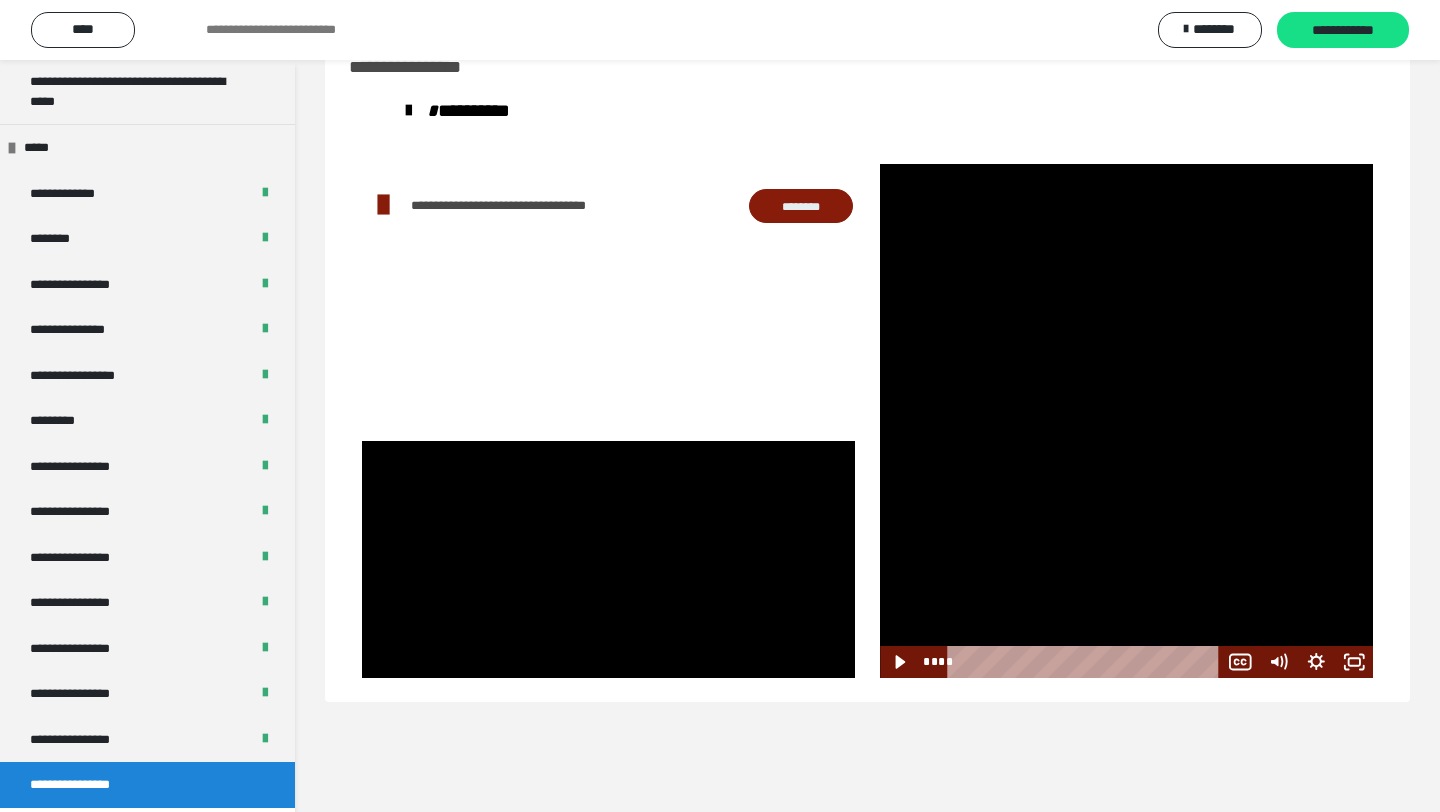 click at bounding box center (1126, 559) 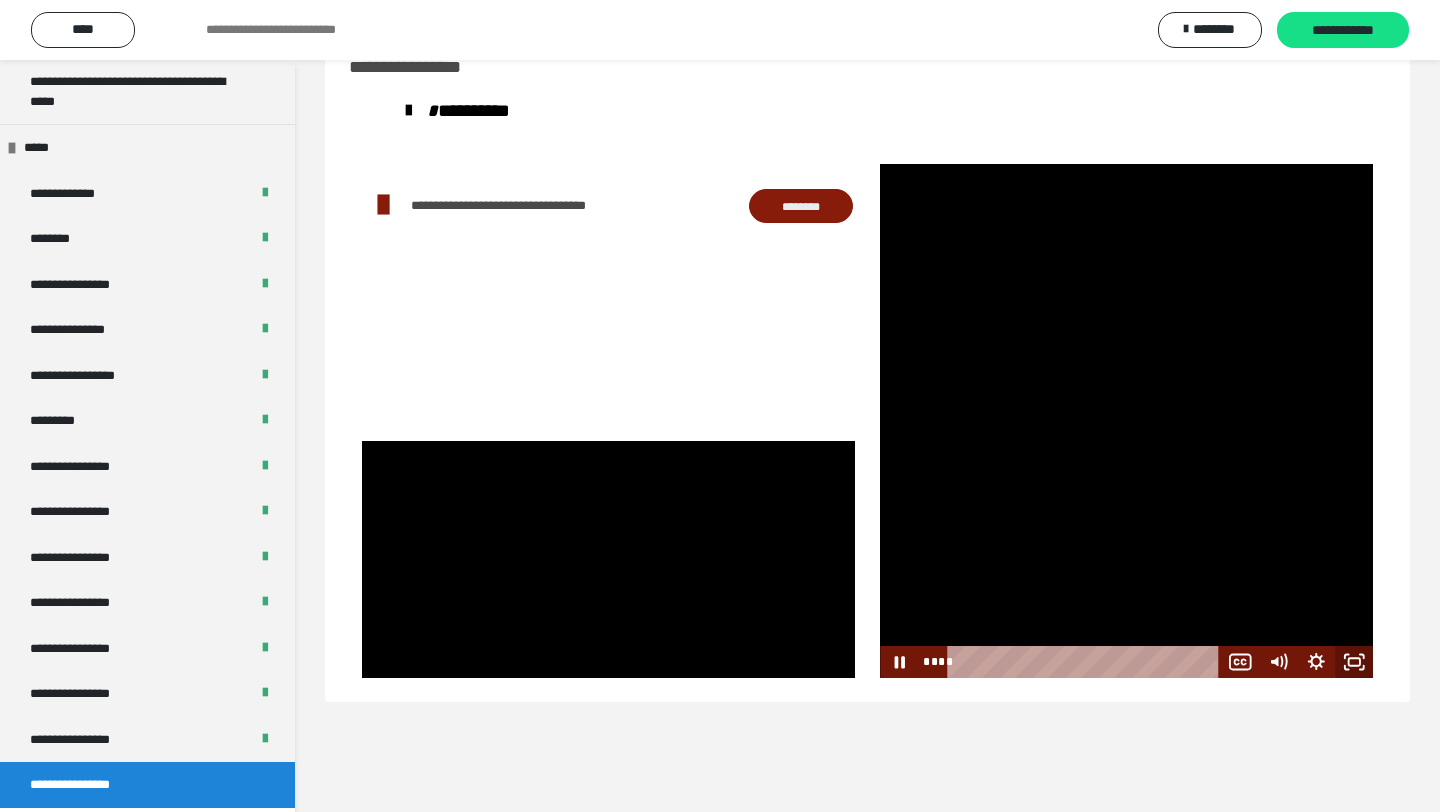 click 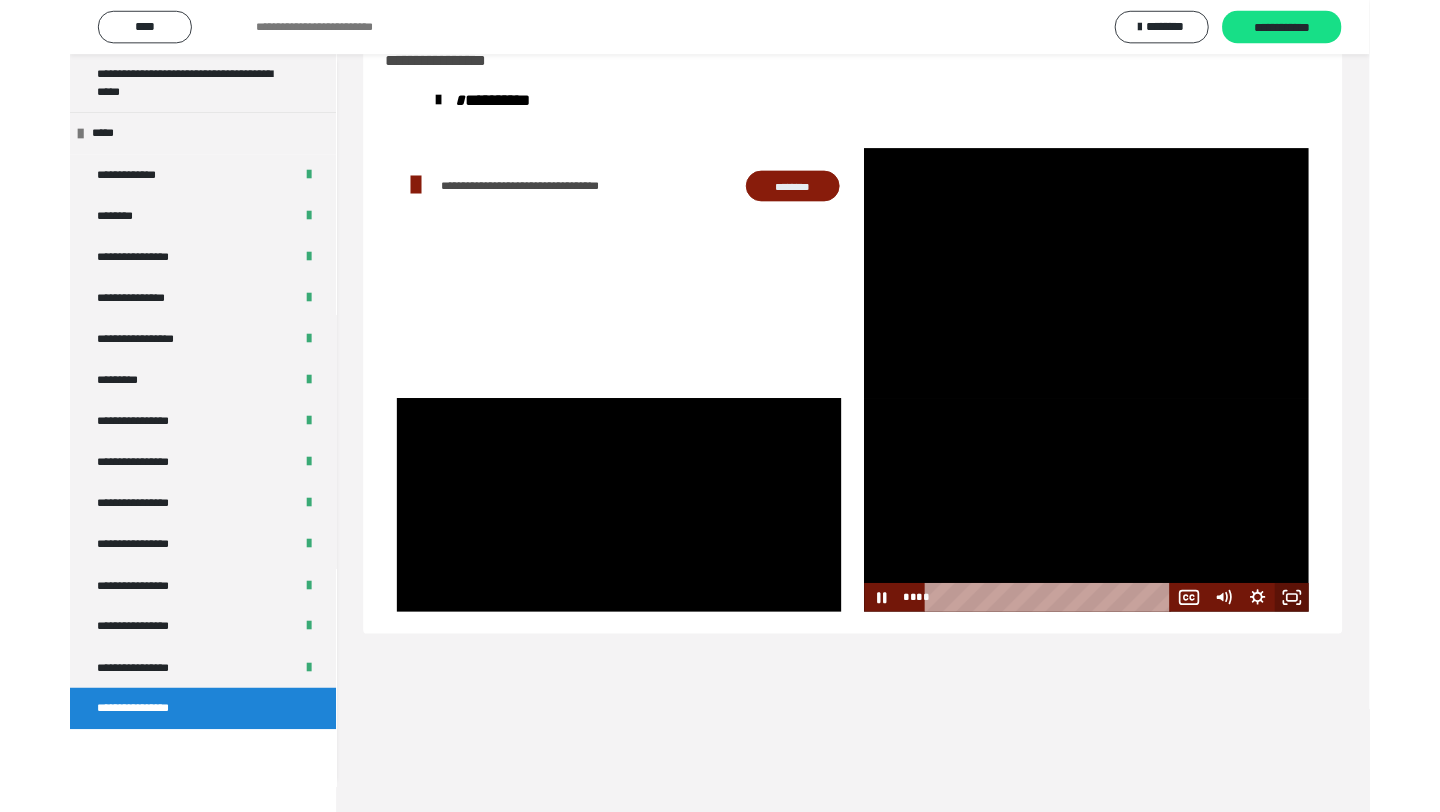 scroll, scrollTop: 2158, scrollLeft: 0, axis: vertical 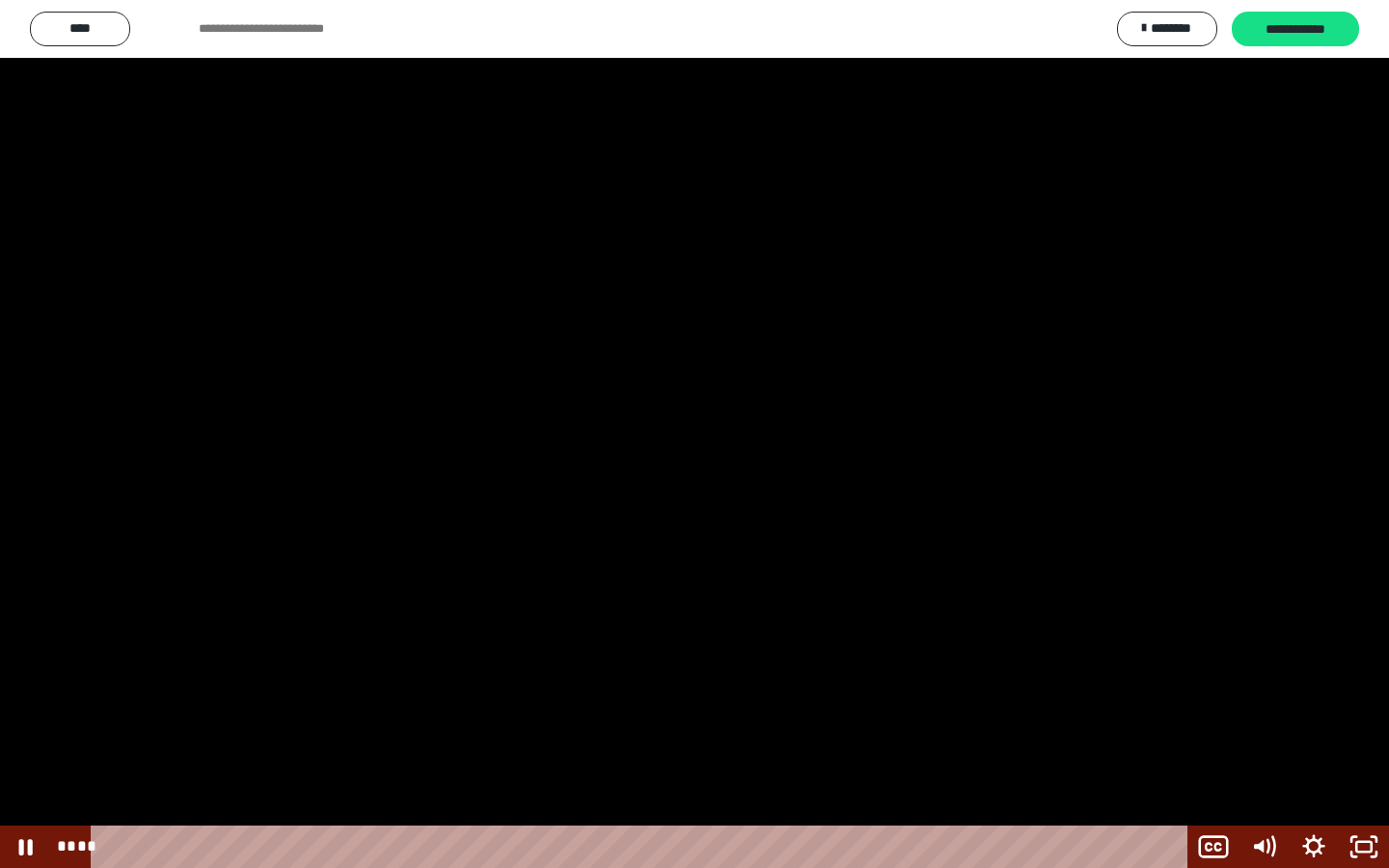 click at bounding box center [694, 434] 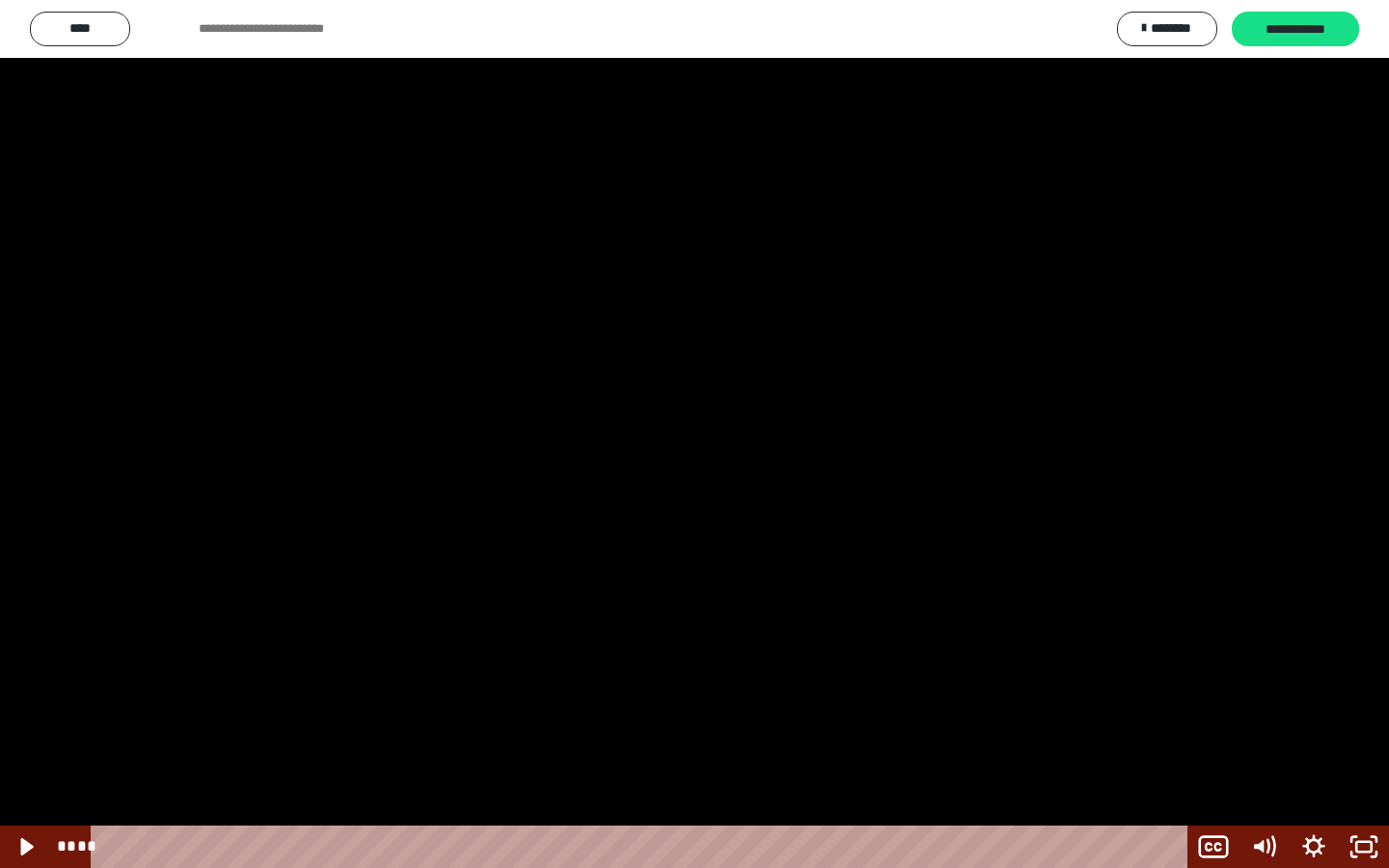 click at bounding box center (694, 434) 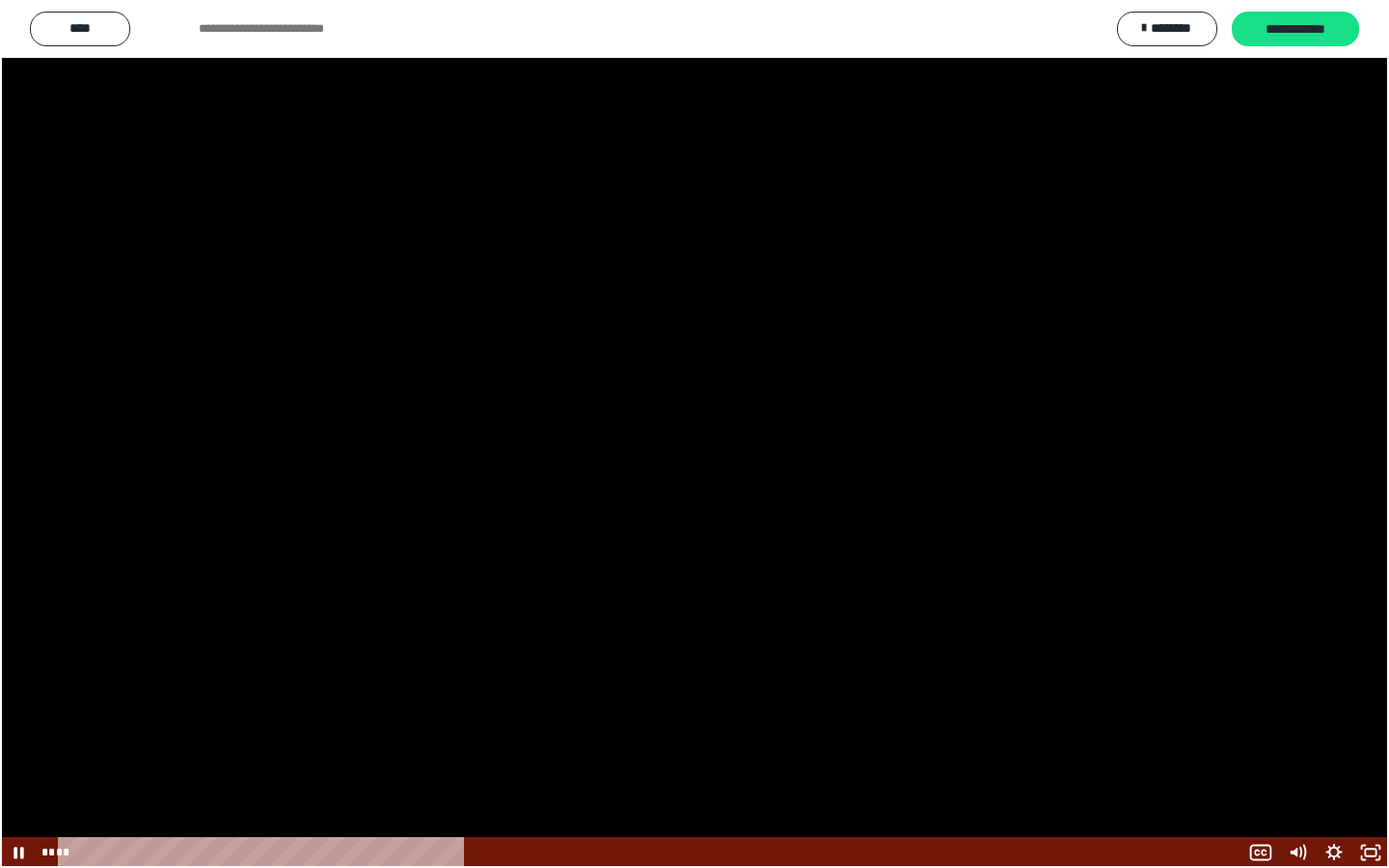 scroll, scrollTop: 2166, scrollLeft: 0, axis: vertical 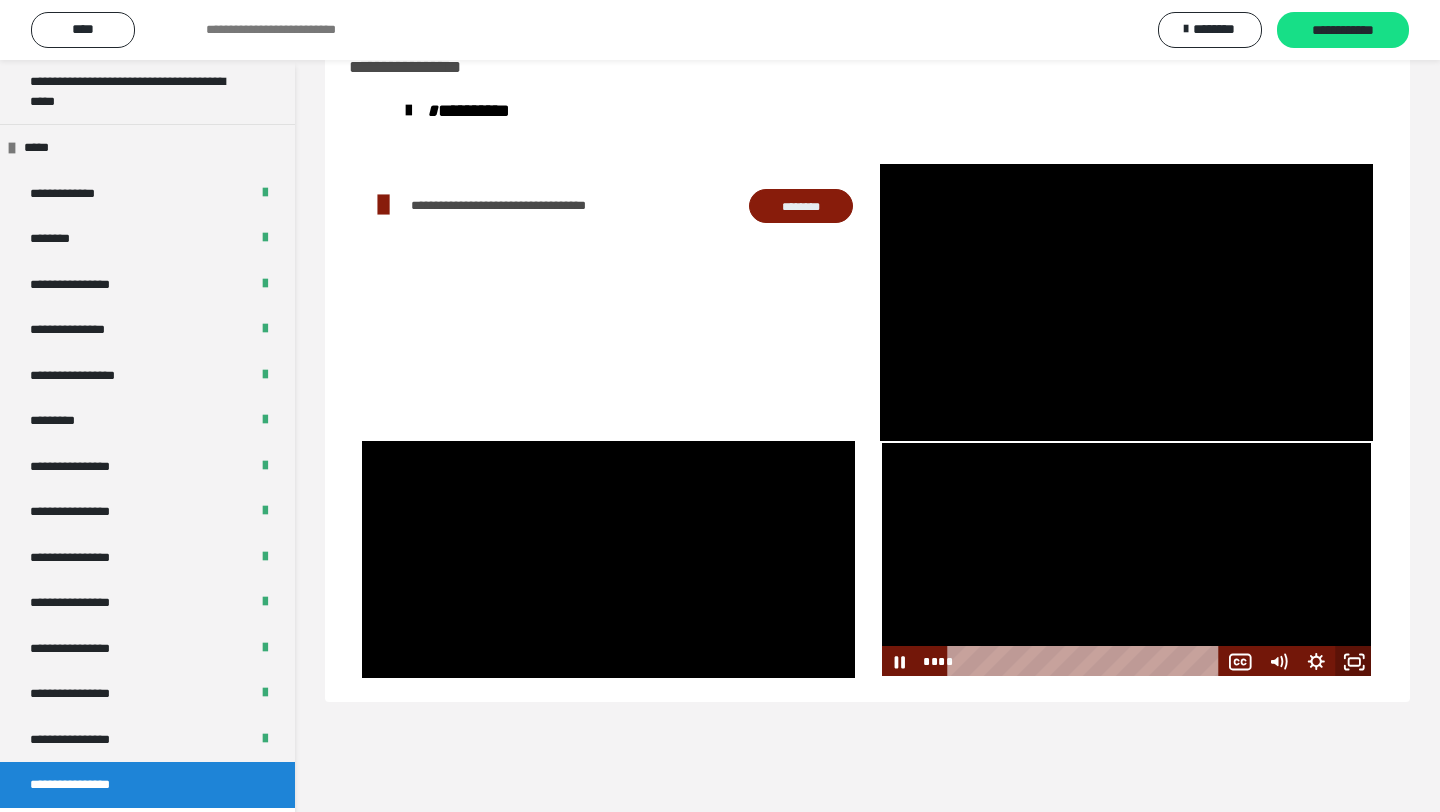 click 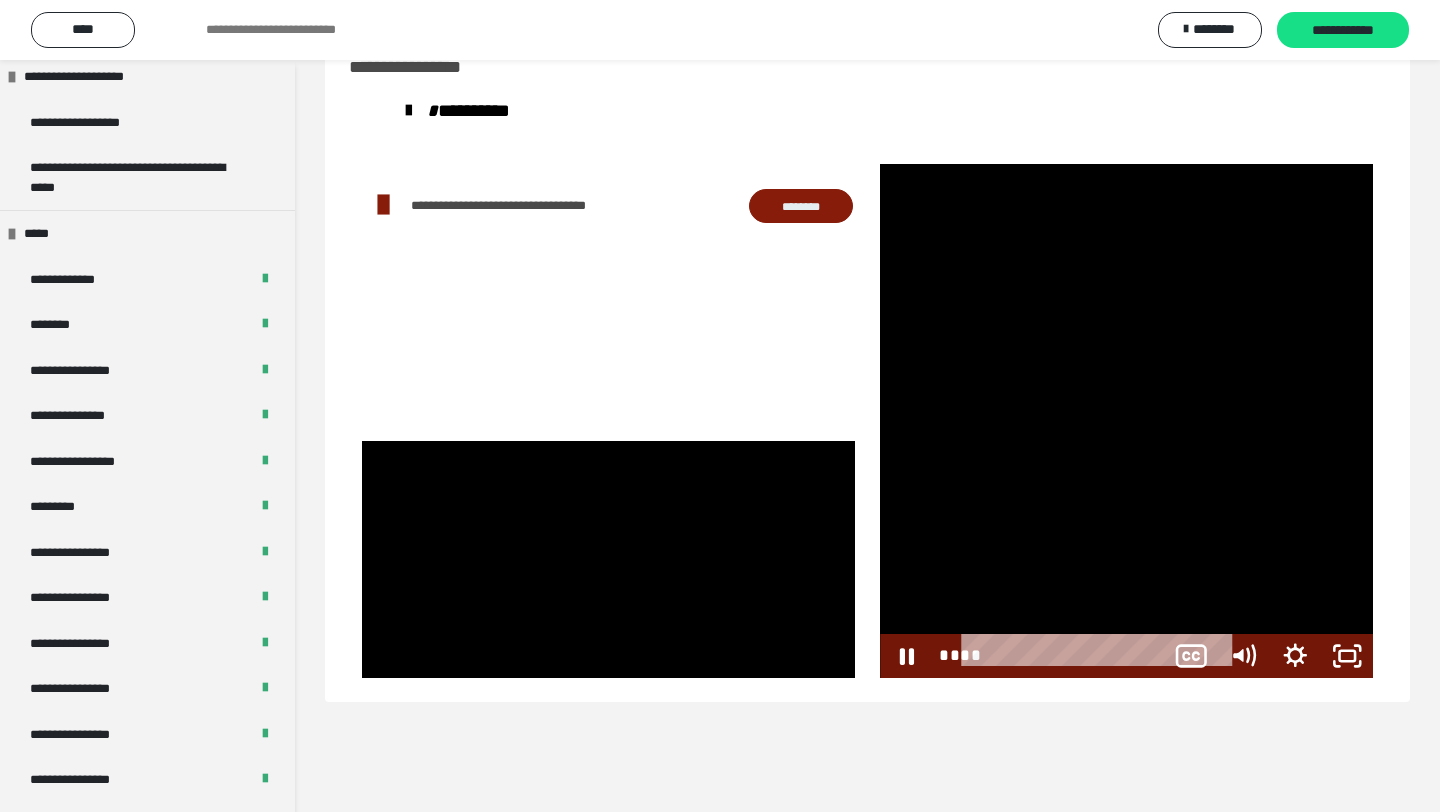 scroll, scrollTop: 2158, scrollLeft: 0, axis: vertical 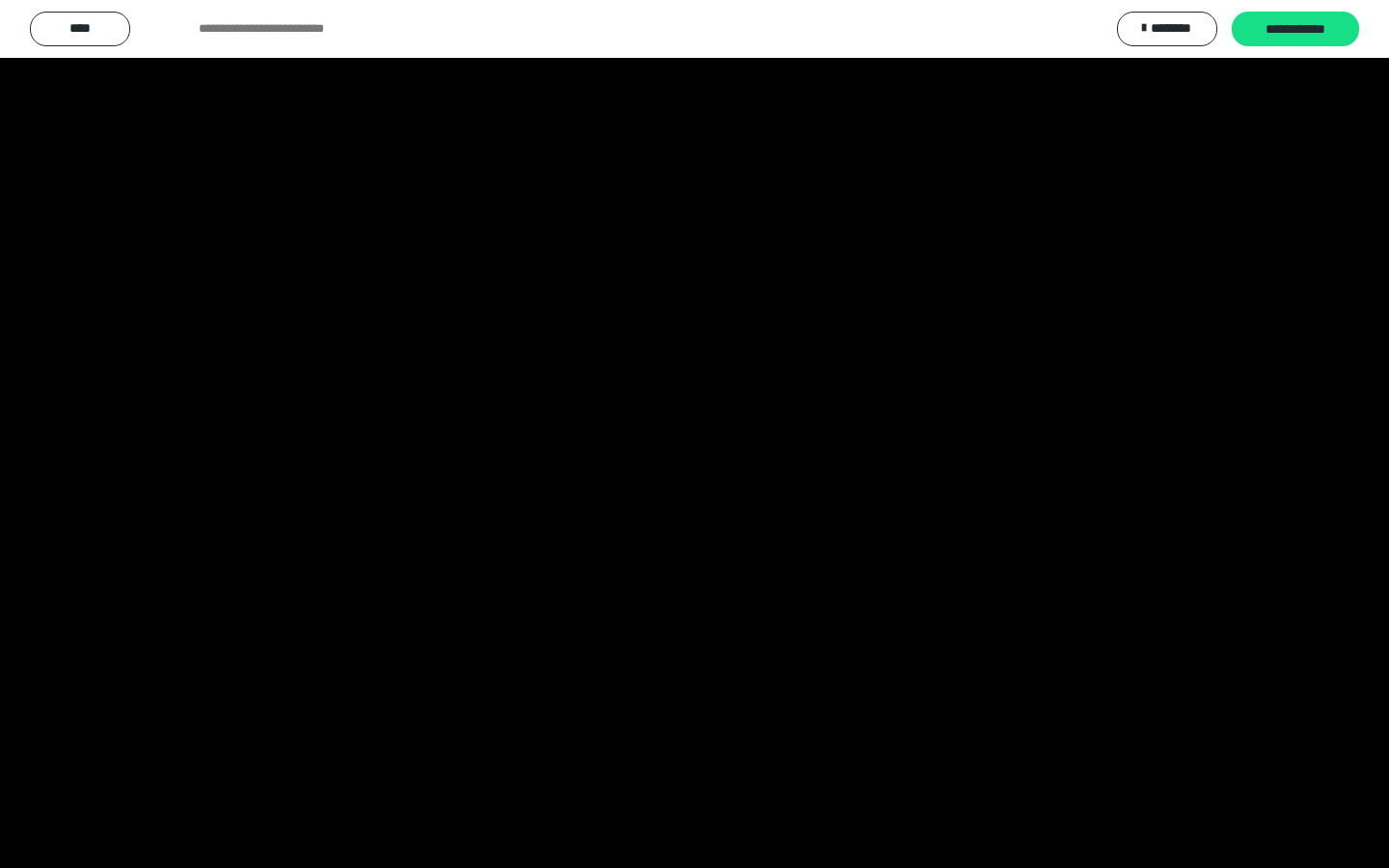 click at bounding box center (694, 434) 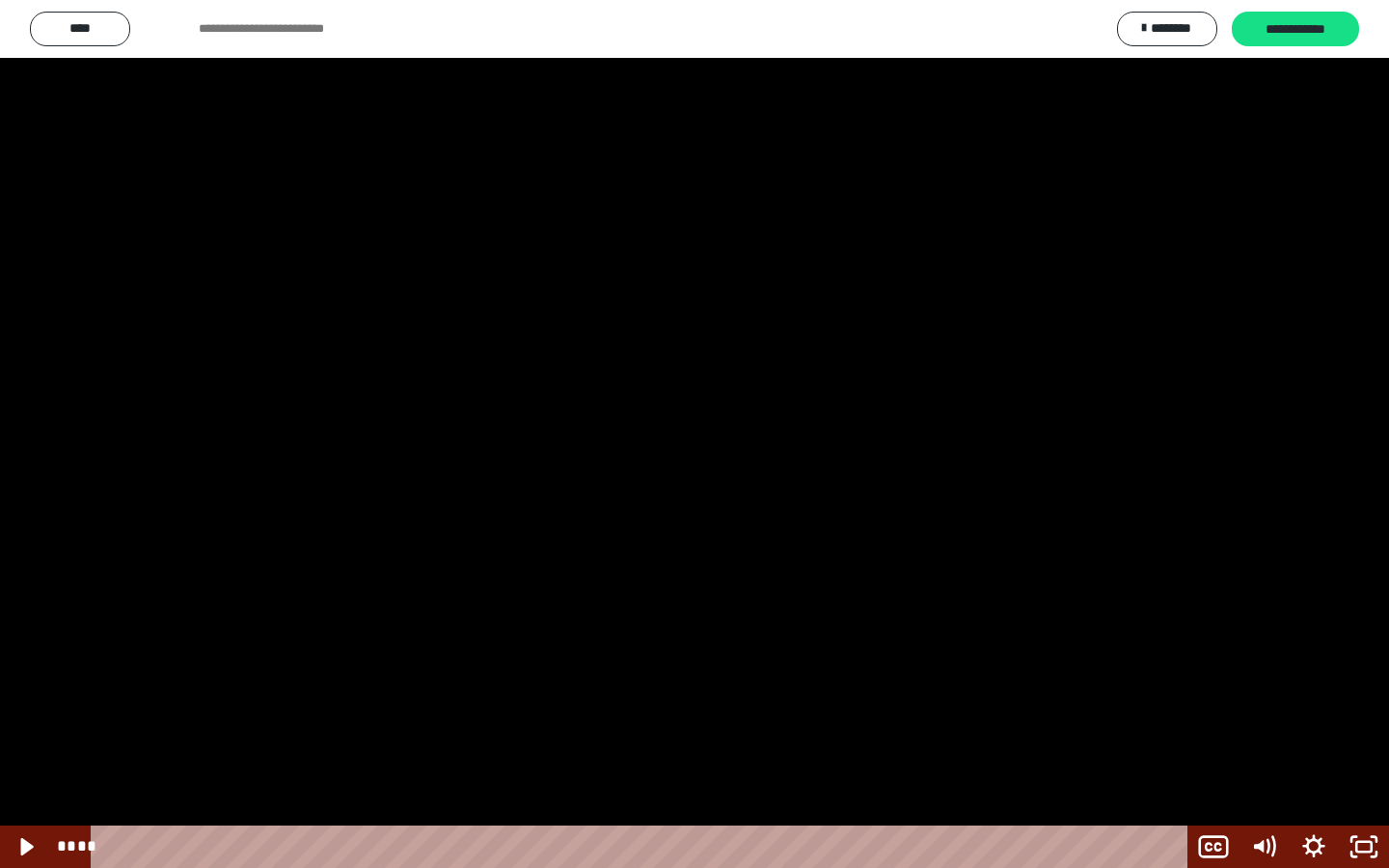 scroll, scrollTop: 2166, scrollLeft: 0, axis: vertical 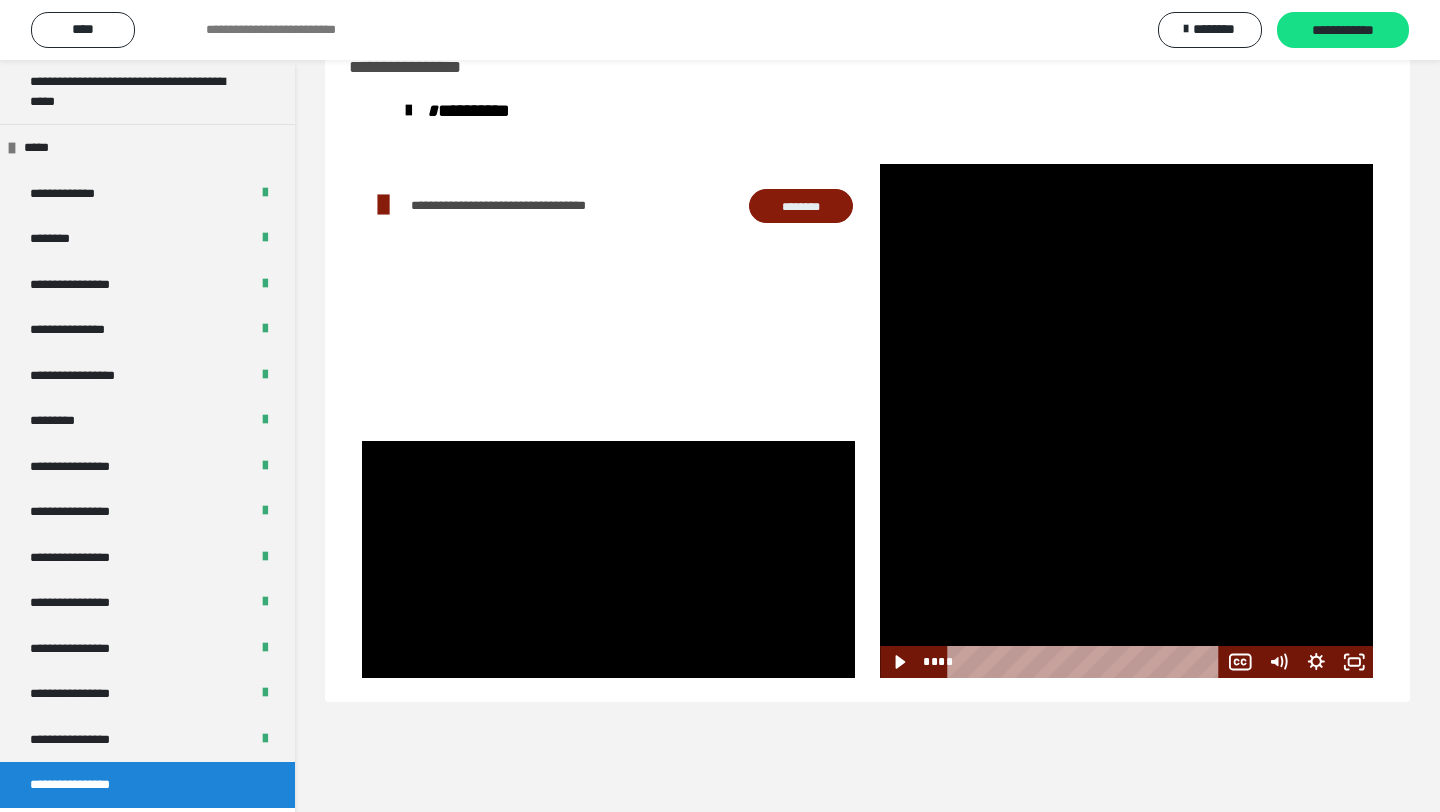 click at bounding box center [1126, 559] 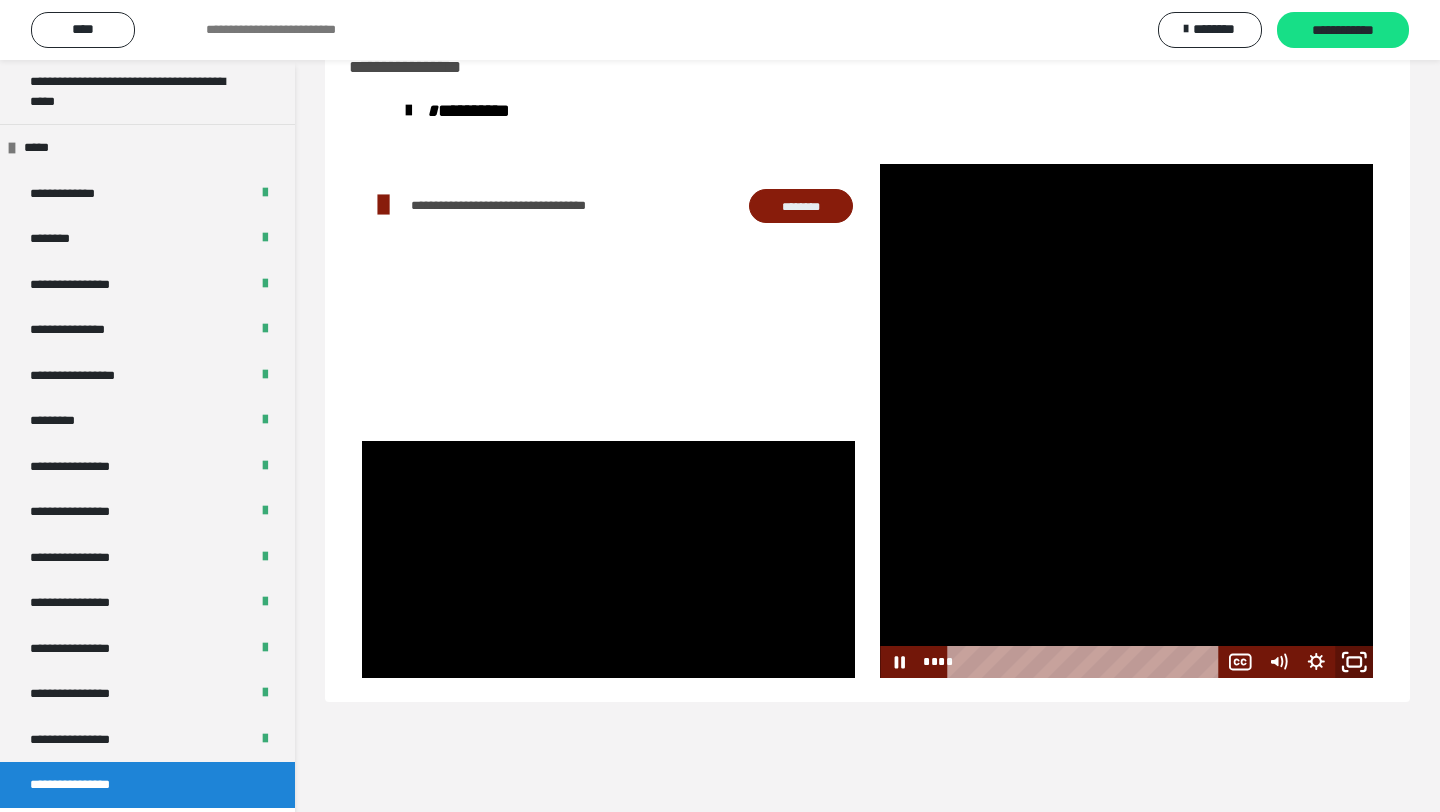 click 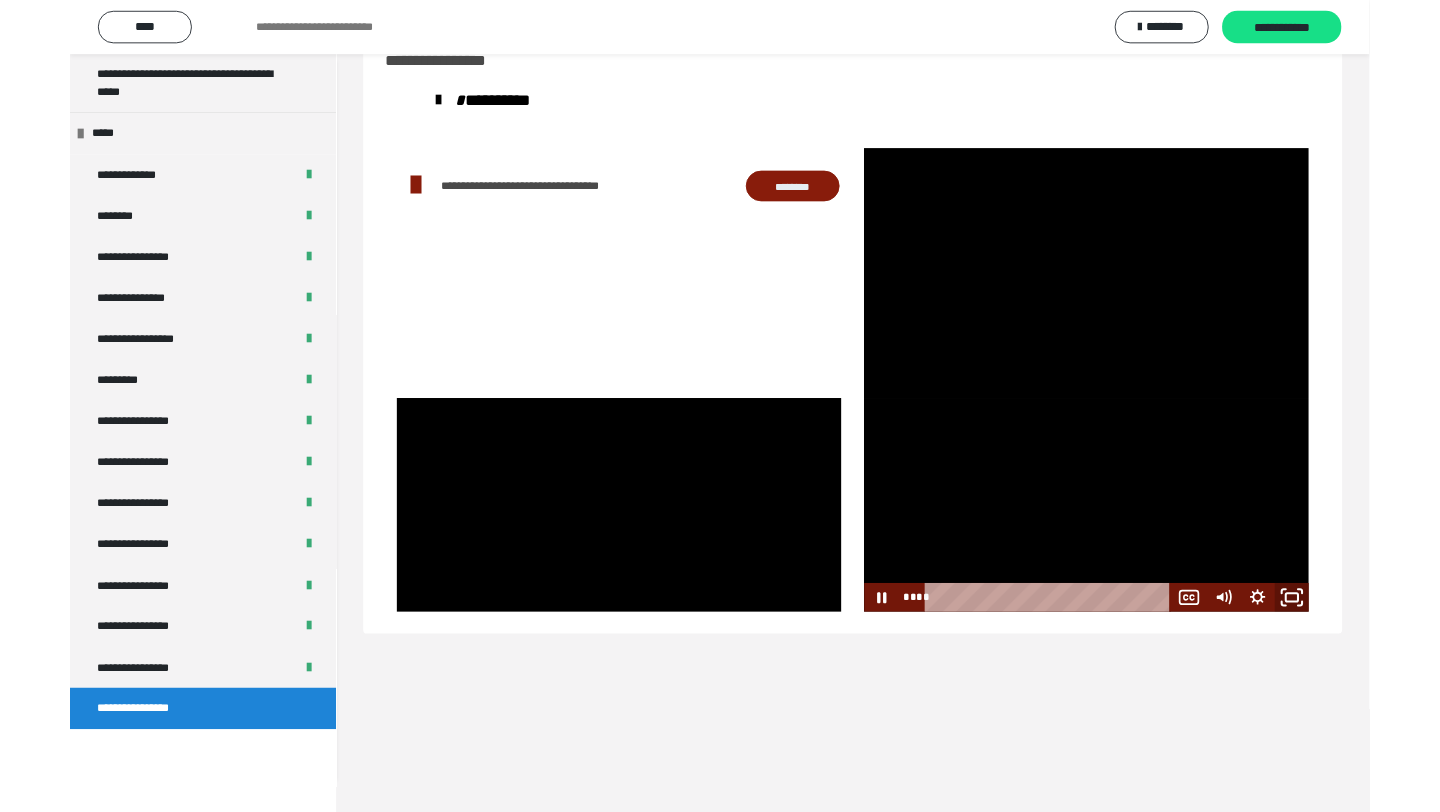 scroll, scrollTop: 2158, scrollLeft: 0, axis: vertical 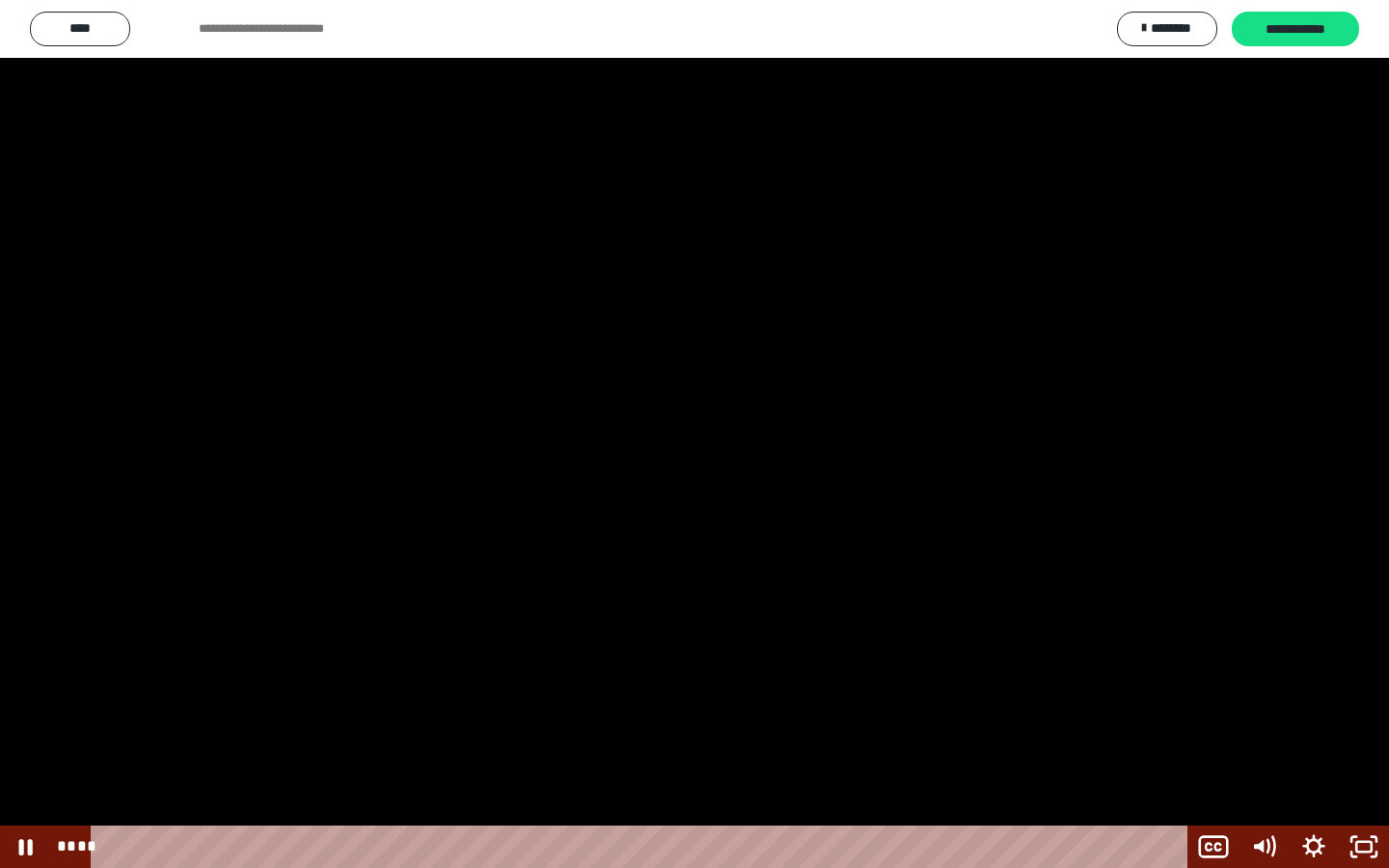 click at bounding box center [694, 434] 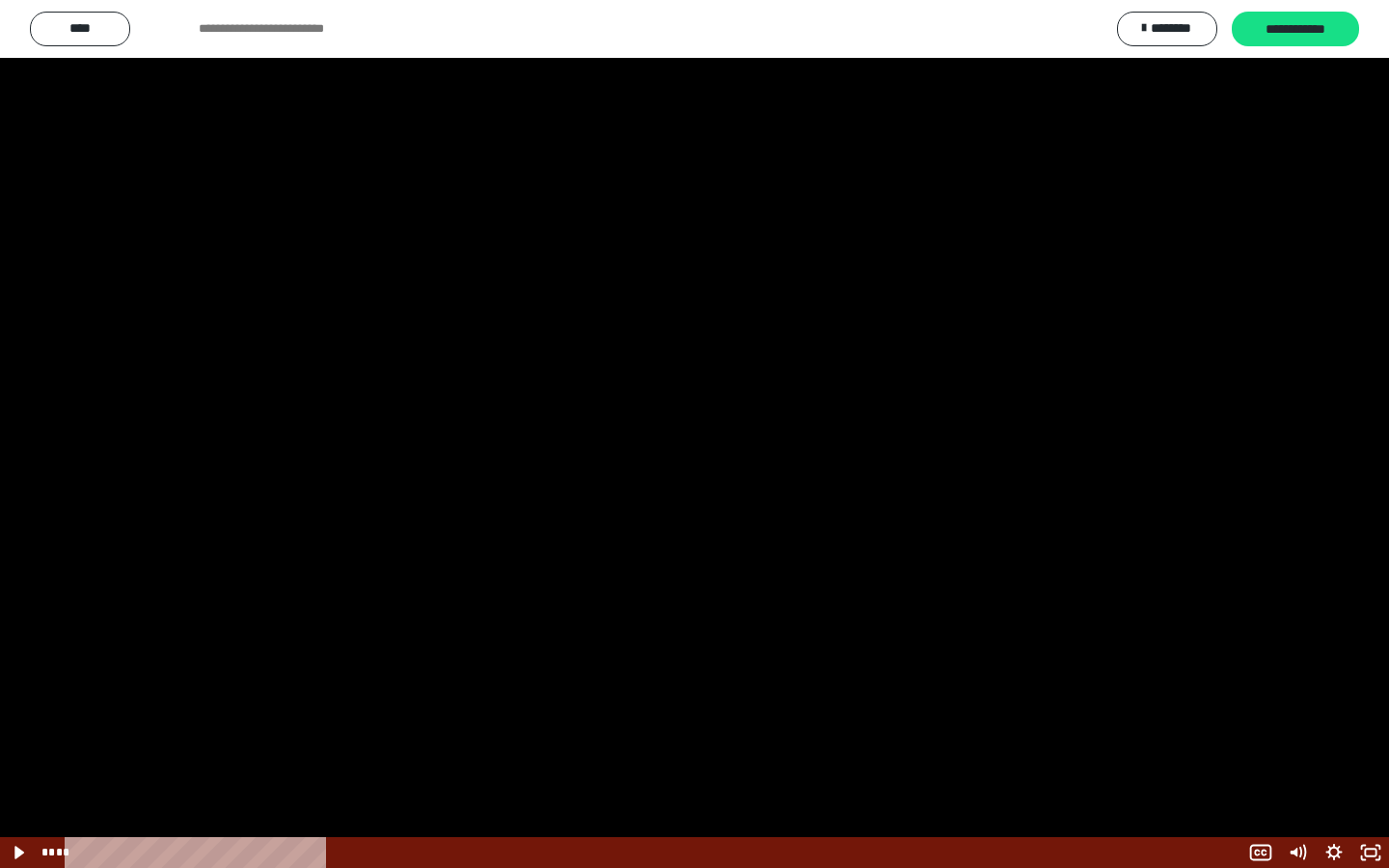 scroll, scrollTop: 2166, scrollLeft: 0, axis: vertical 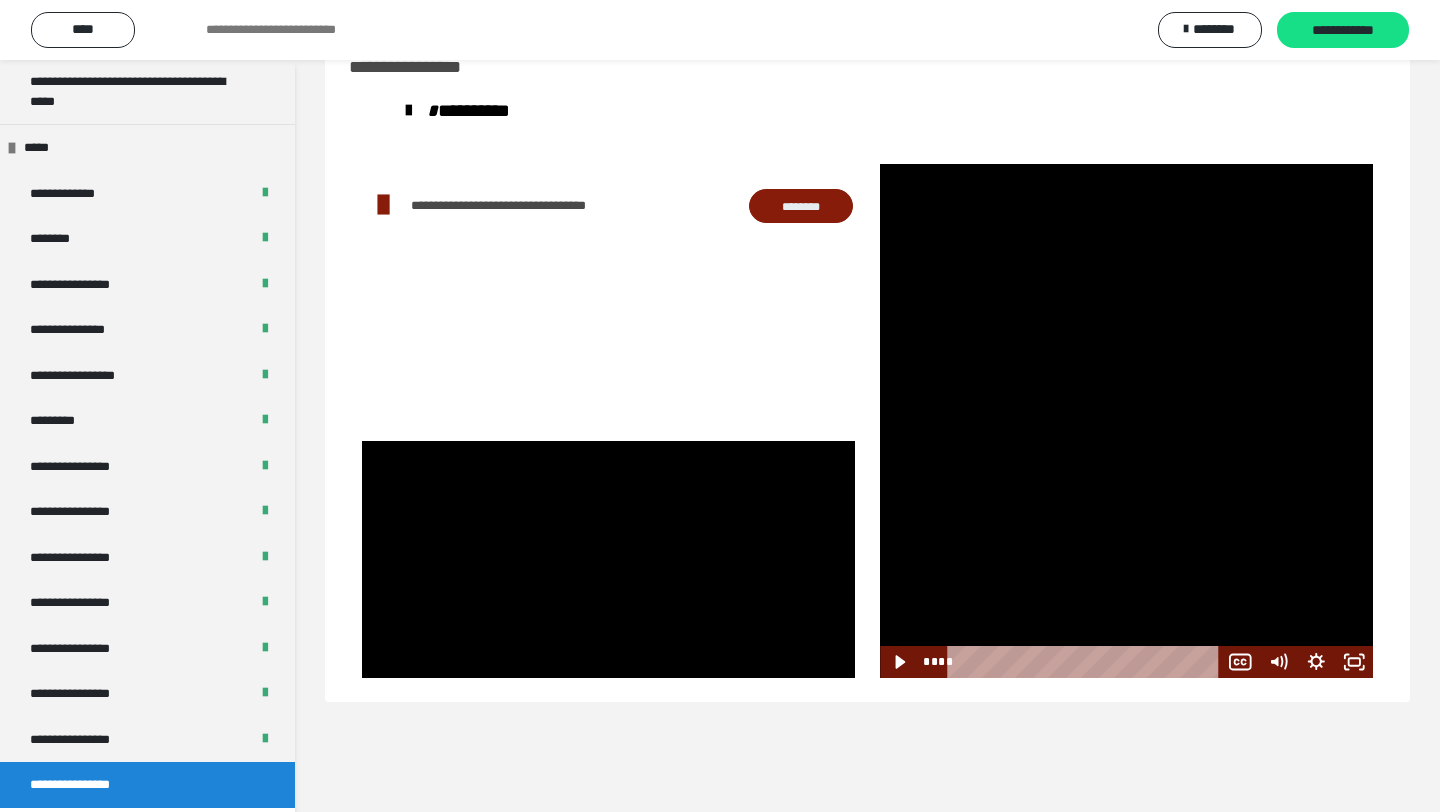 click at bounding box center [1126, 559] 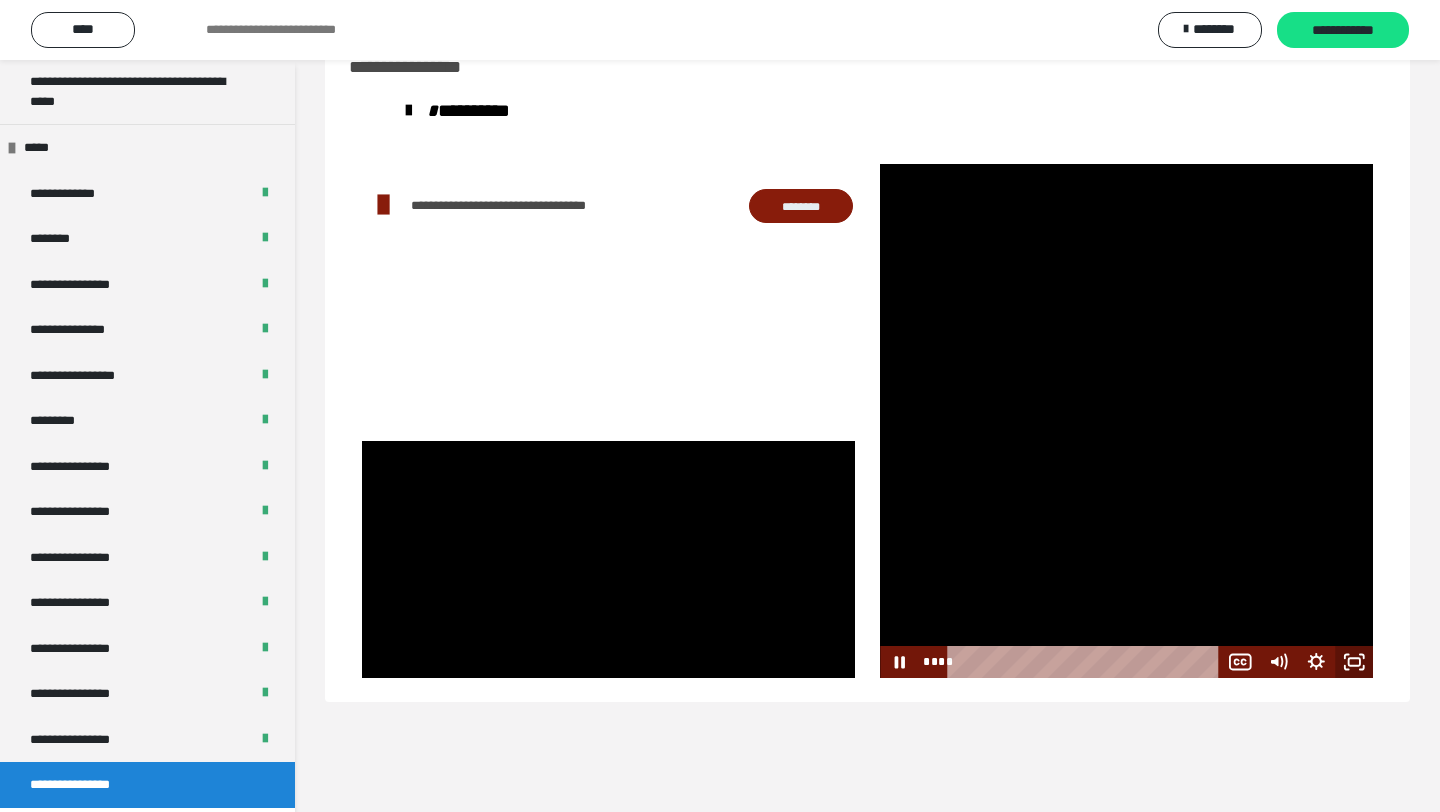 click 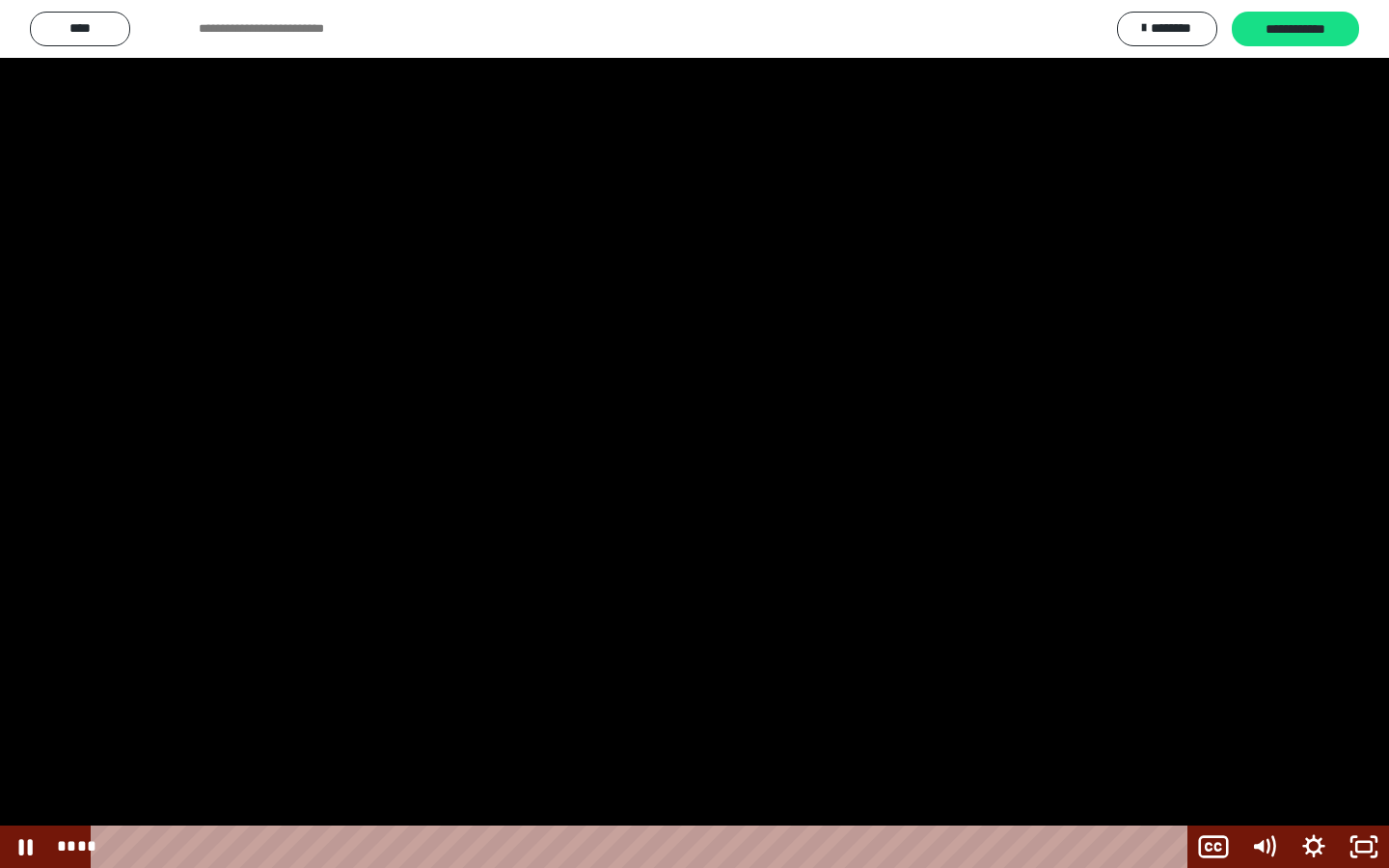click at bounding box center (694, 434) 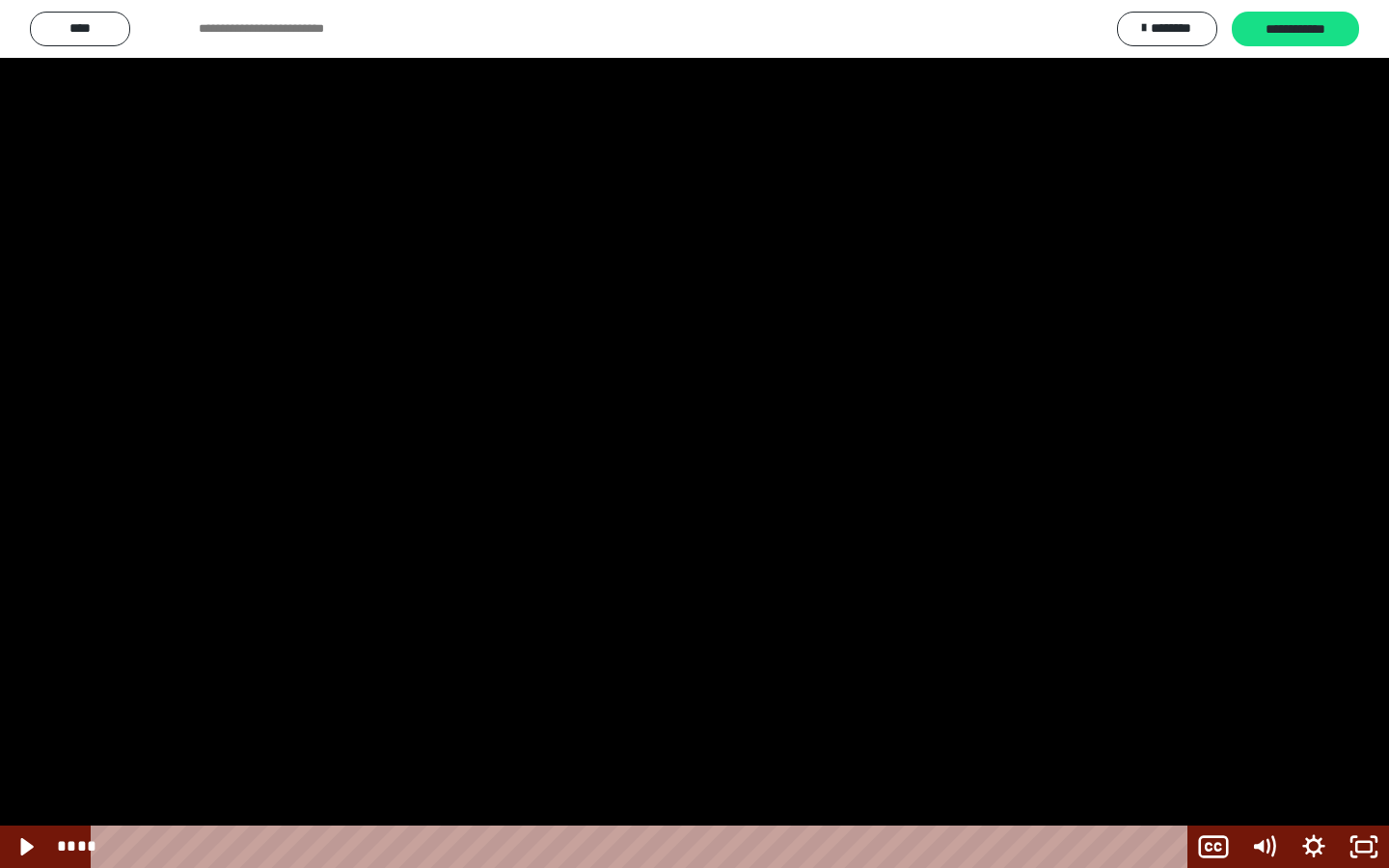 scroll, scrollTop: 2166, scrollLeft: 0, axis: vertical 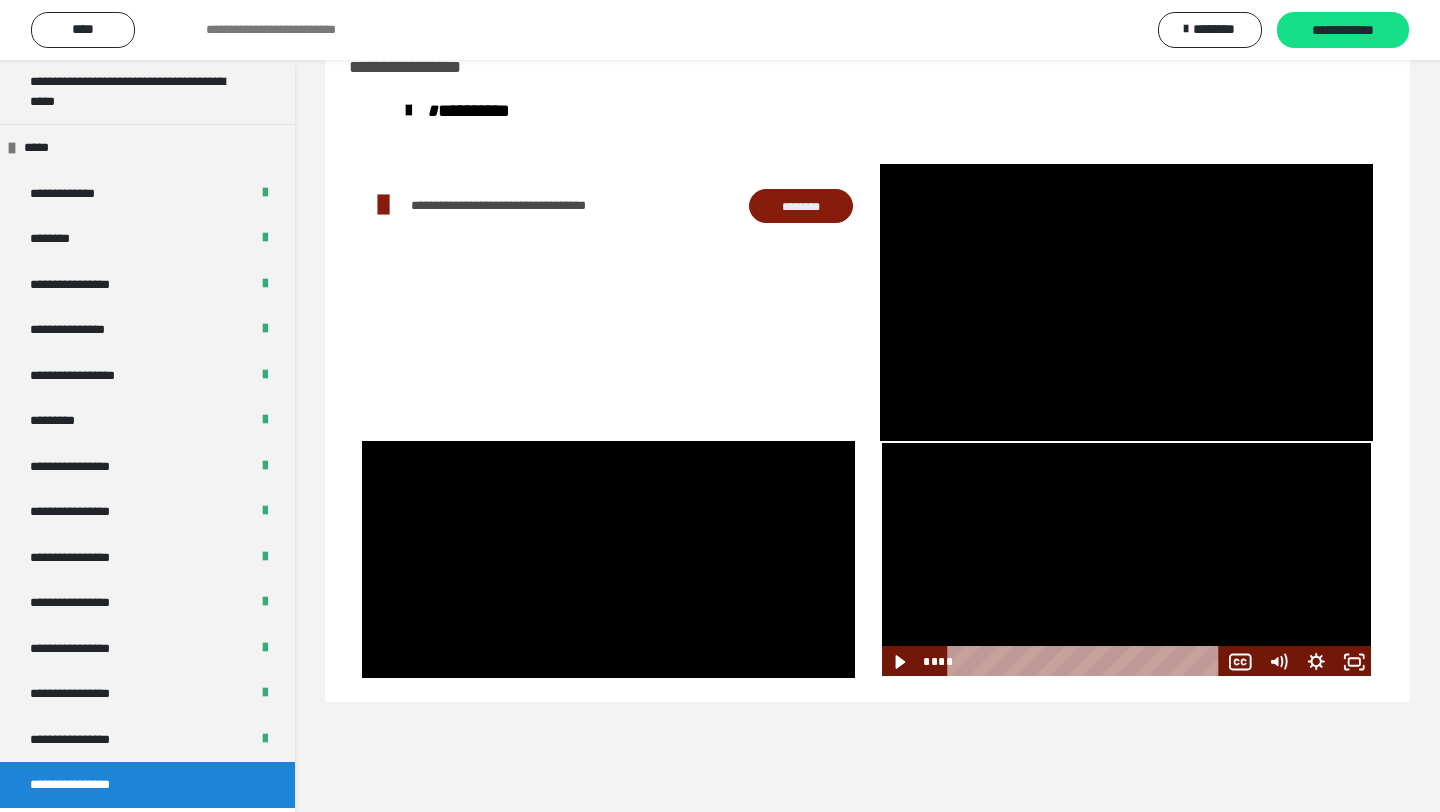 click at bounding box center [1126, 559] 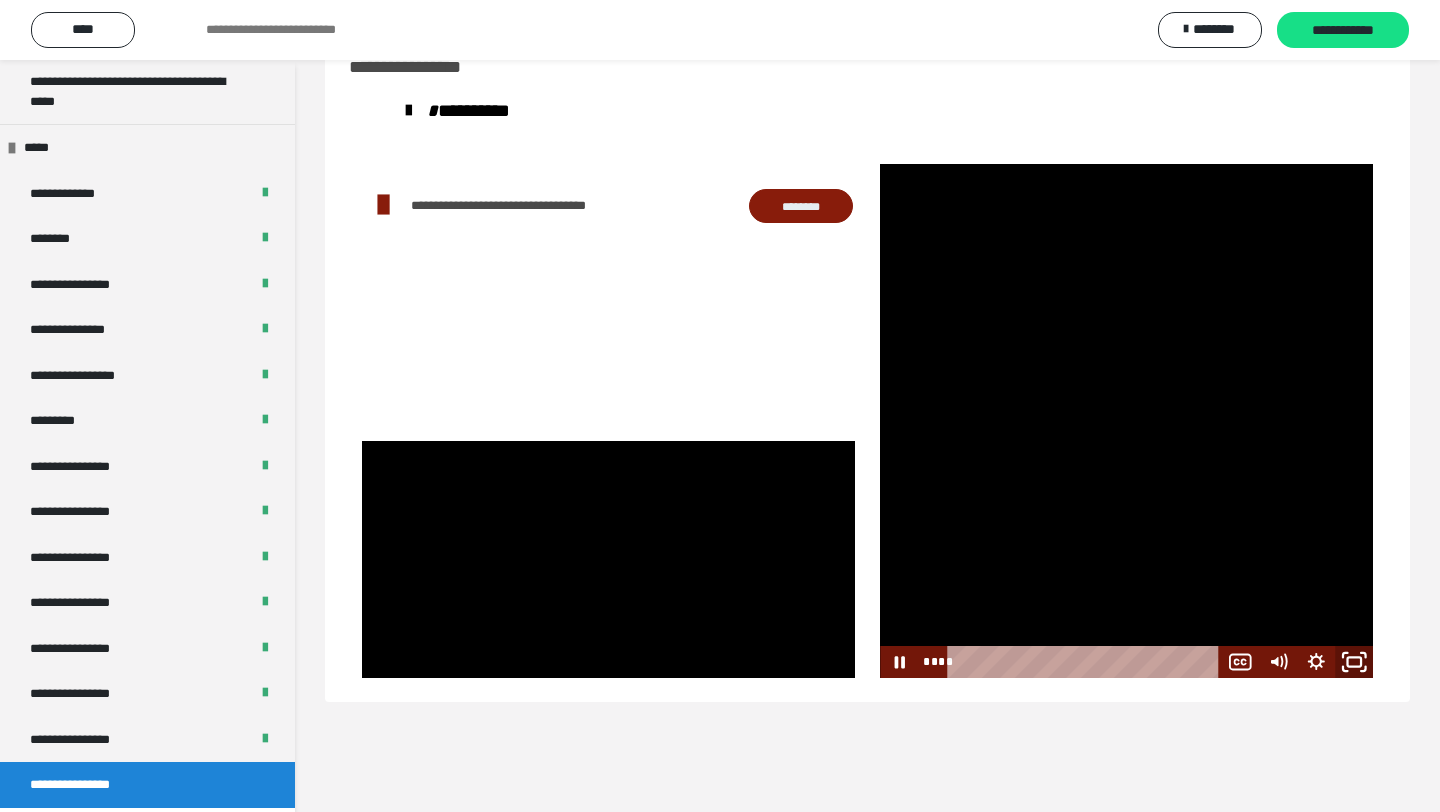 click 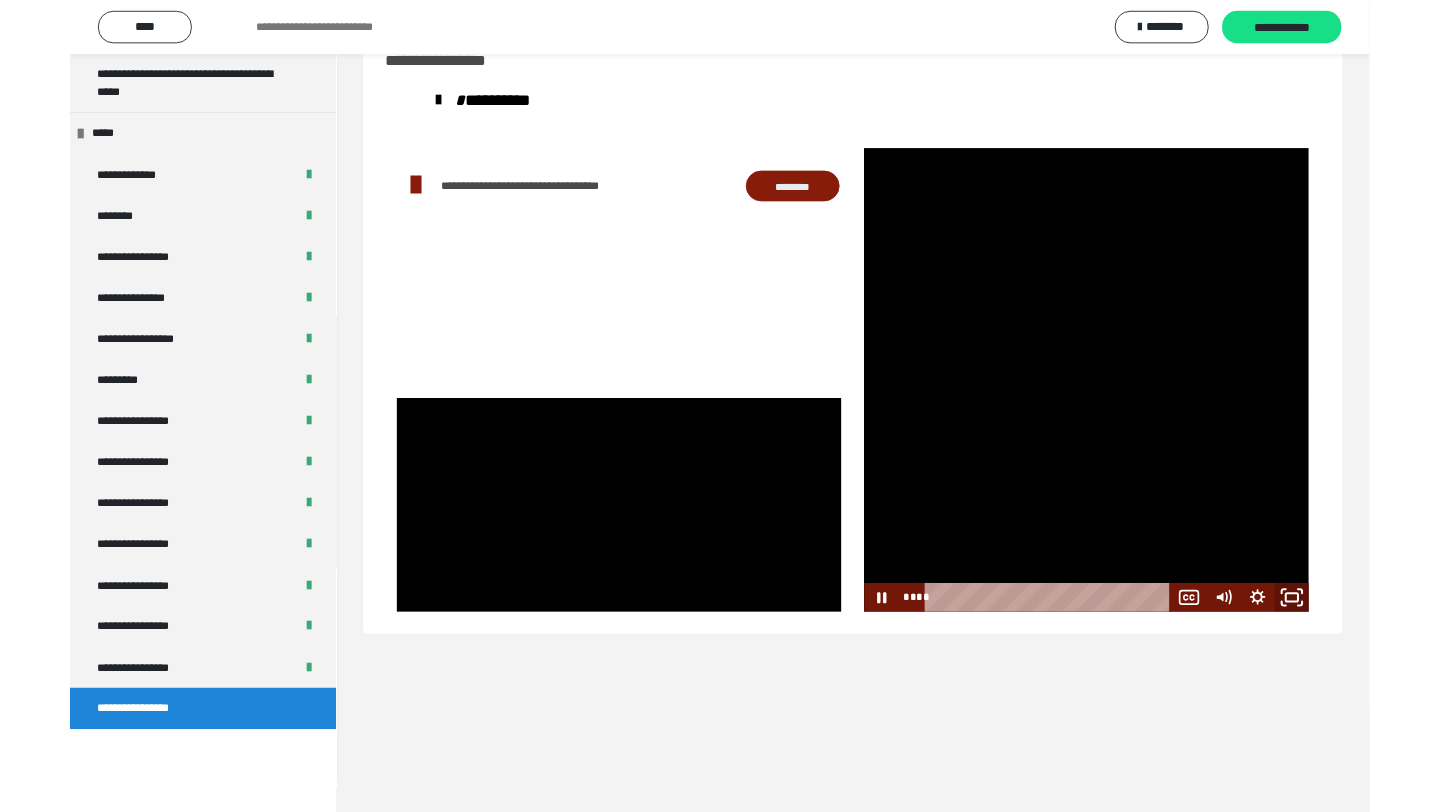 scroll, scrollTop: 2158, scrollLeft: 0, axis: vertical 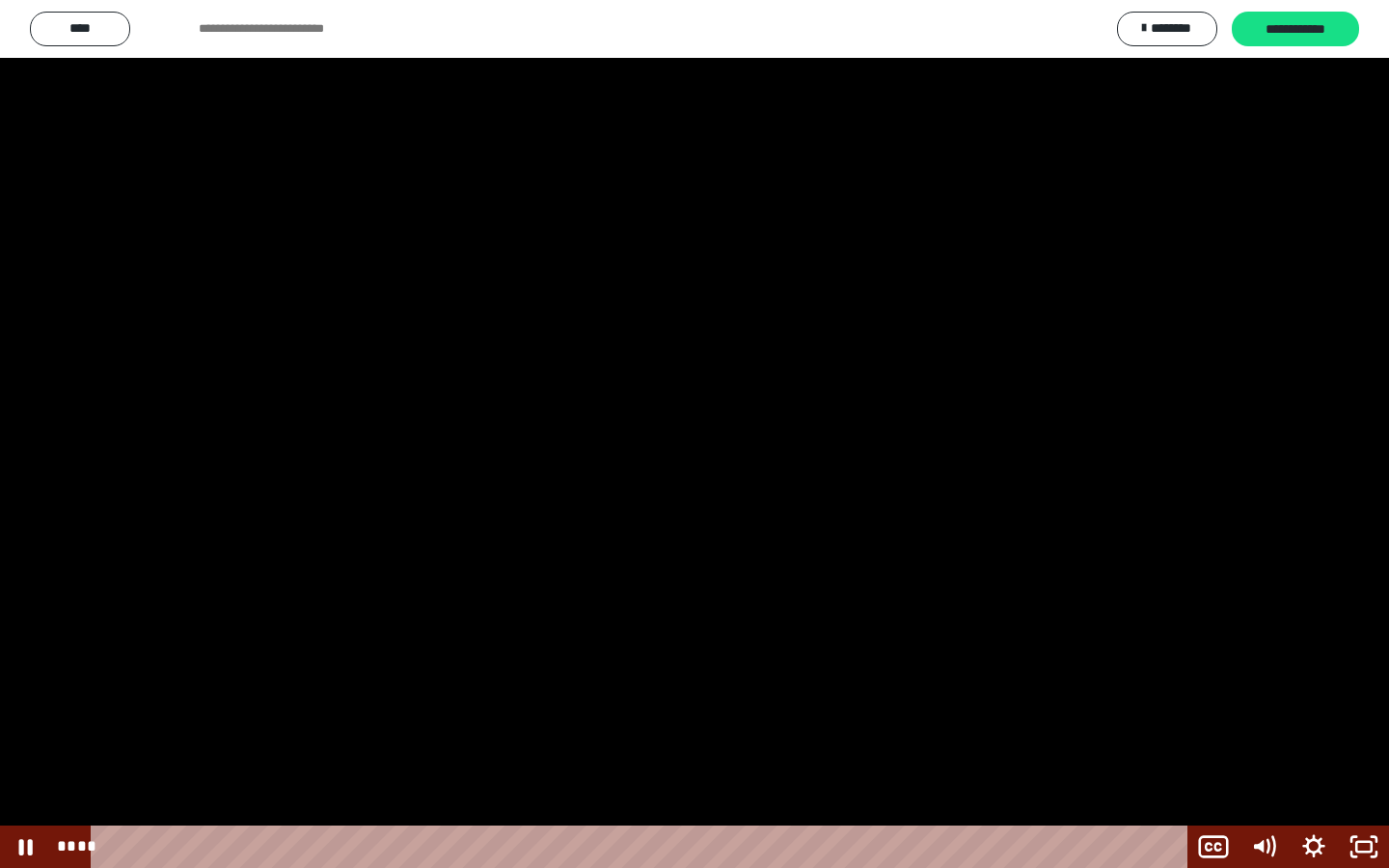 click at bounding box center [694, 434] 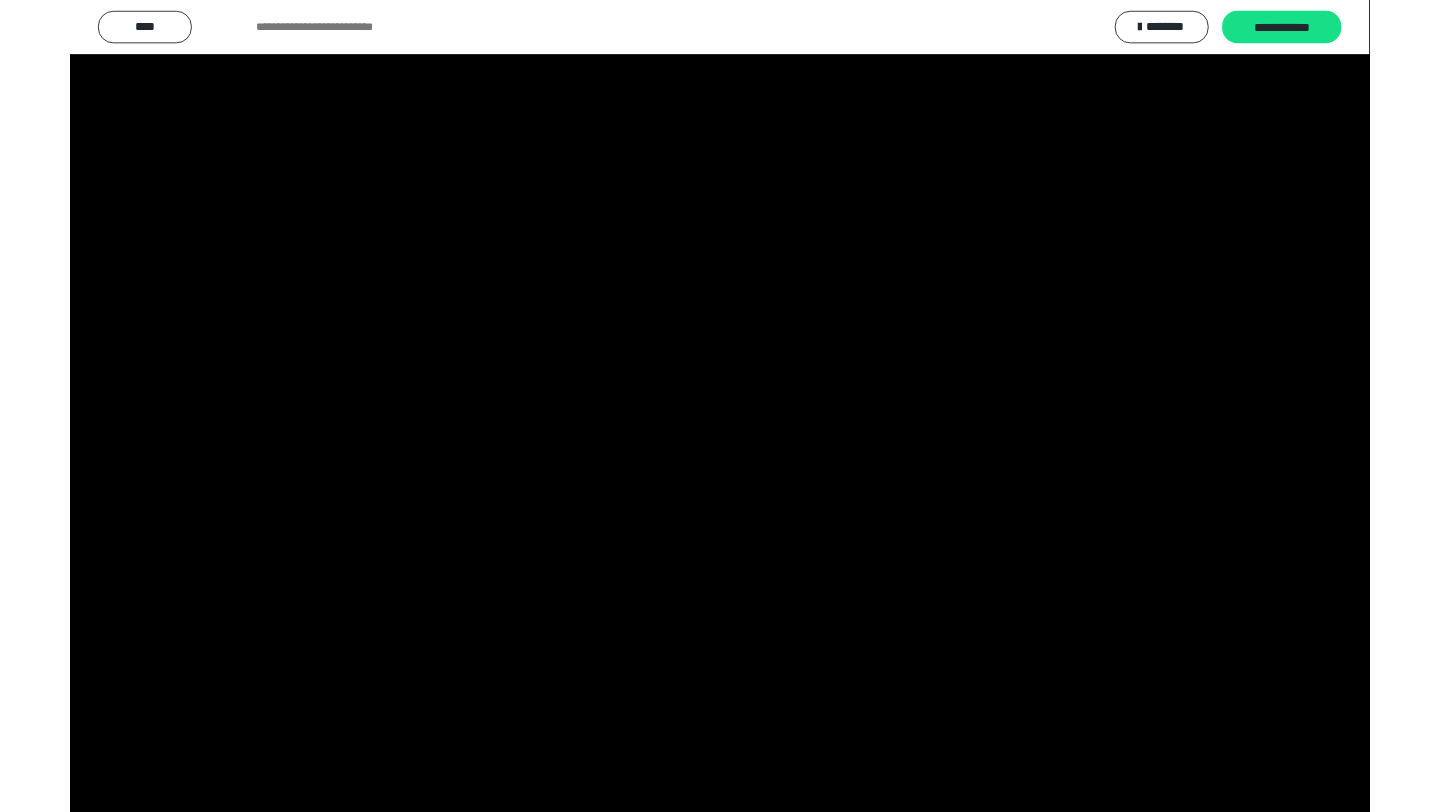 scroll, scrollTop: 2246, scrollLeft: 0, axis: vertical 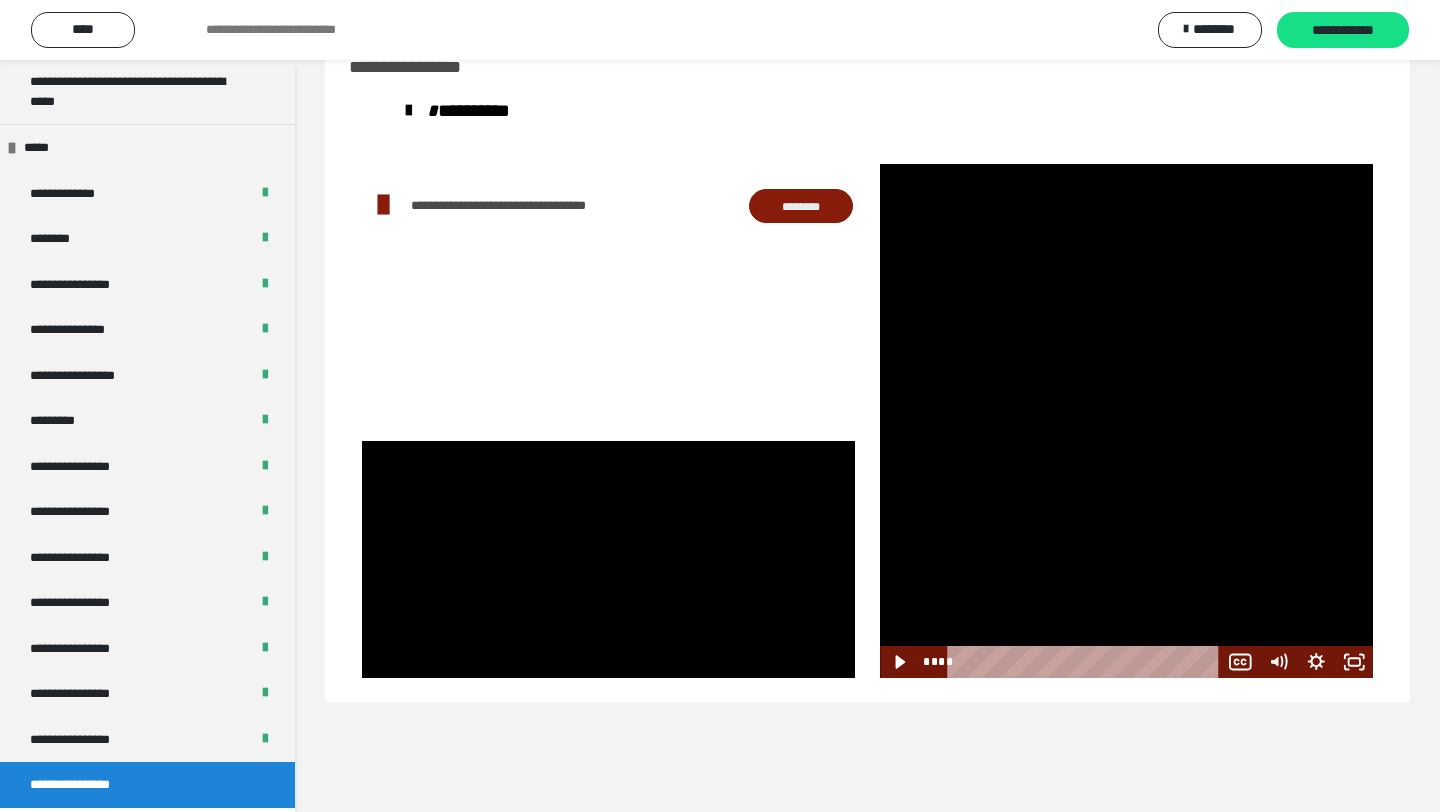 click on "**********" at bounding box center [147, 785] 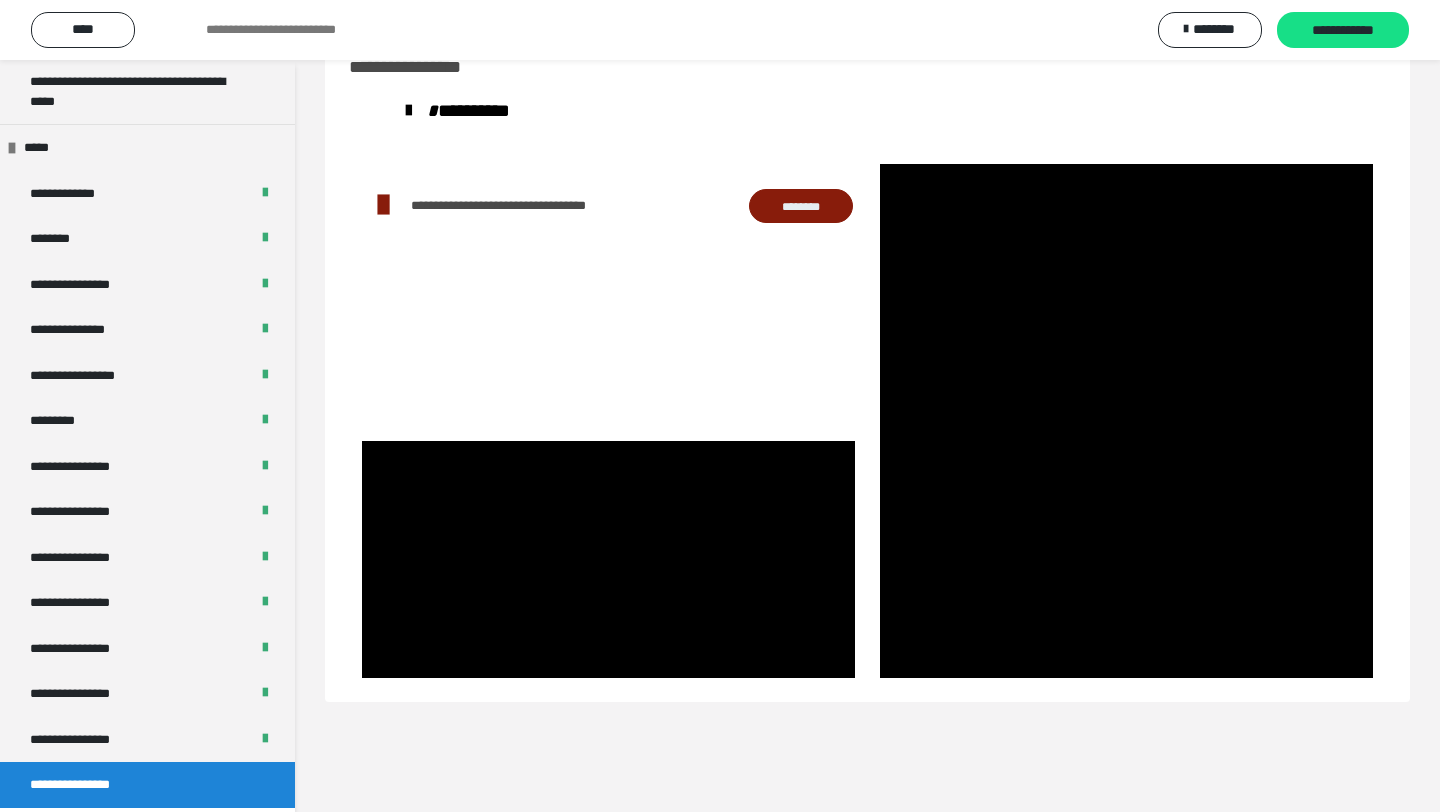 click on "********" at bounding box center (801, 206) 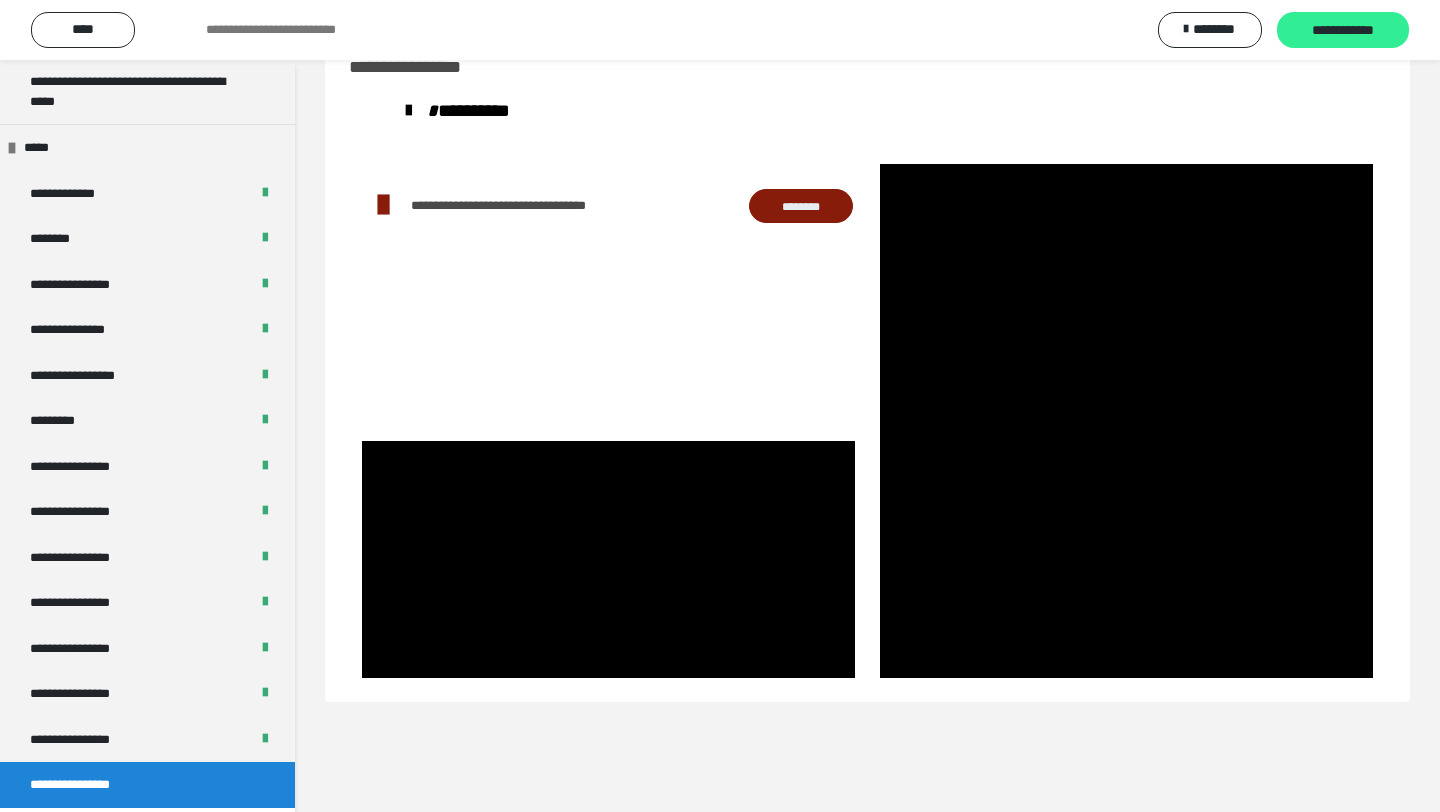 click on "**********" at bounding box center (1343, 30) 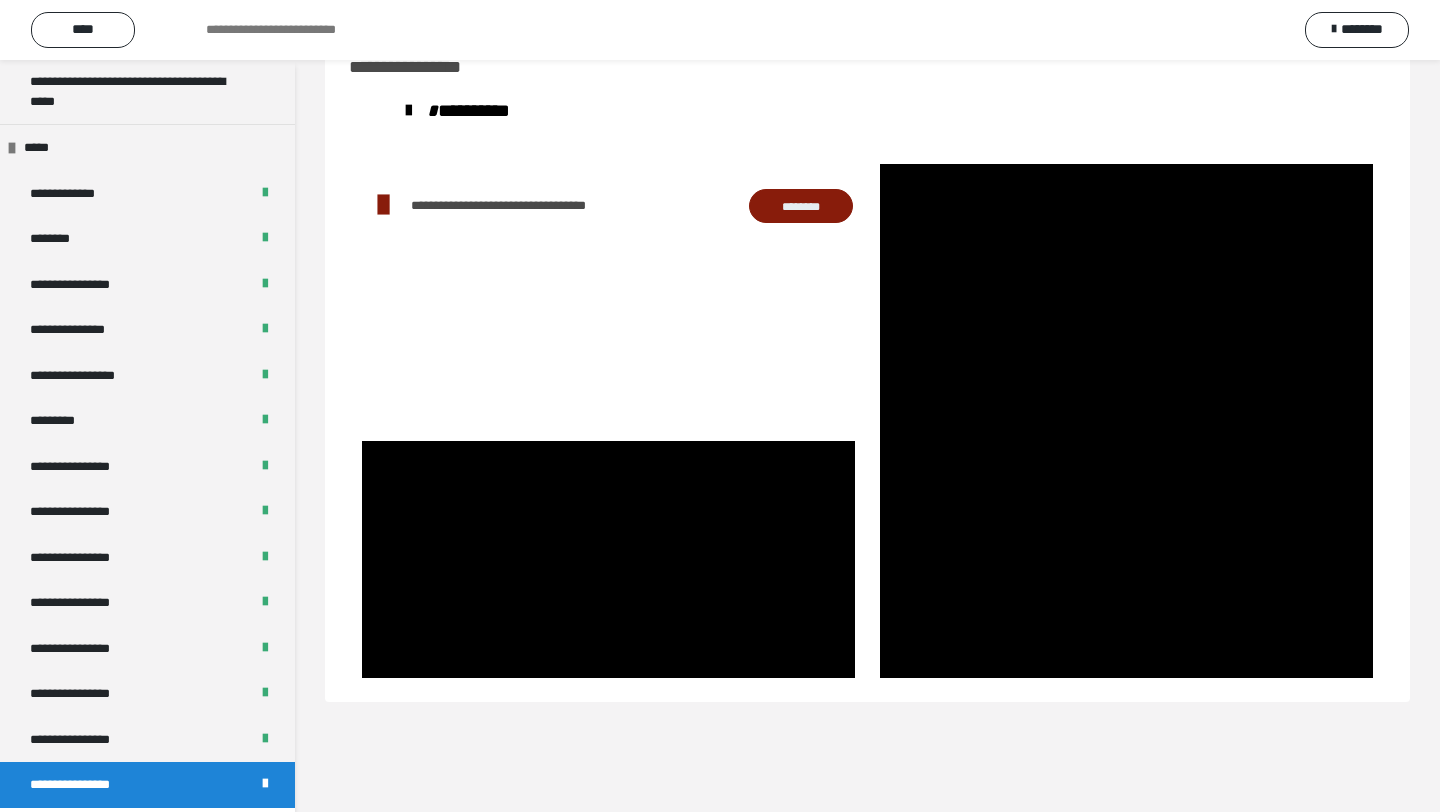 scroll, scrollTop: 0, scrollLeft: 0, axis: both 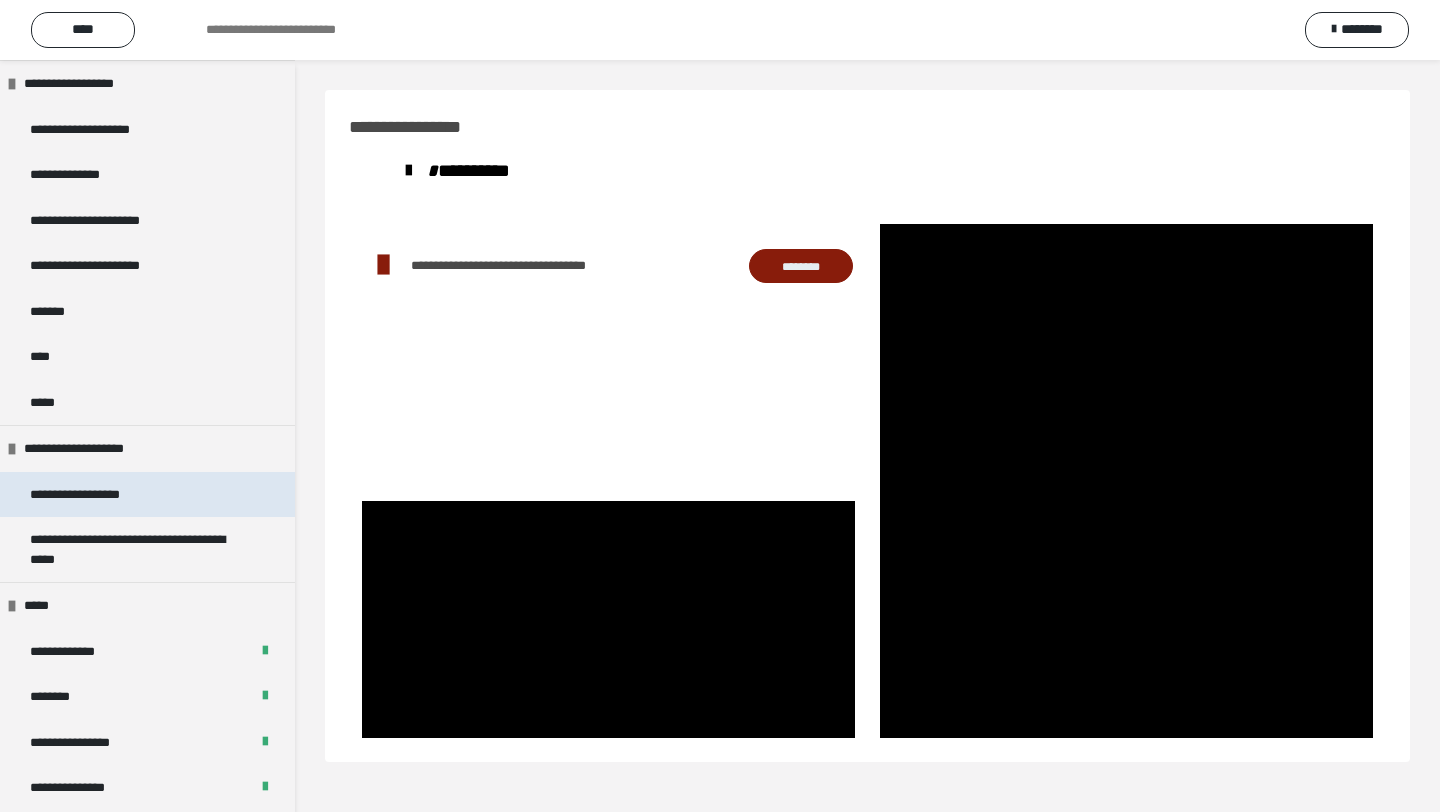 click on "**********" at bounding box center (98, 495) 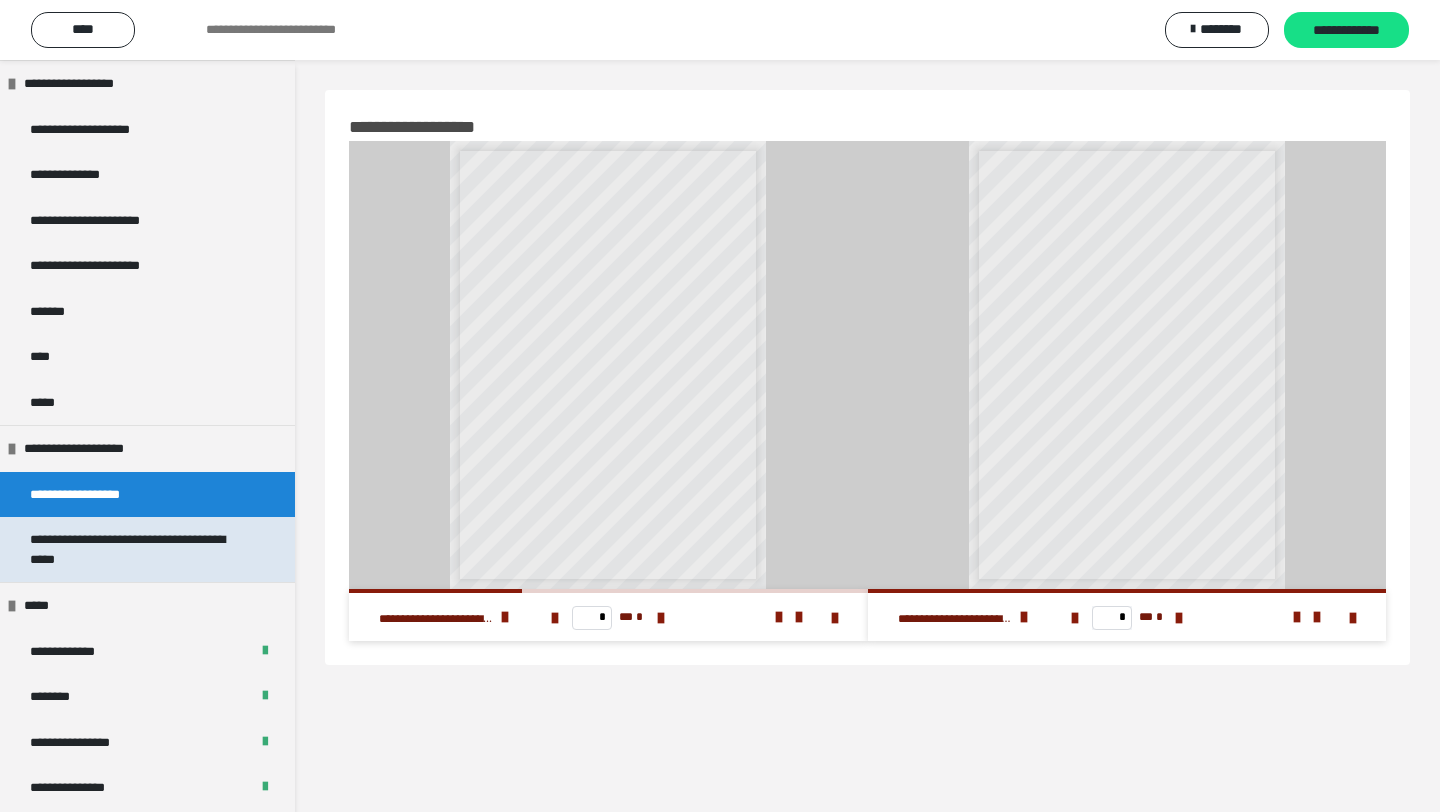 click on "**********" at bounding box center (139, 549) 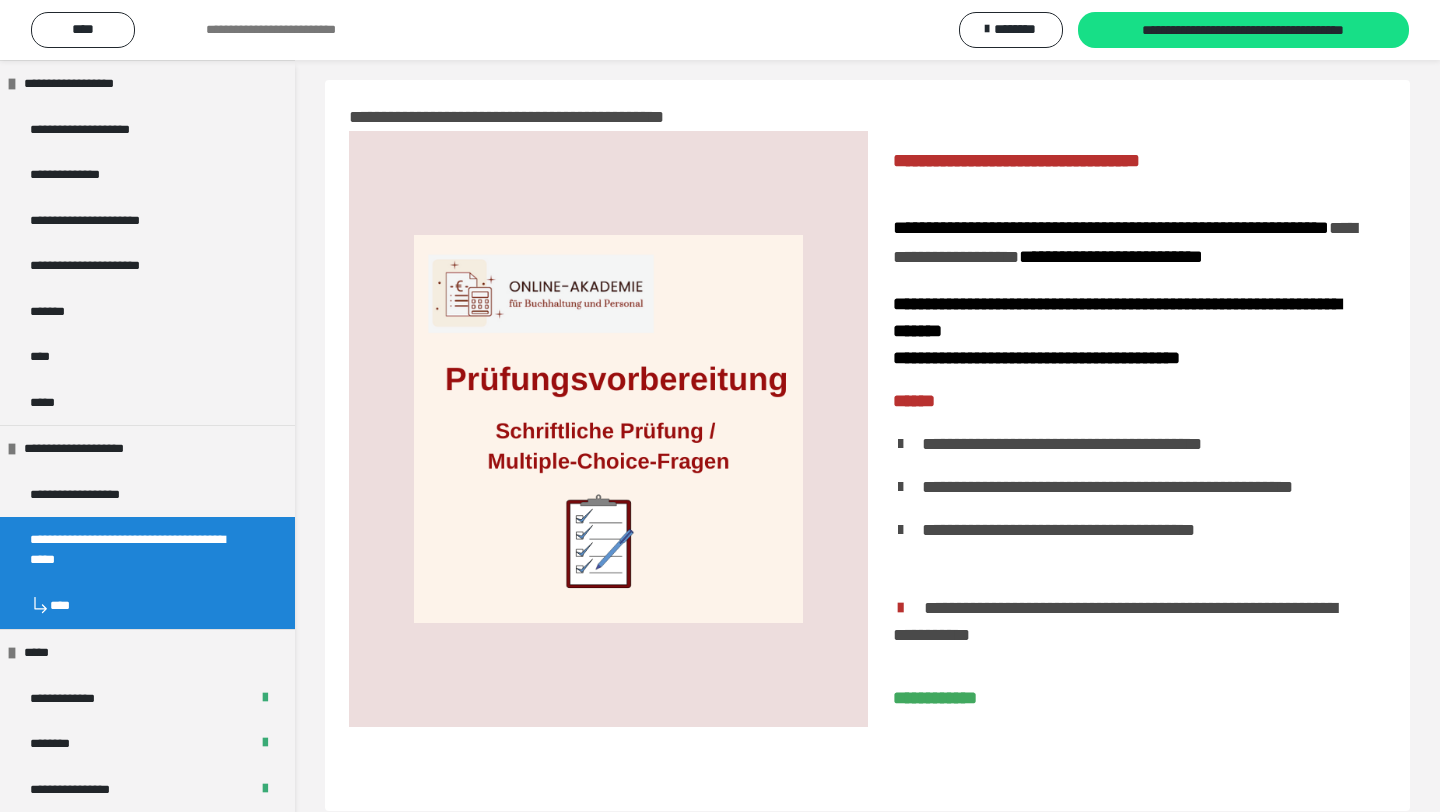 scroll, scrollTop: 0, scrollLeft: 0, axis: both 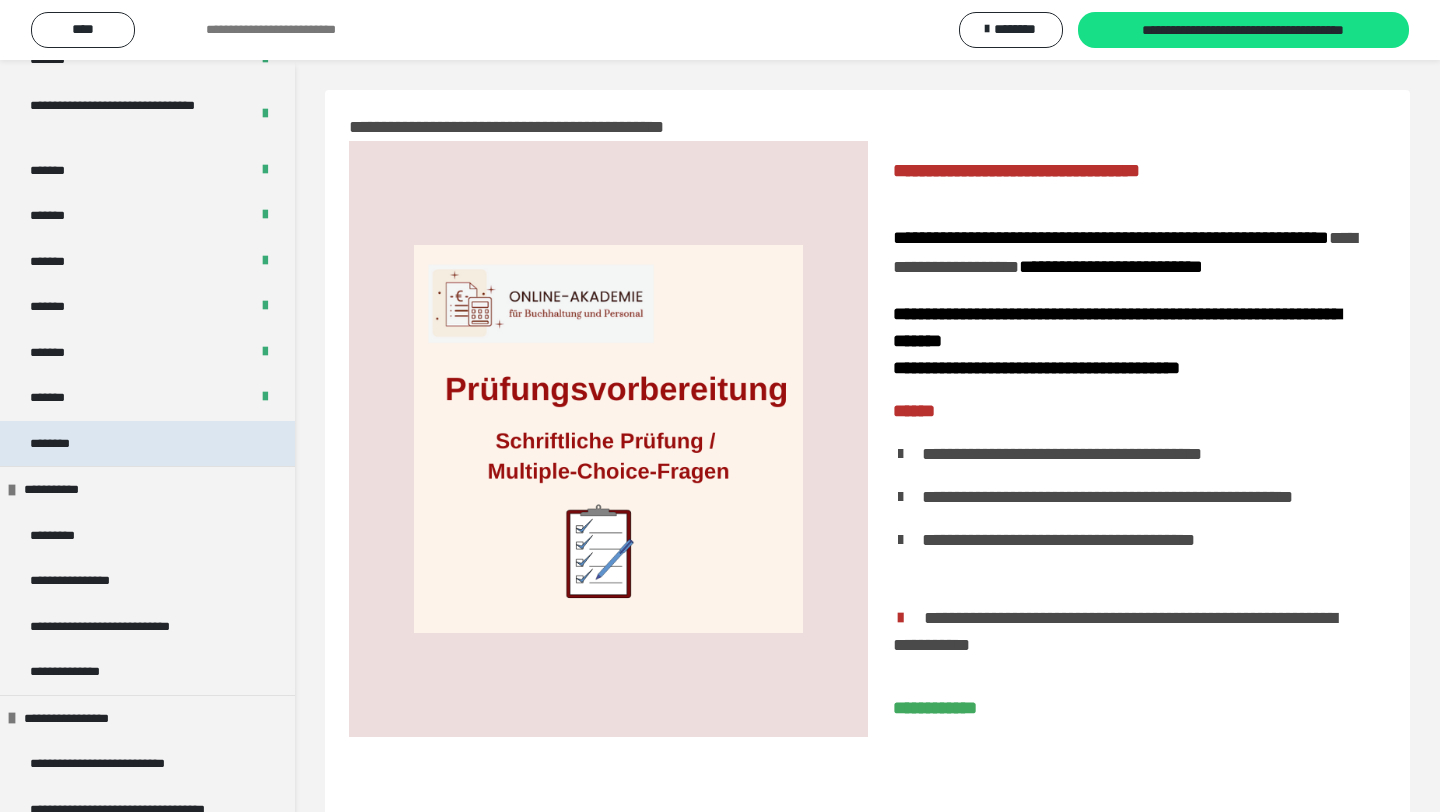 click on "********" at bounding box center (147, 444) 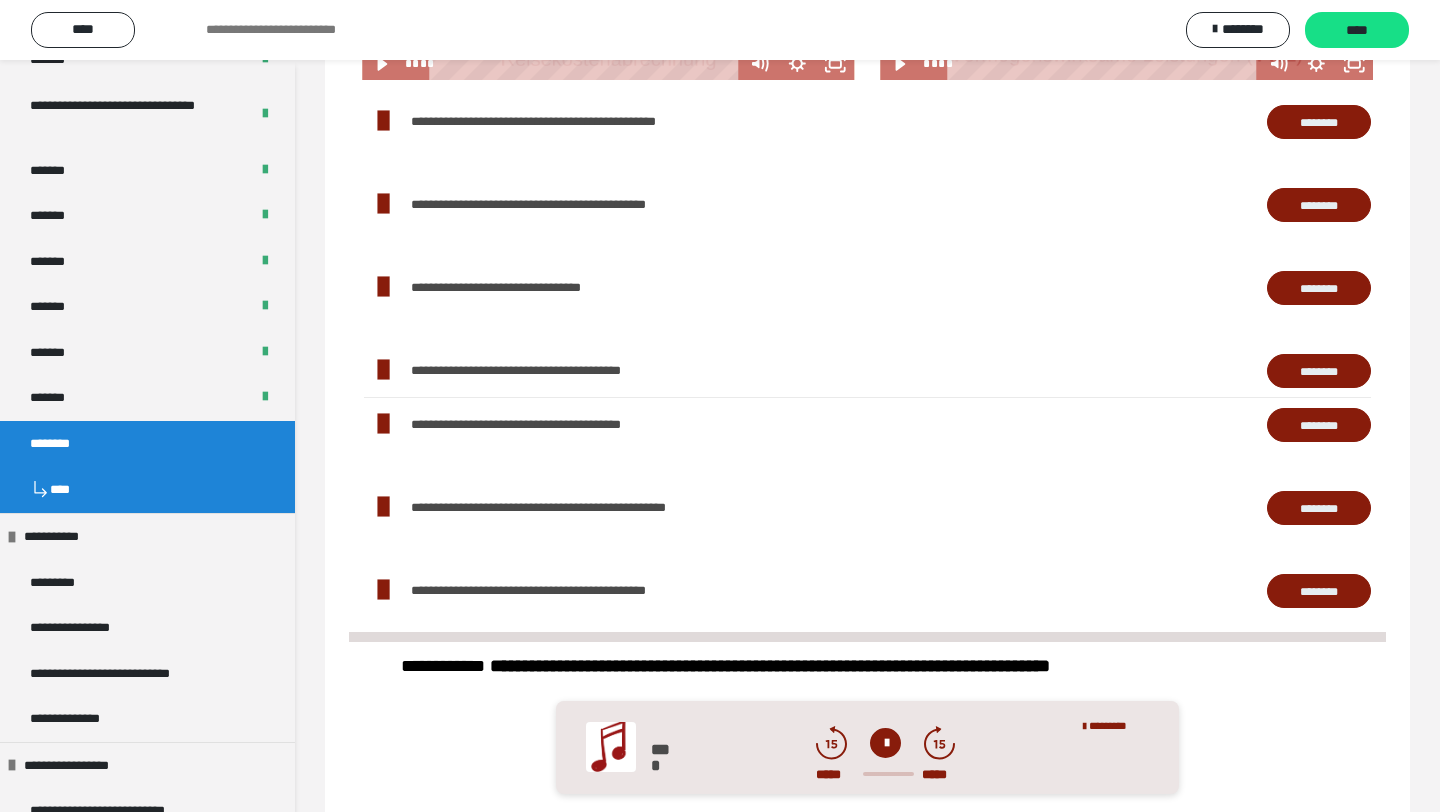 scroll, scrollTop: 904, scrollLeft: 0, axis: vertical 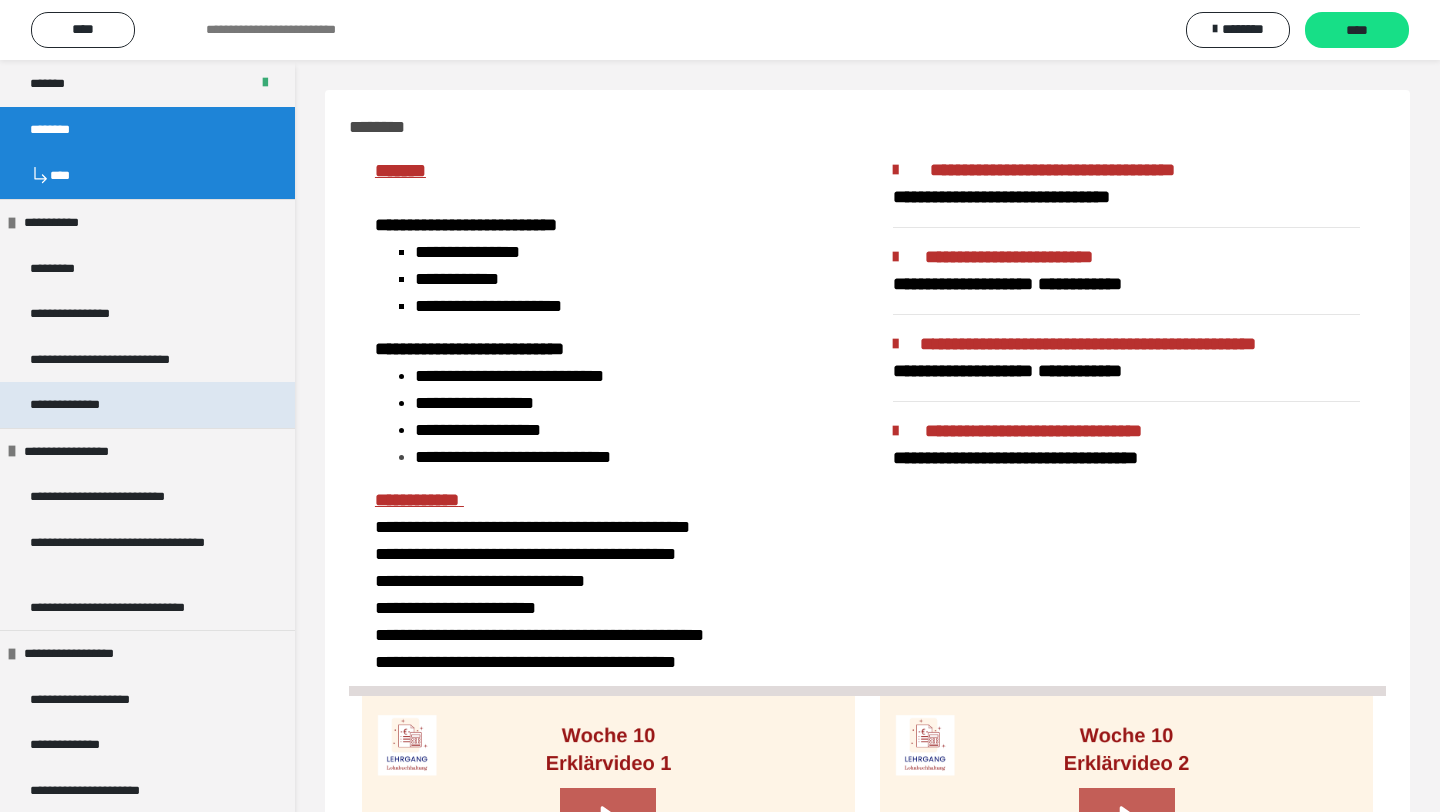 click on "**********" at bounding box center [89, 405] 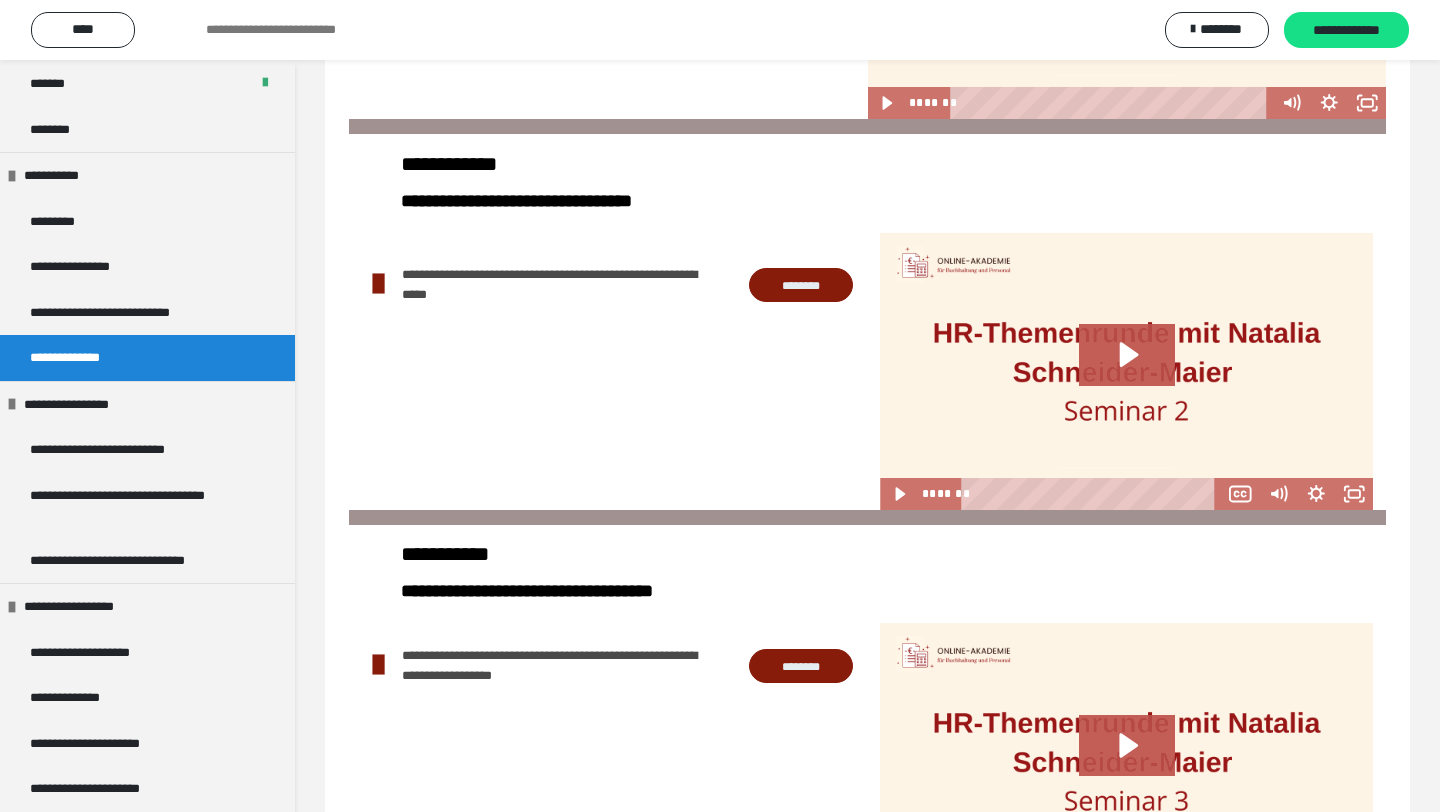 scroll, scrollTop: 439, scrollLeft: 0, axis: vertical 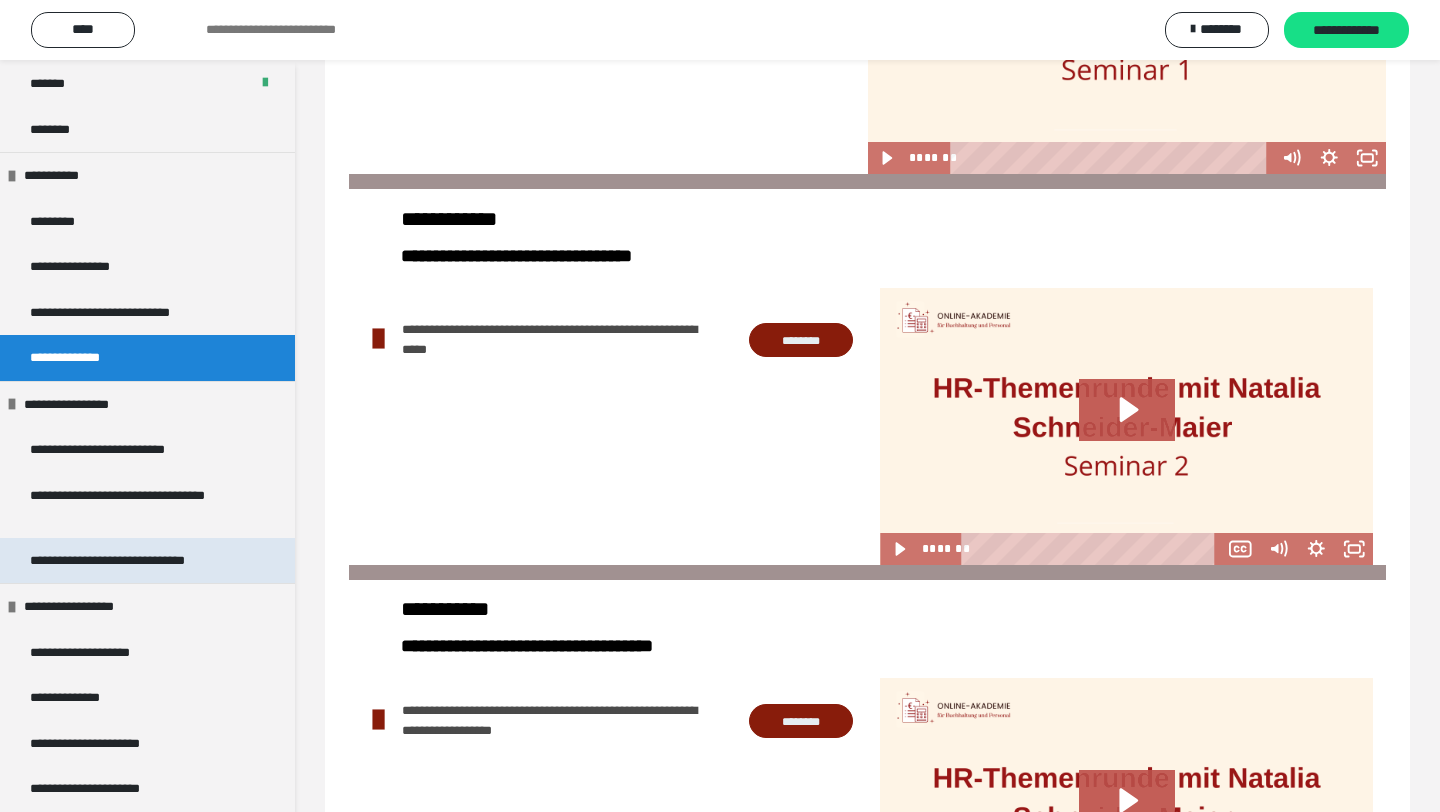 click on "**********" at bounding box center (135, 561) 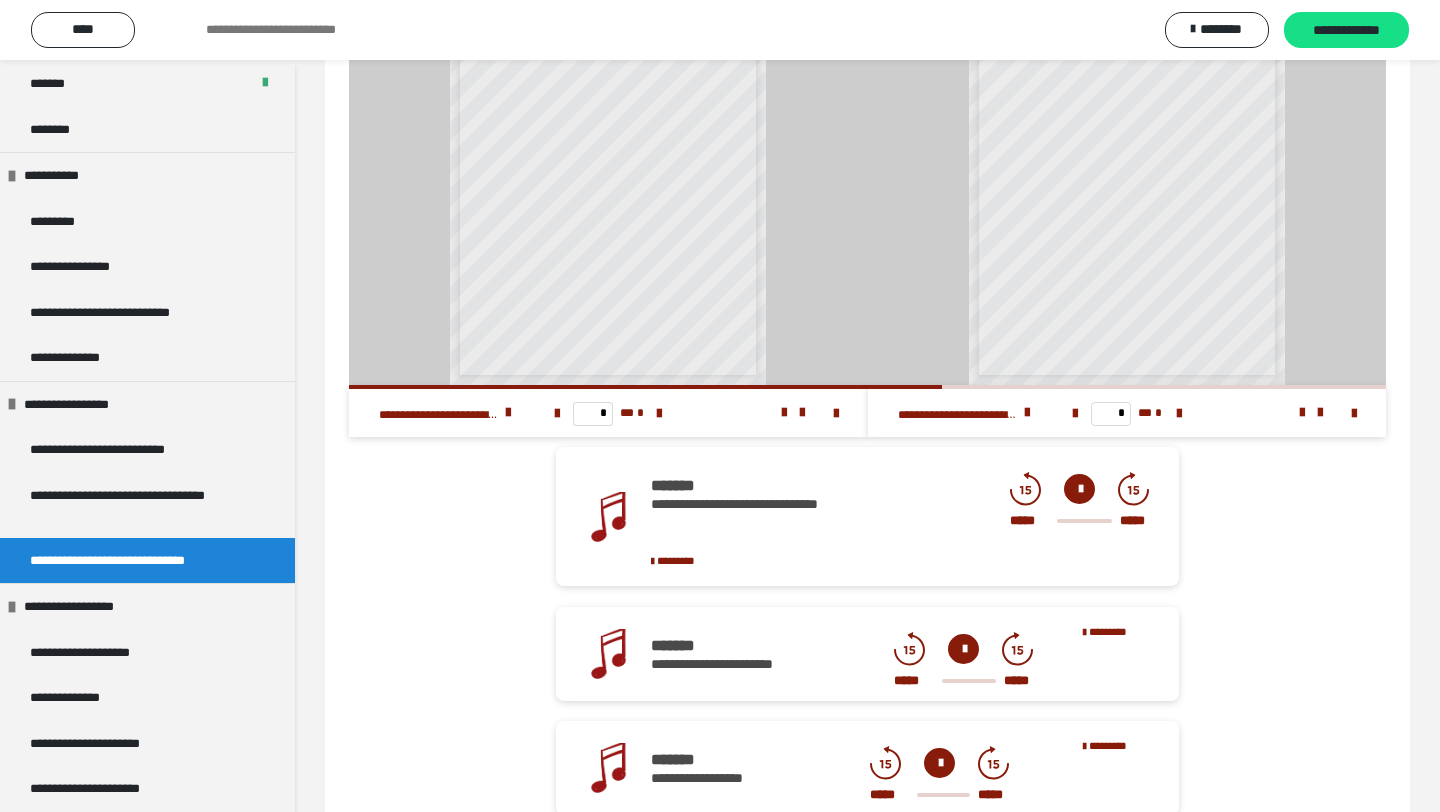scroll, scrollTop: 385, scrollLeft: 0, axis: vertical 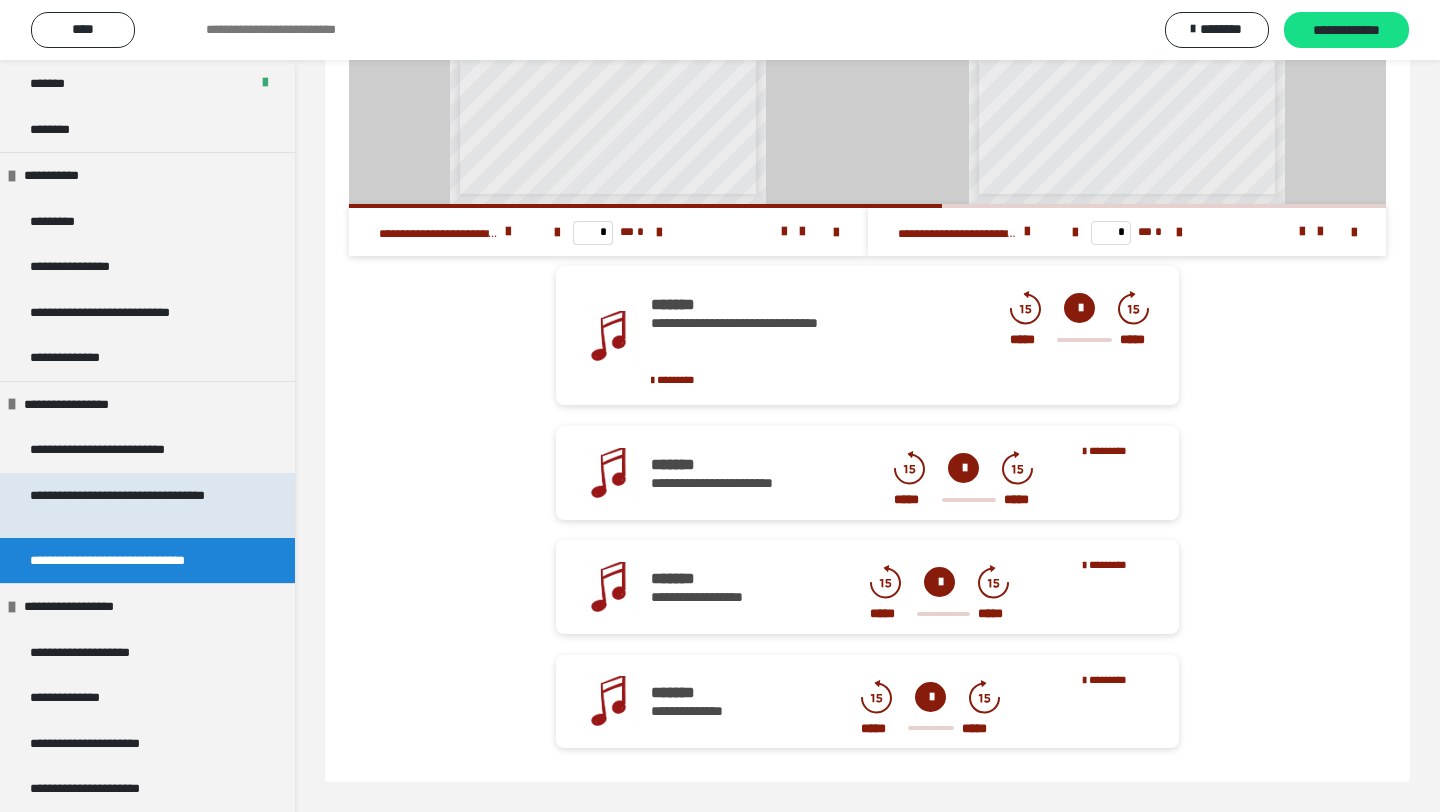 click on "**********" at bounding box center (139, 505) 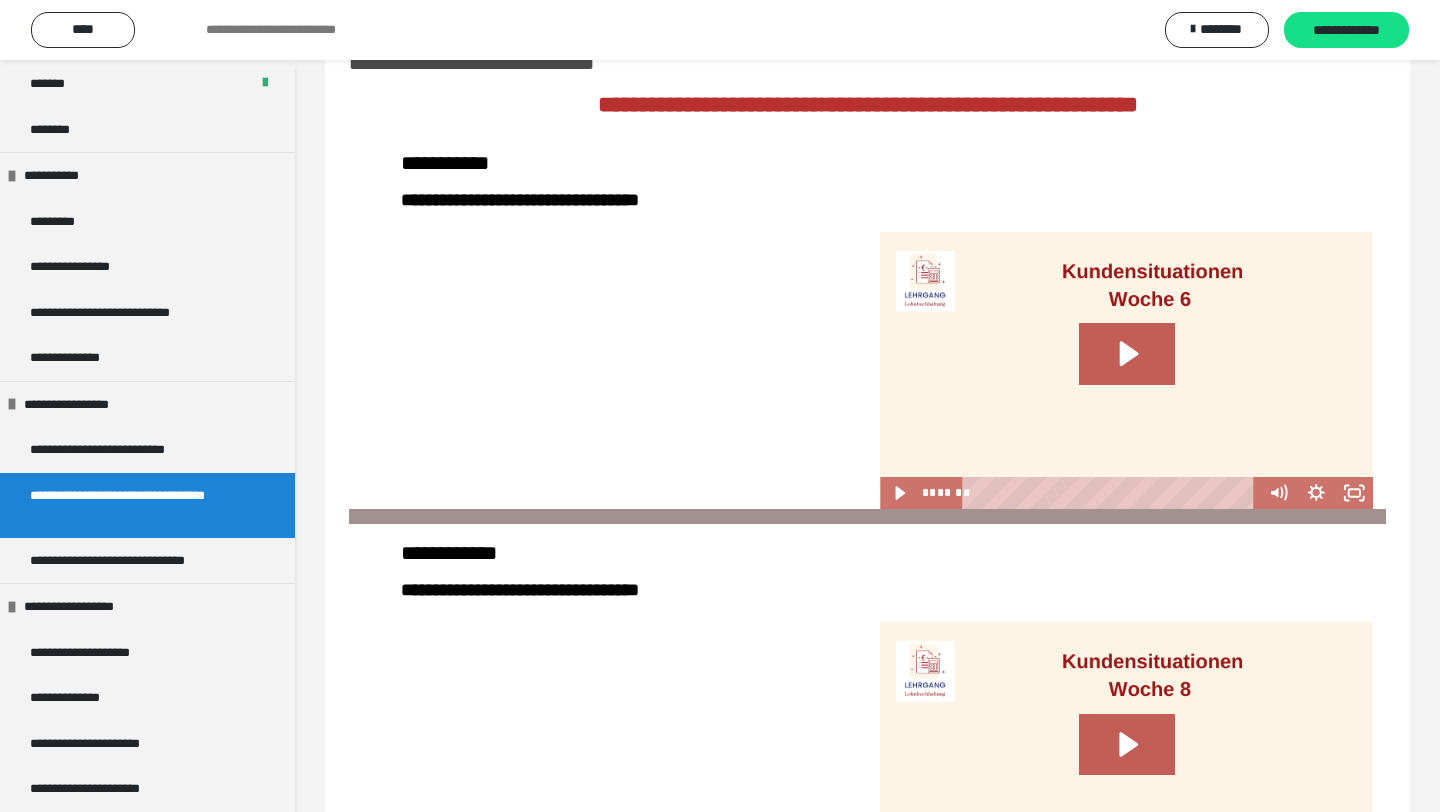 scroll, scrollTop: 0, scrollLeft: 0, axis: both 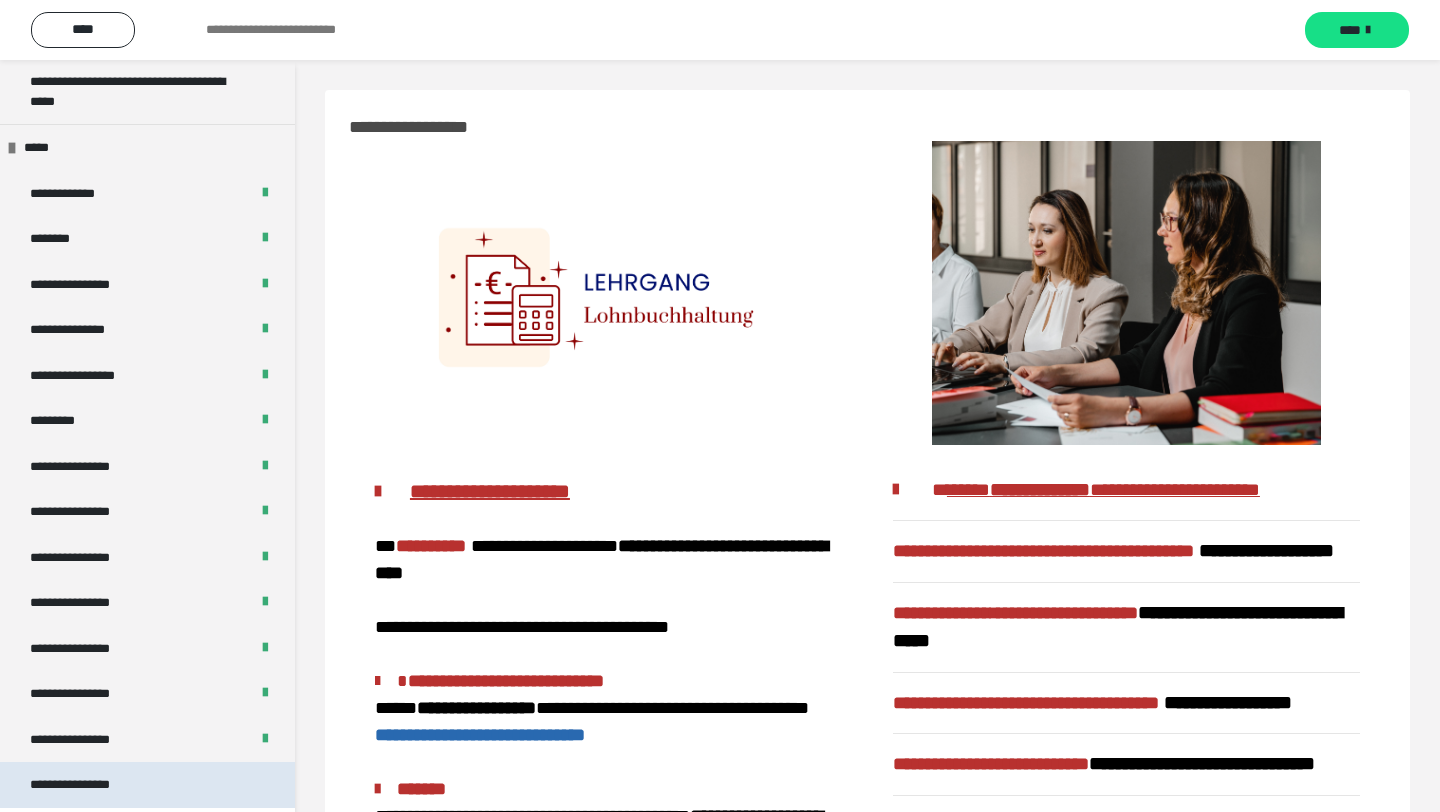 click on "**********" at bounding box center [87, 785] 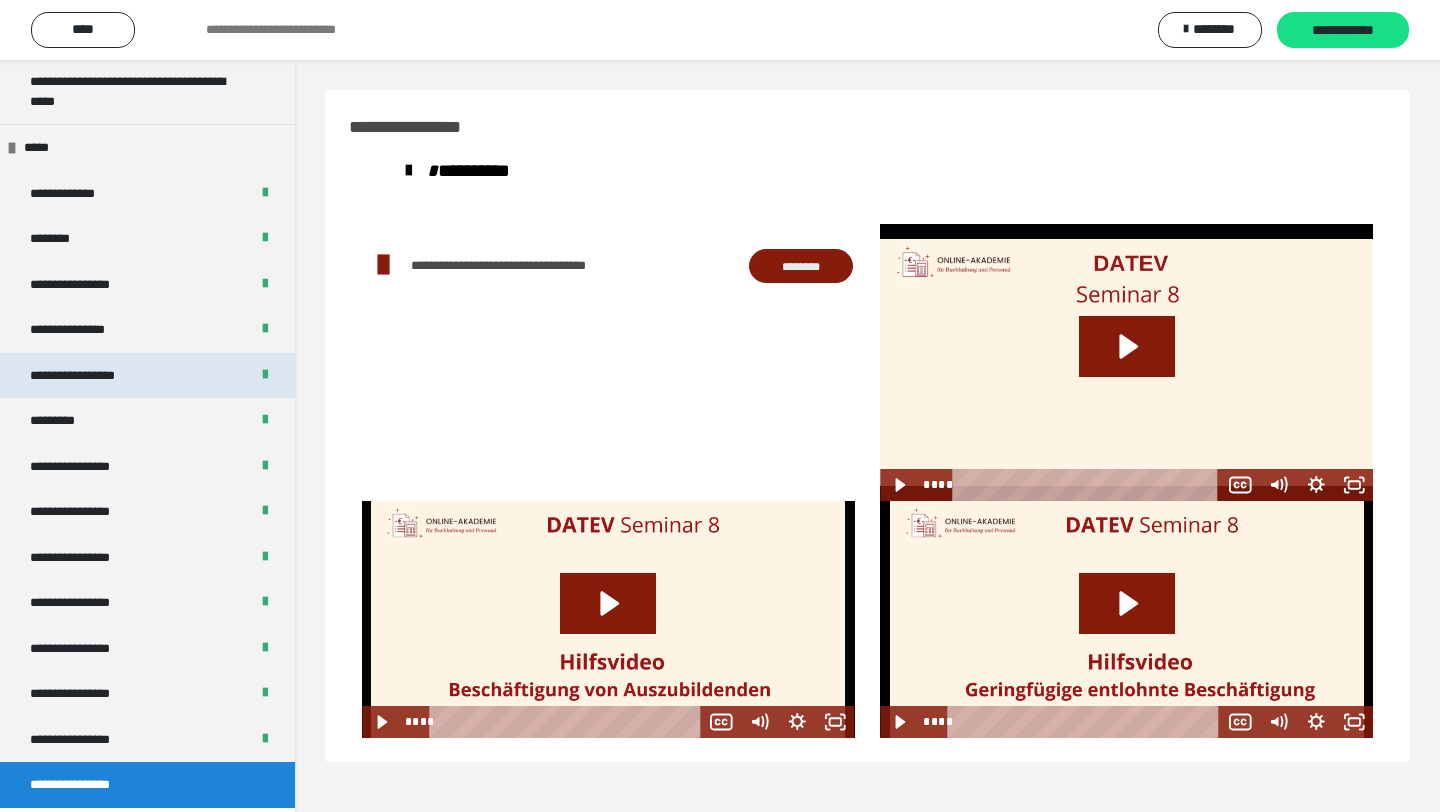 click on "**********" at bounding box center (147, 376) 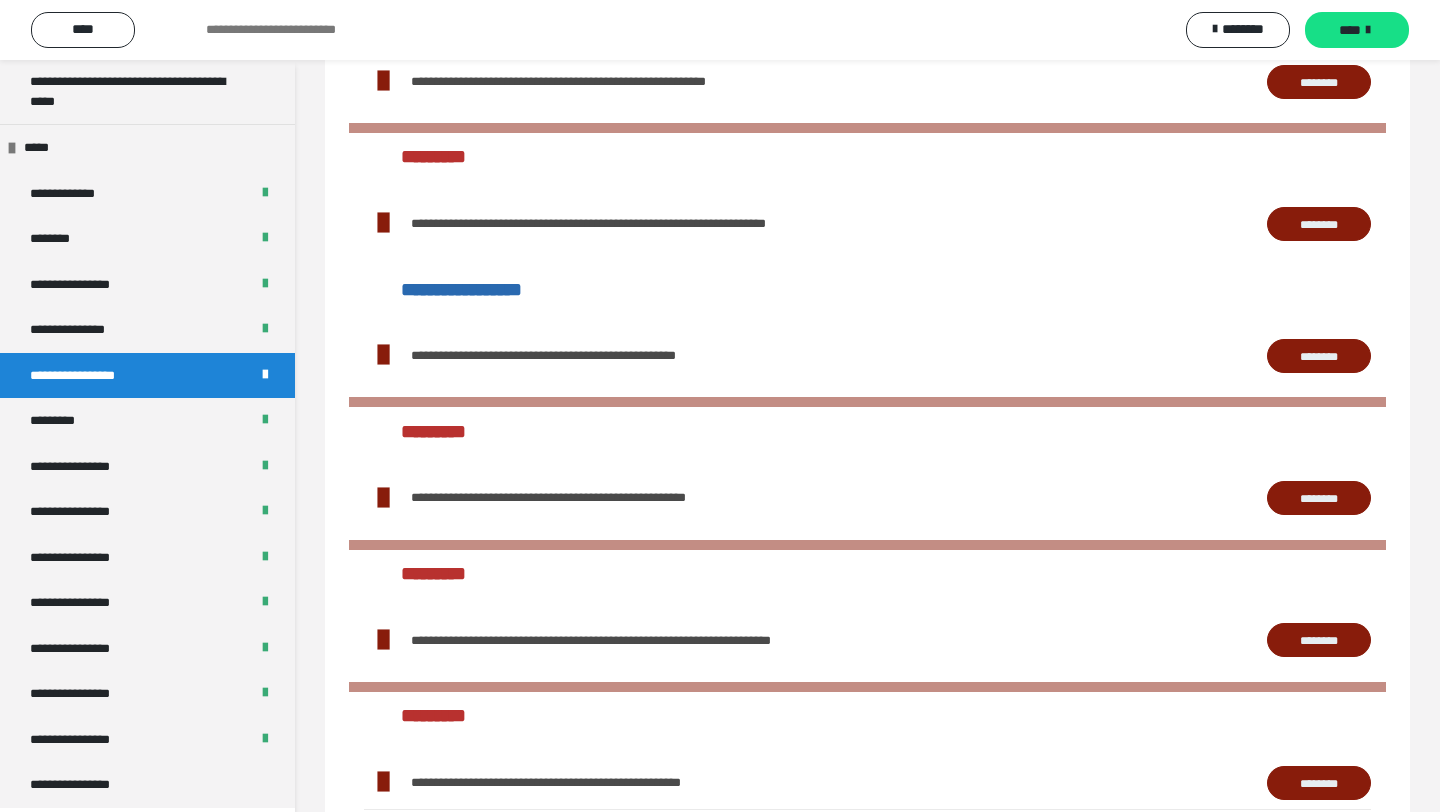 scroll, scrollTop: 2226, scrollLeft: 0, axis: vertical 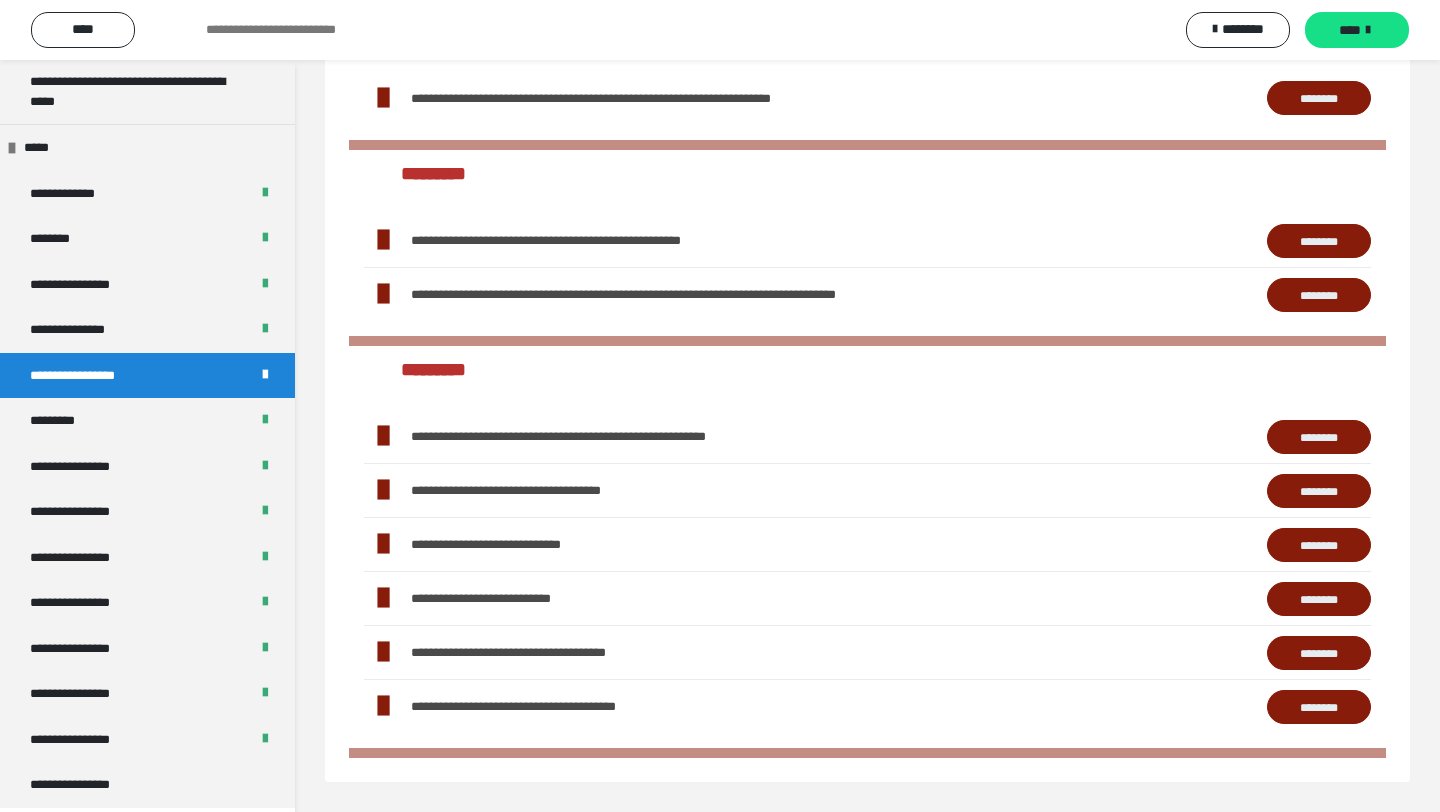 click on "********" at bounding box center (1319, 241) 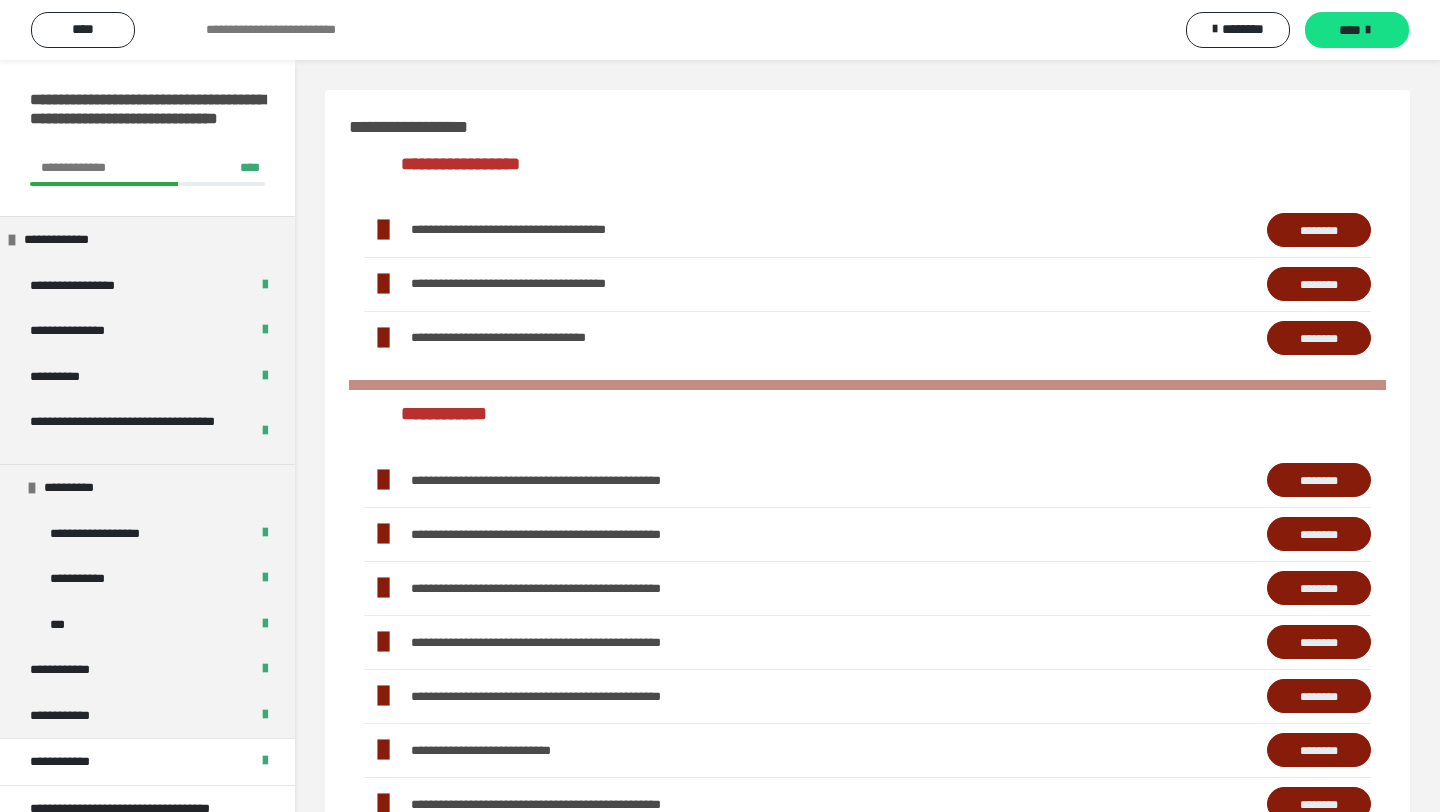 scroll, scrollTop: 2226, scrollLeft: 0, axis: vertical 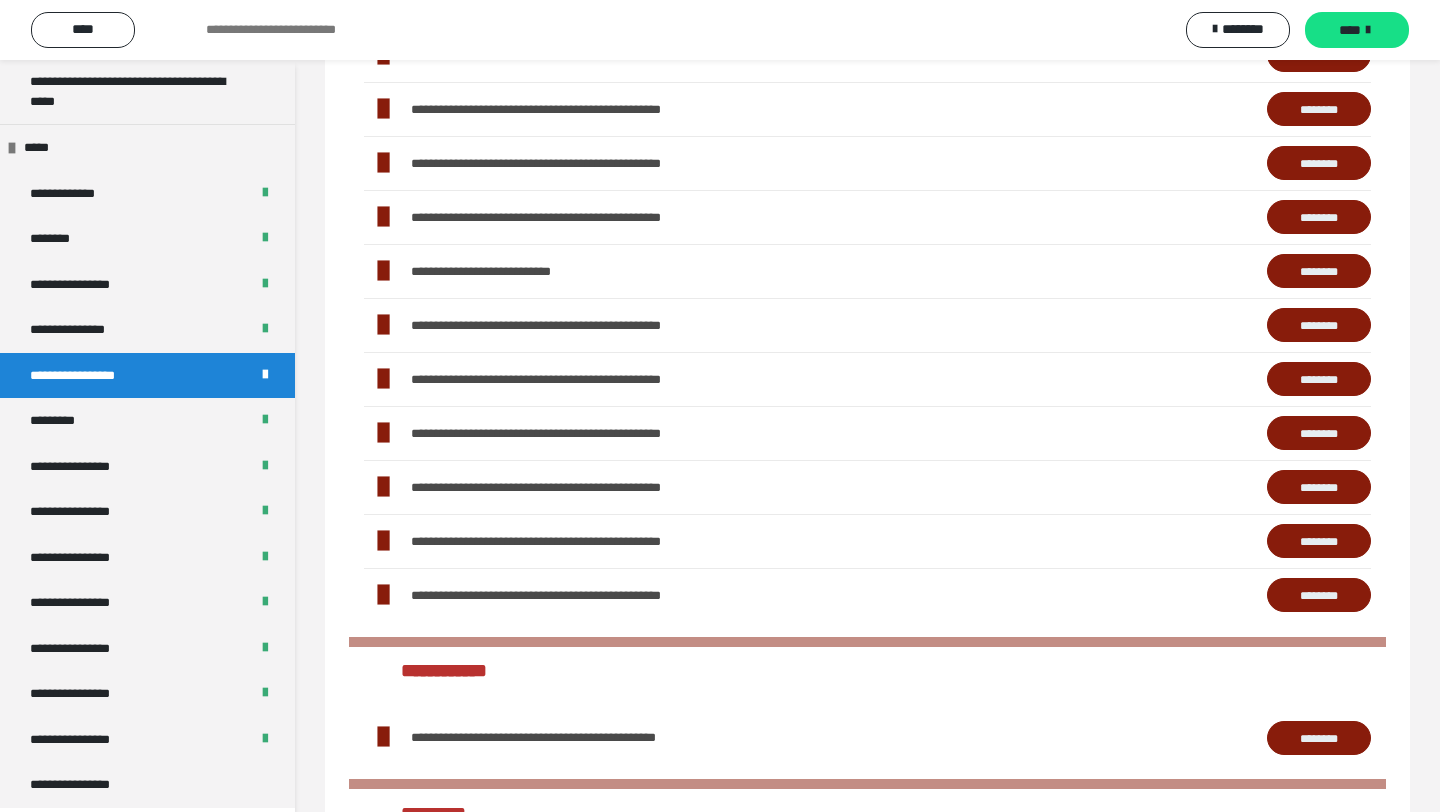 click on "********" at bounding box center (1319, 379) 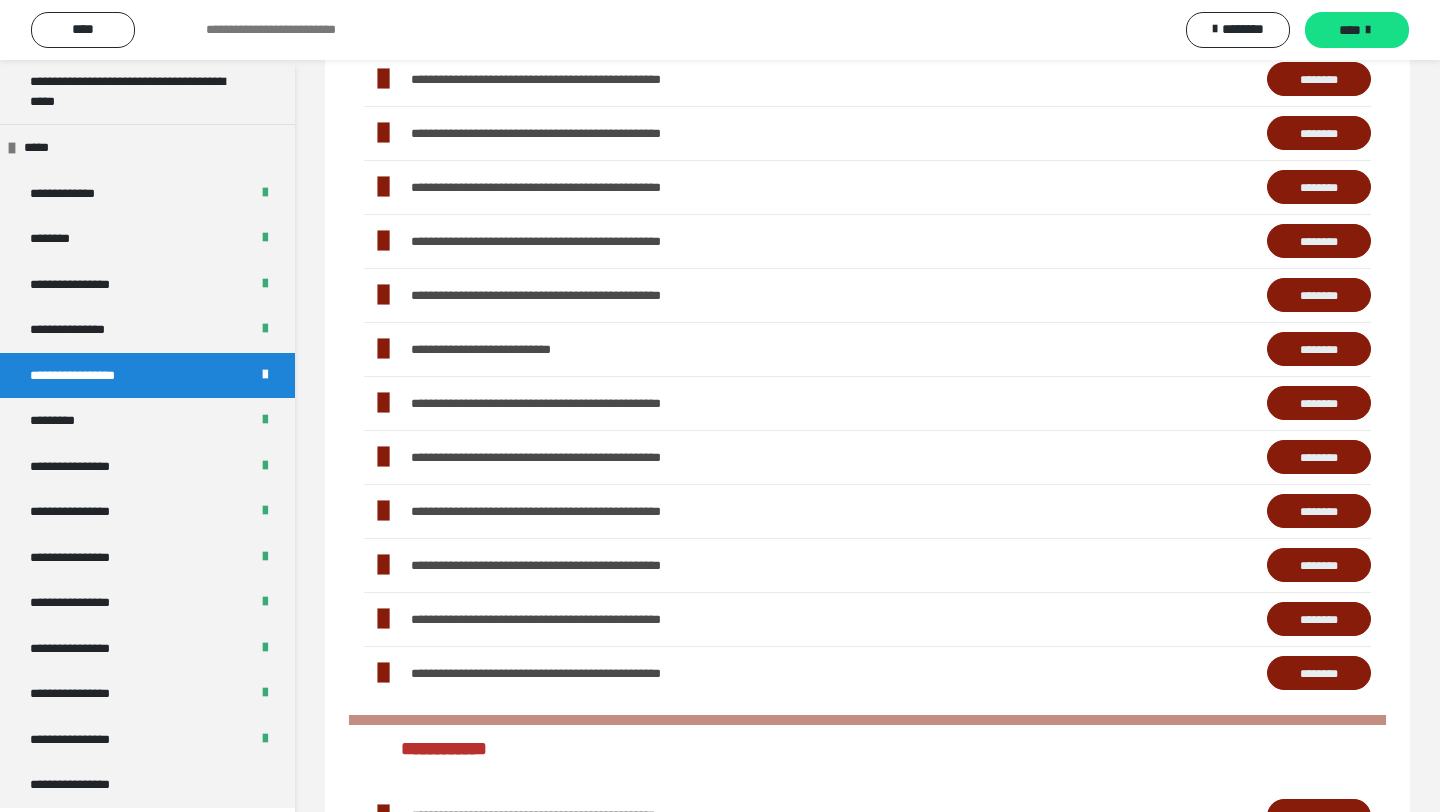 scroll, scrollTop: 398, scrollLeft: 0, axis: vertical 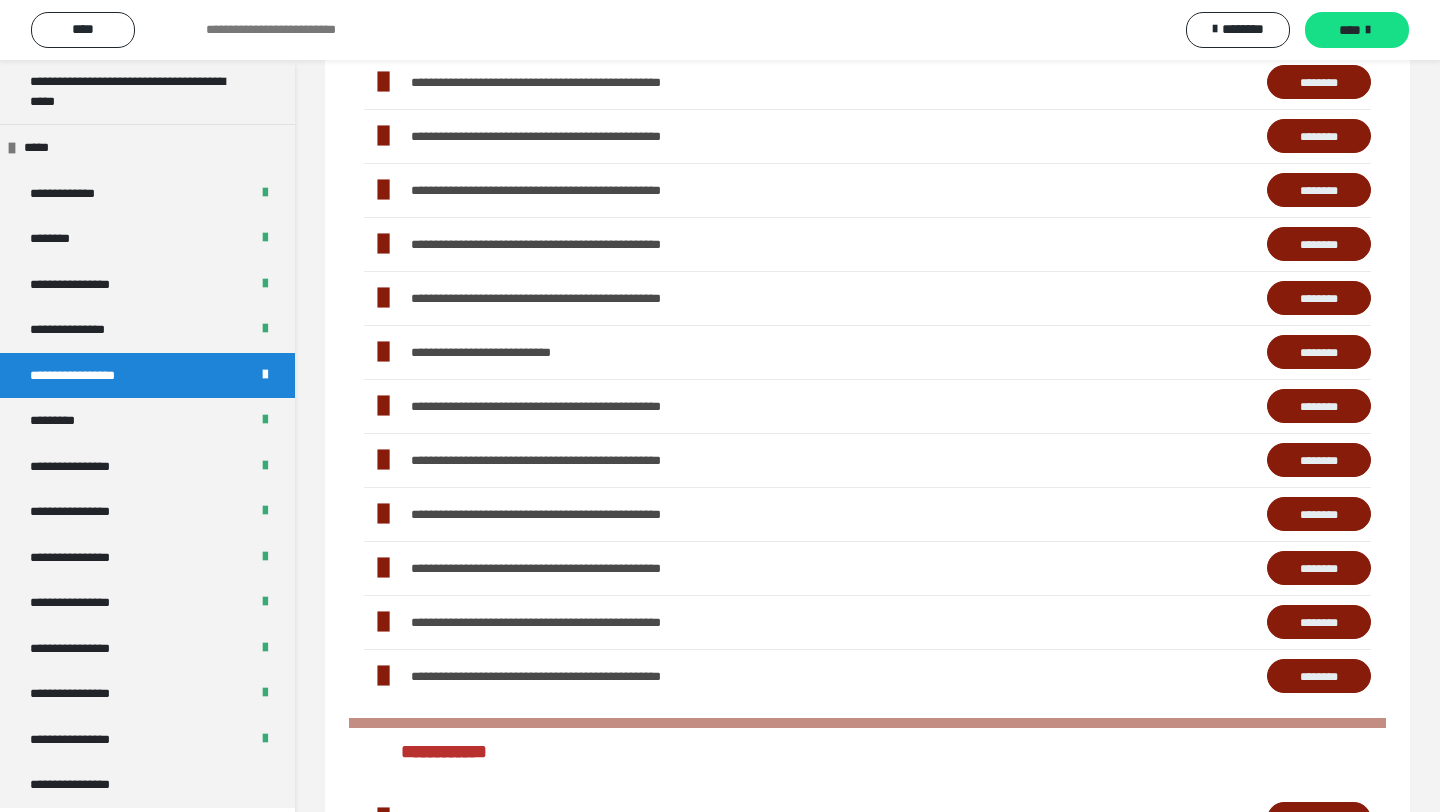 click on "********" at bounding box center [1319, 460] 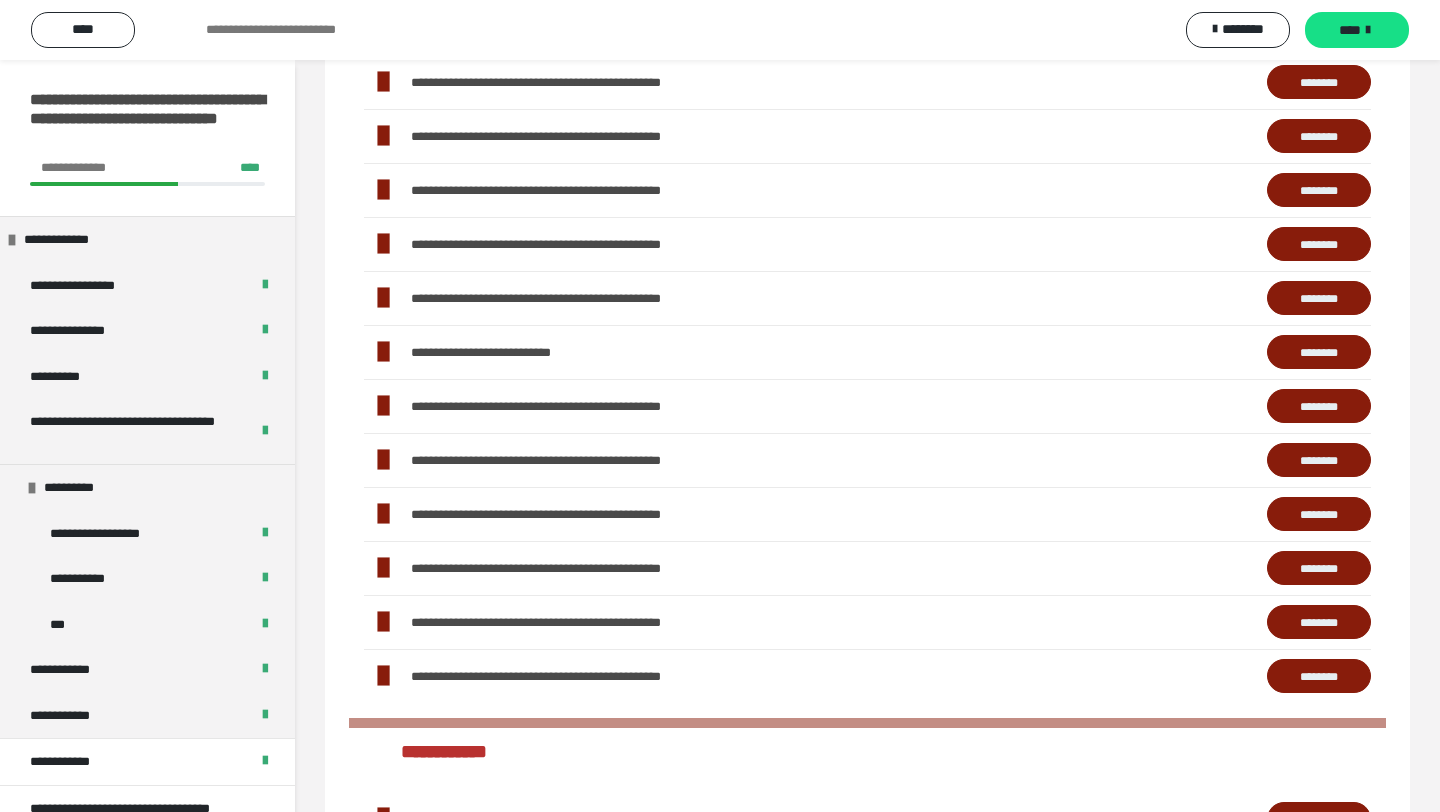scroll, scrollTop: 0, scrollLeft: 0, axis: both 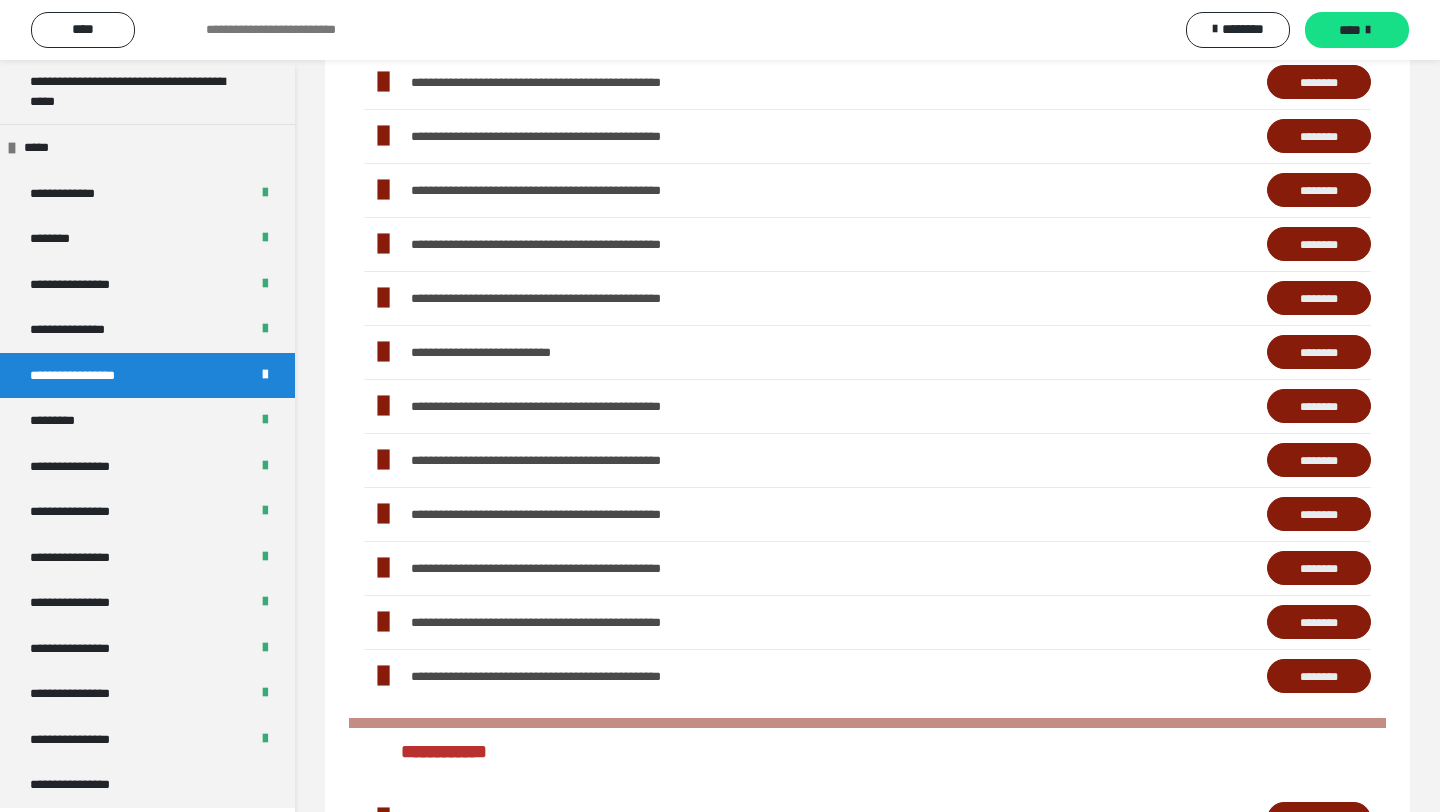 click on "********" at bounding box center [1319, 514] 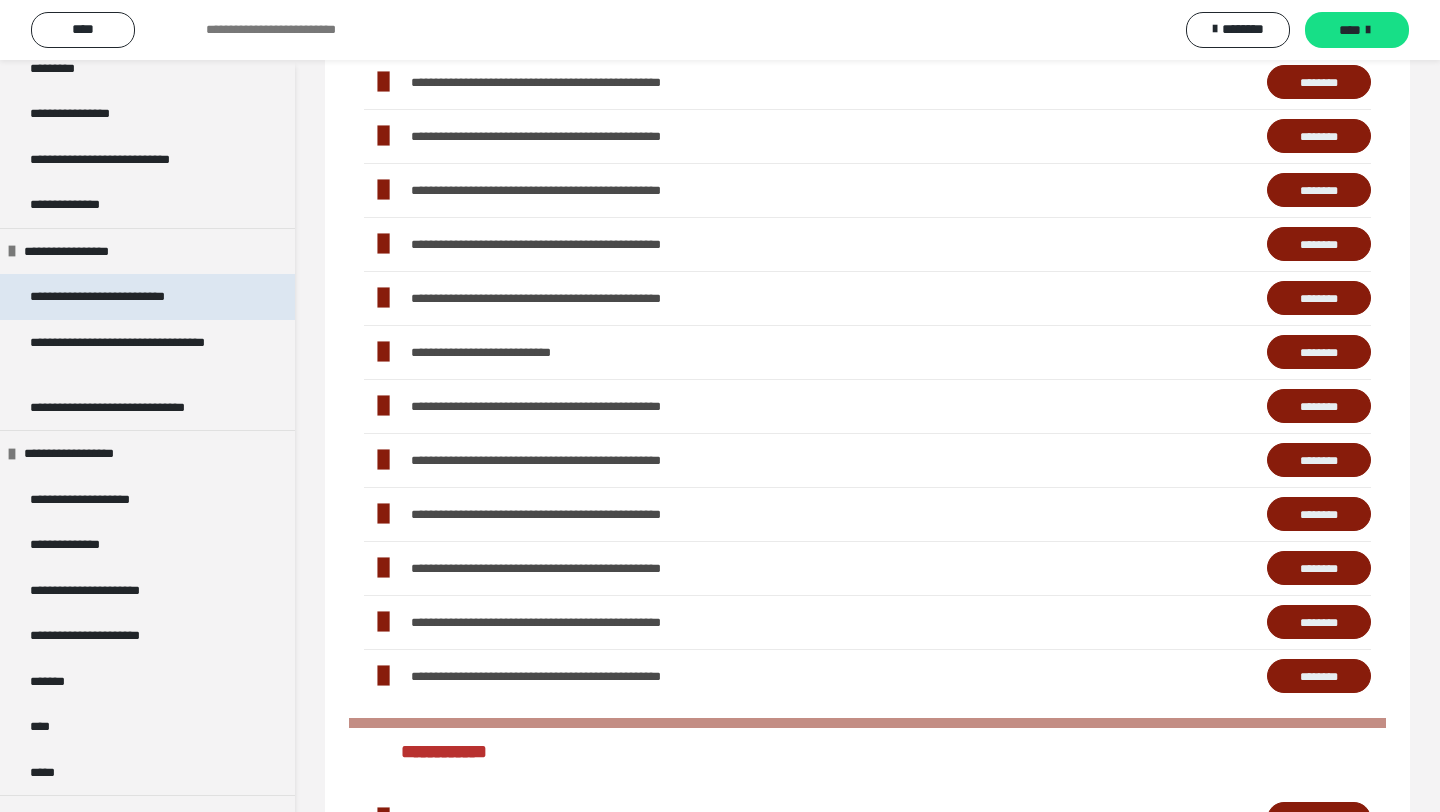 scroll, scrollTop: 1433, scrollLeft: 0, axis: vertical 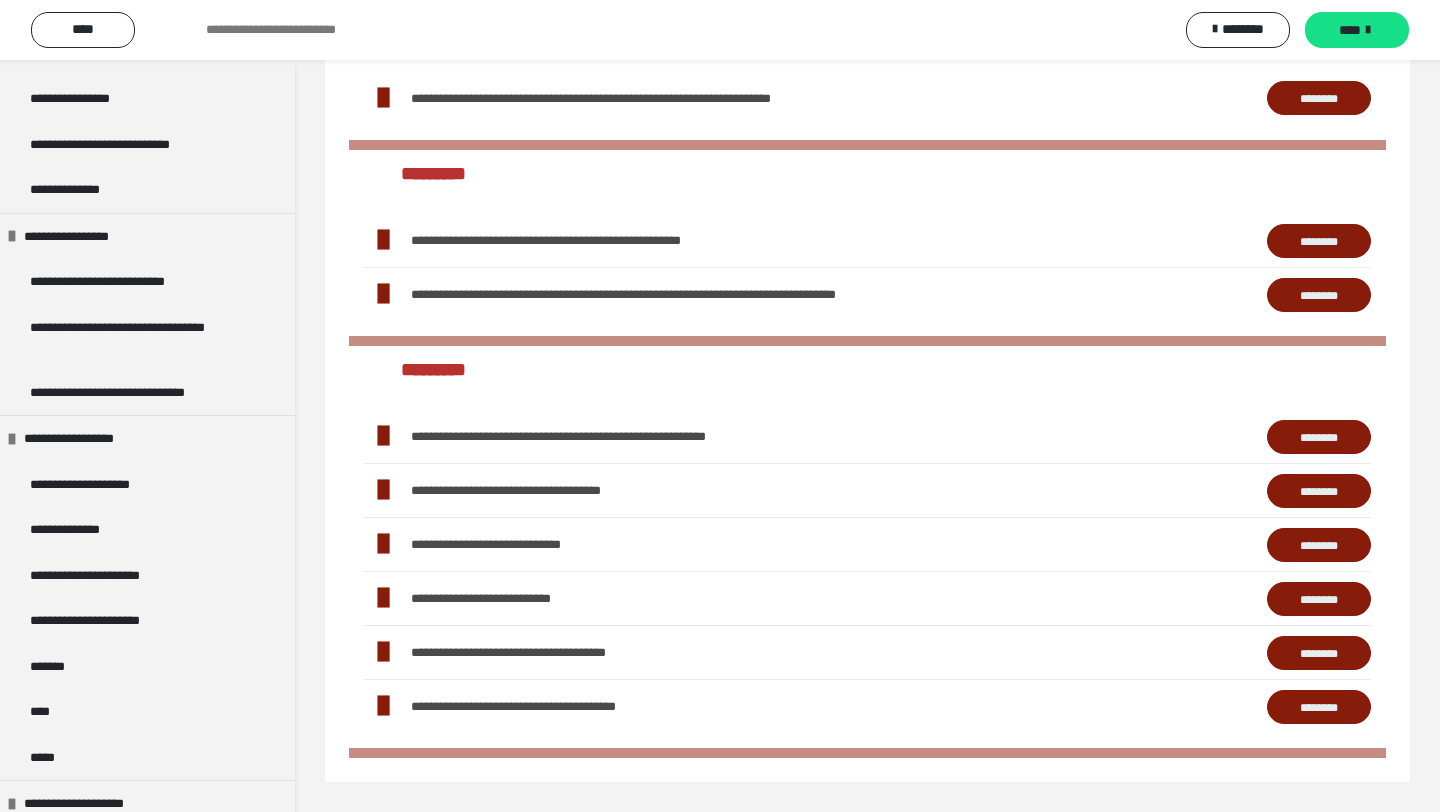 click on "********" at bounding box center (1319, 241) 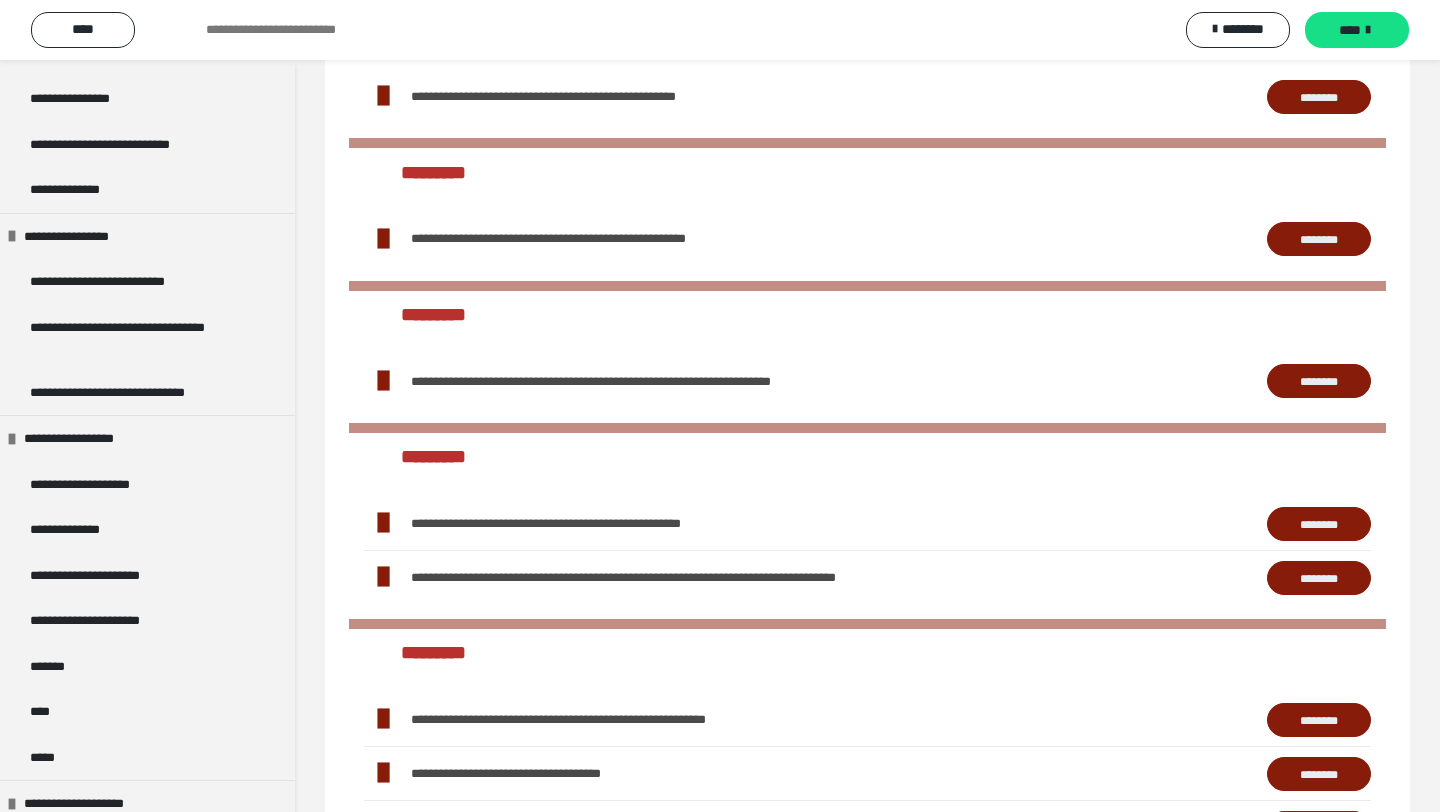 scroll, scrollTop: 1924, scrollLeft: 0, axis: vertical 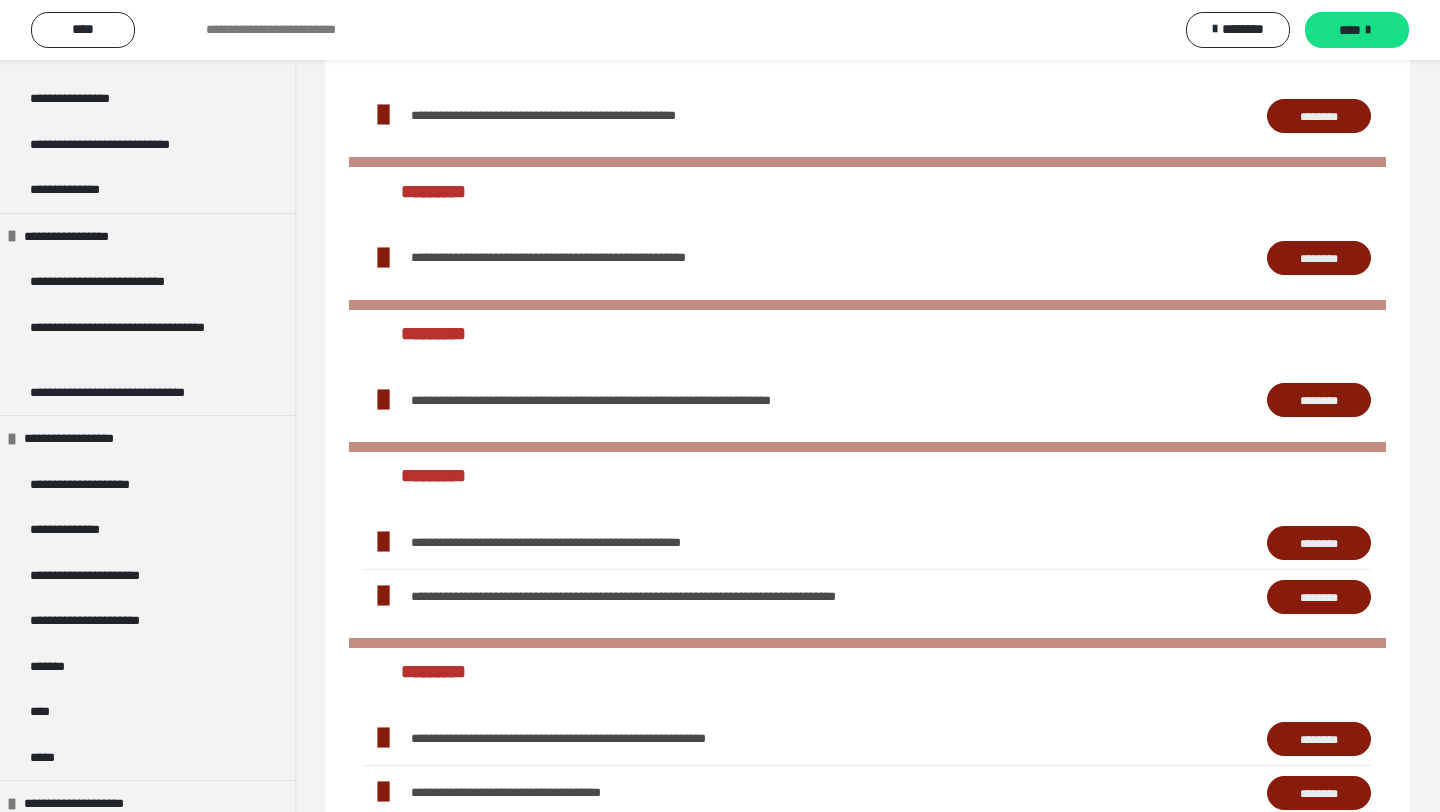 click on "********" at bounding box center (1319, 400) 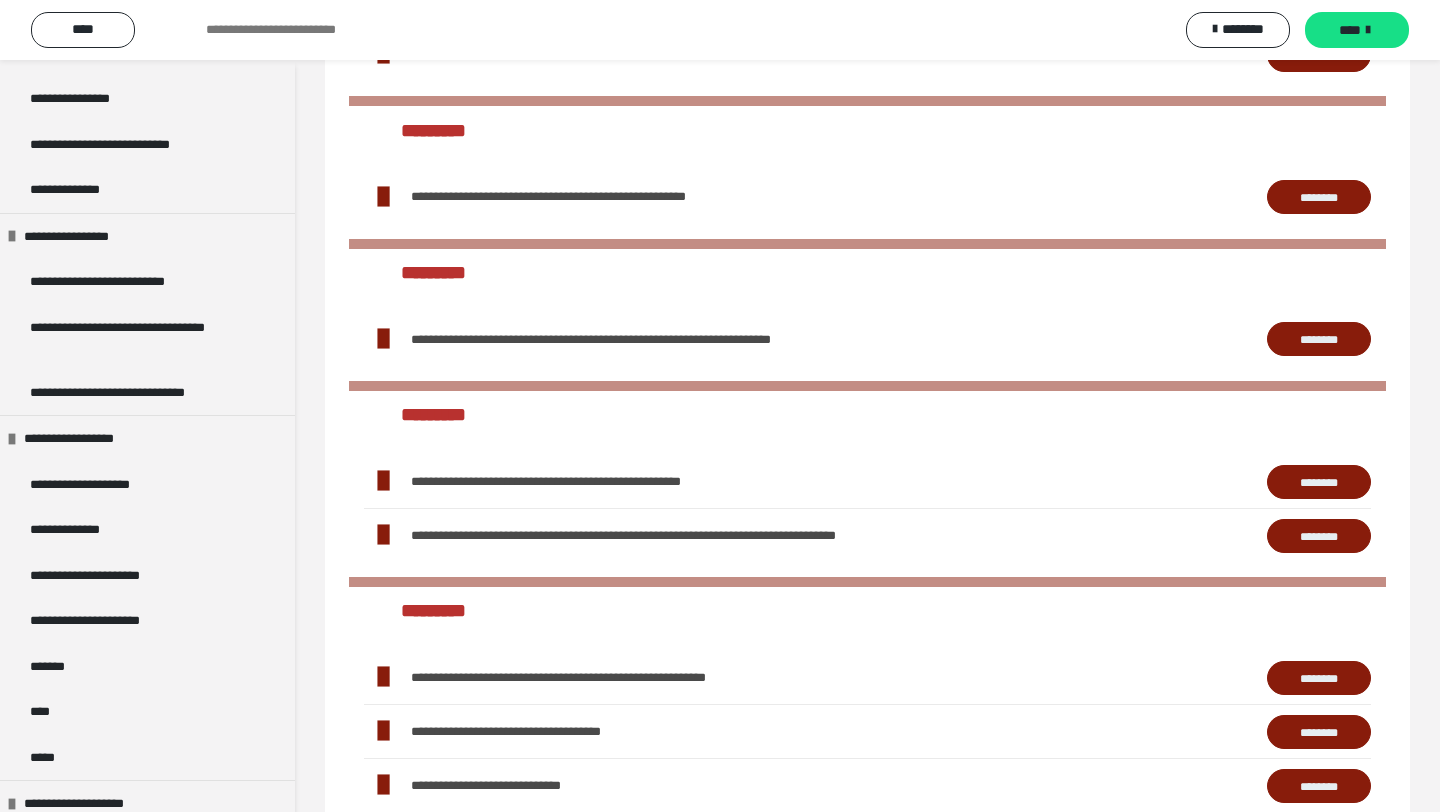 scroll, scrollTop: 2013, scrollLeft: 0, axis: vertical 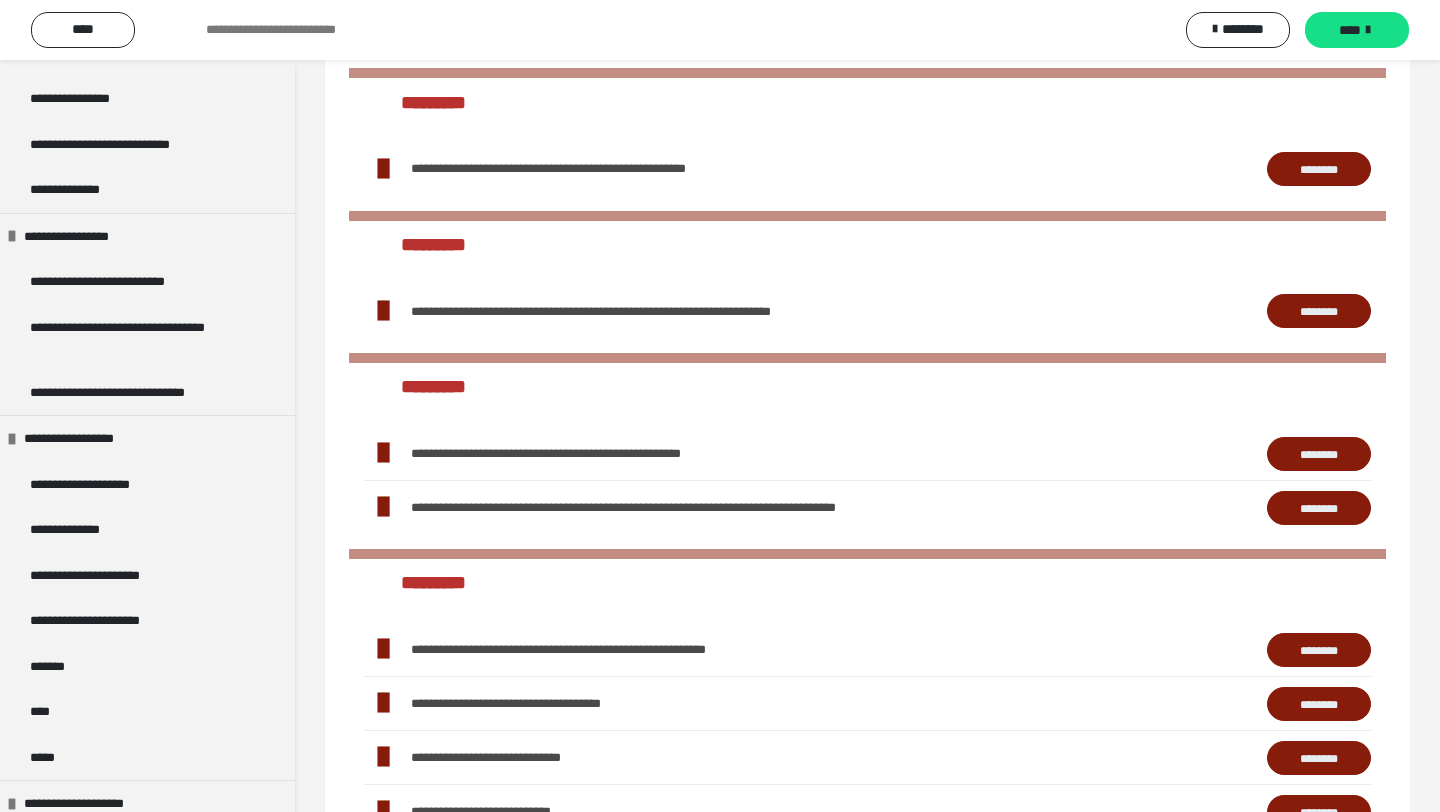 click on "********" at bounding box center (1319, 454) 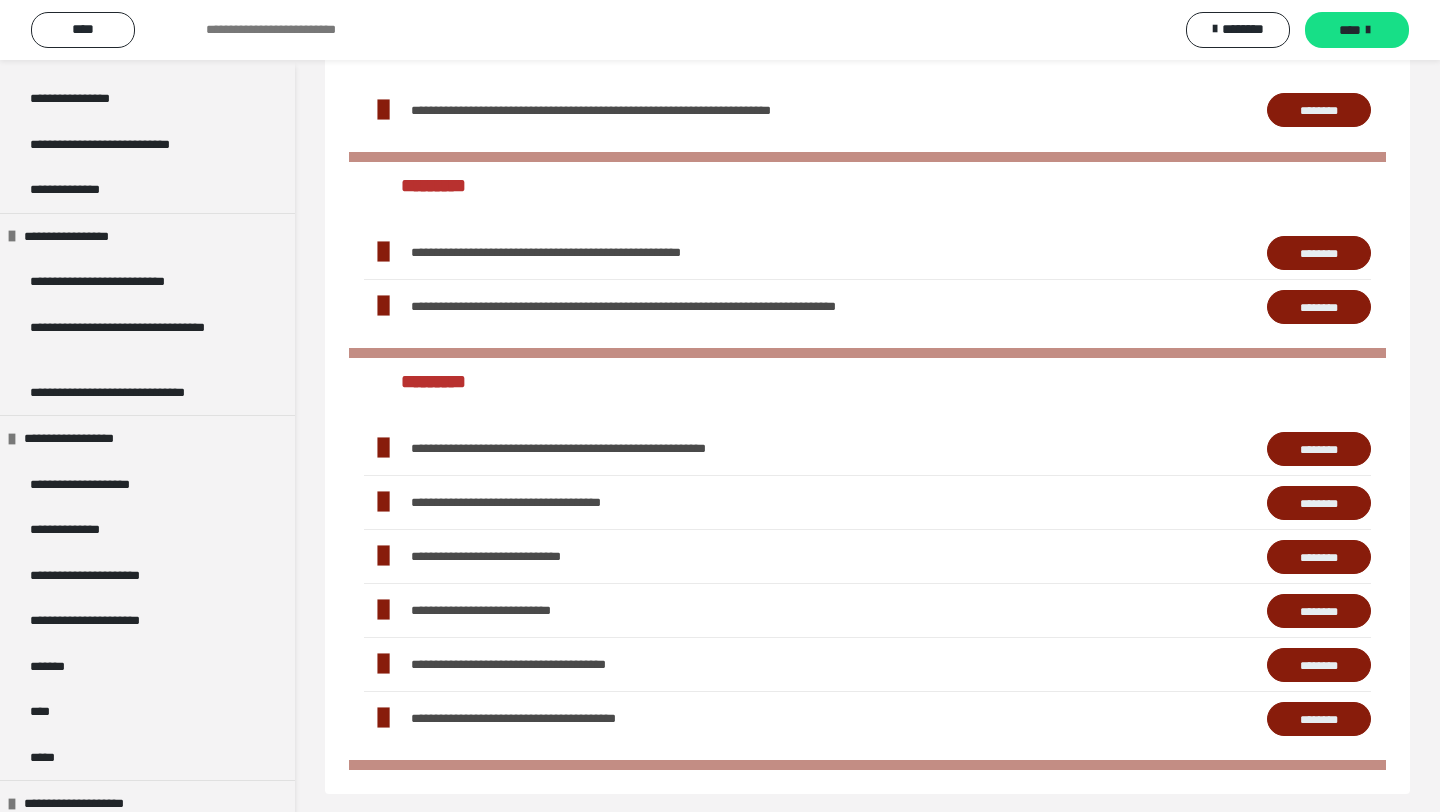 scroll, scrollTop: 2226, scrollLeft: 0, axis: vertical 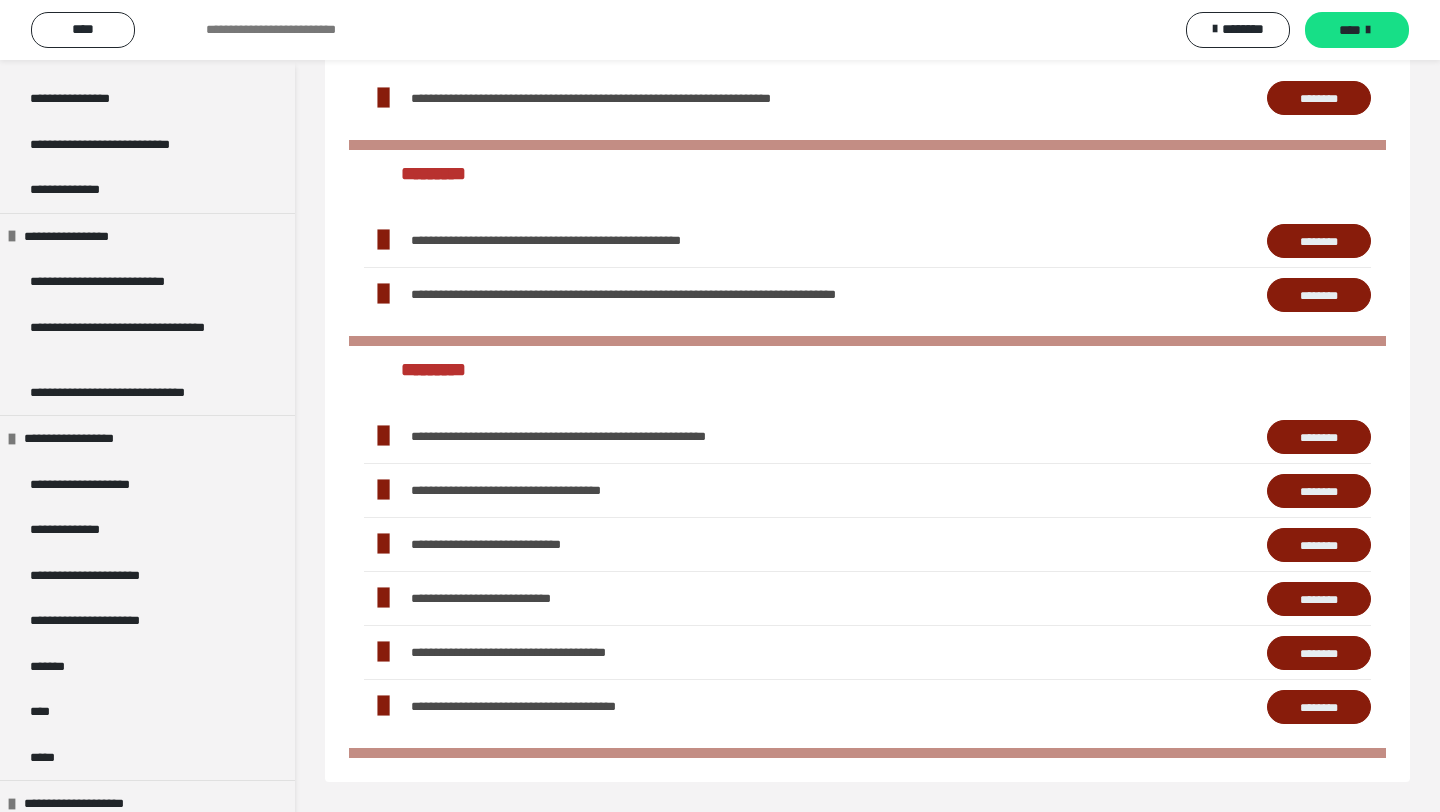 click on "********" at bounding box center [1319, 437] 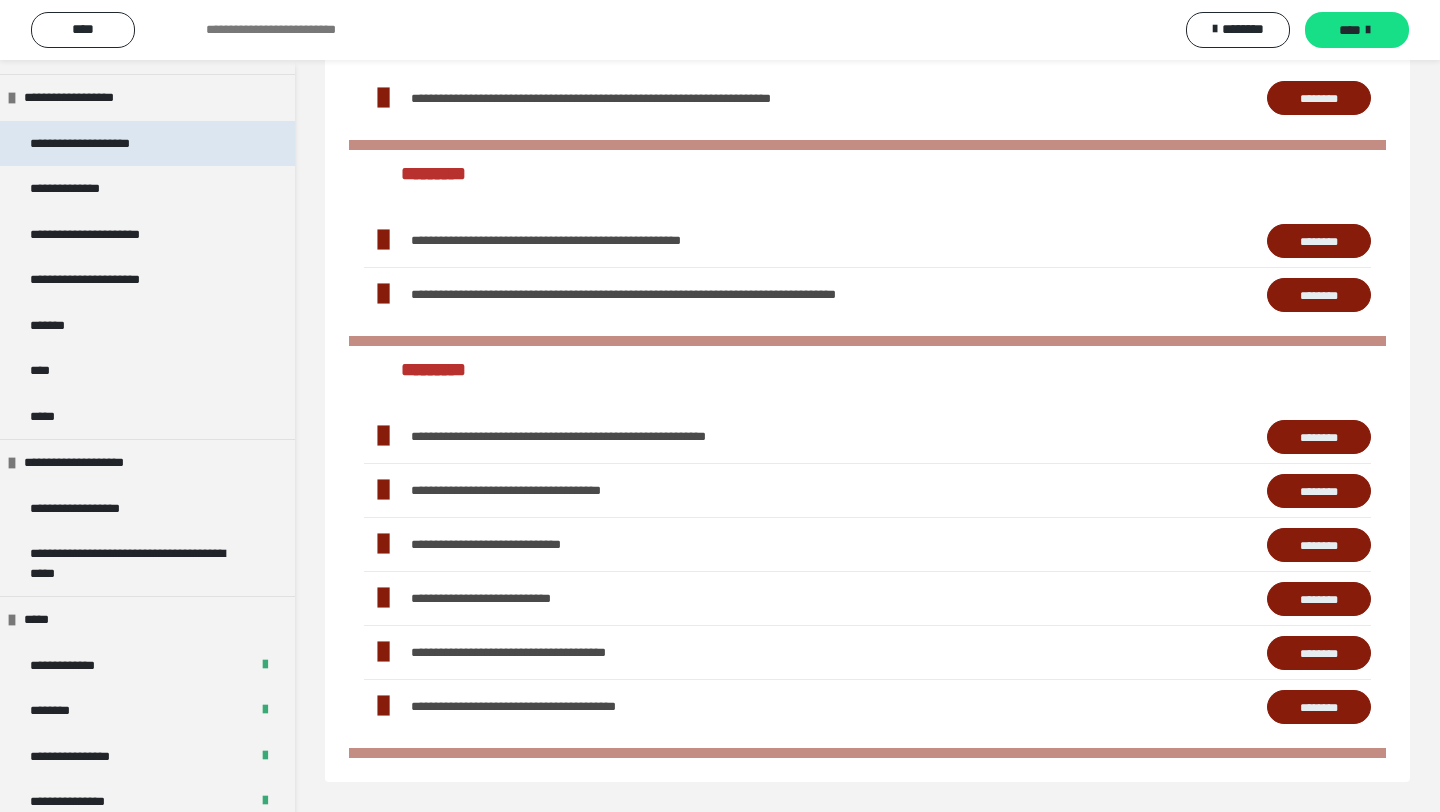 scroll, scrollTop: 2246, scrollLeft: 0, axis: vertical 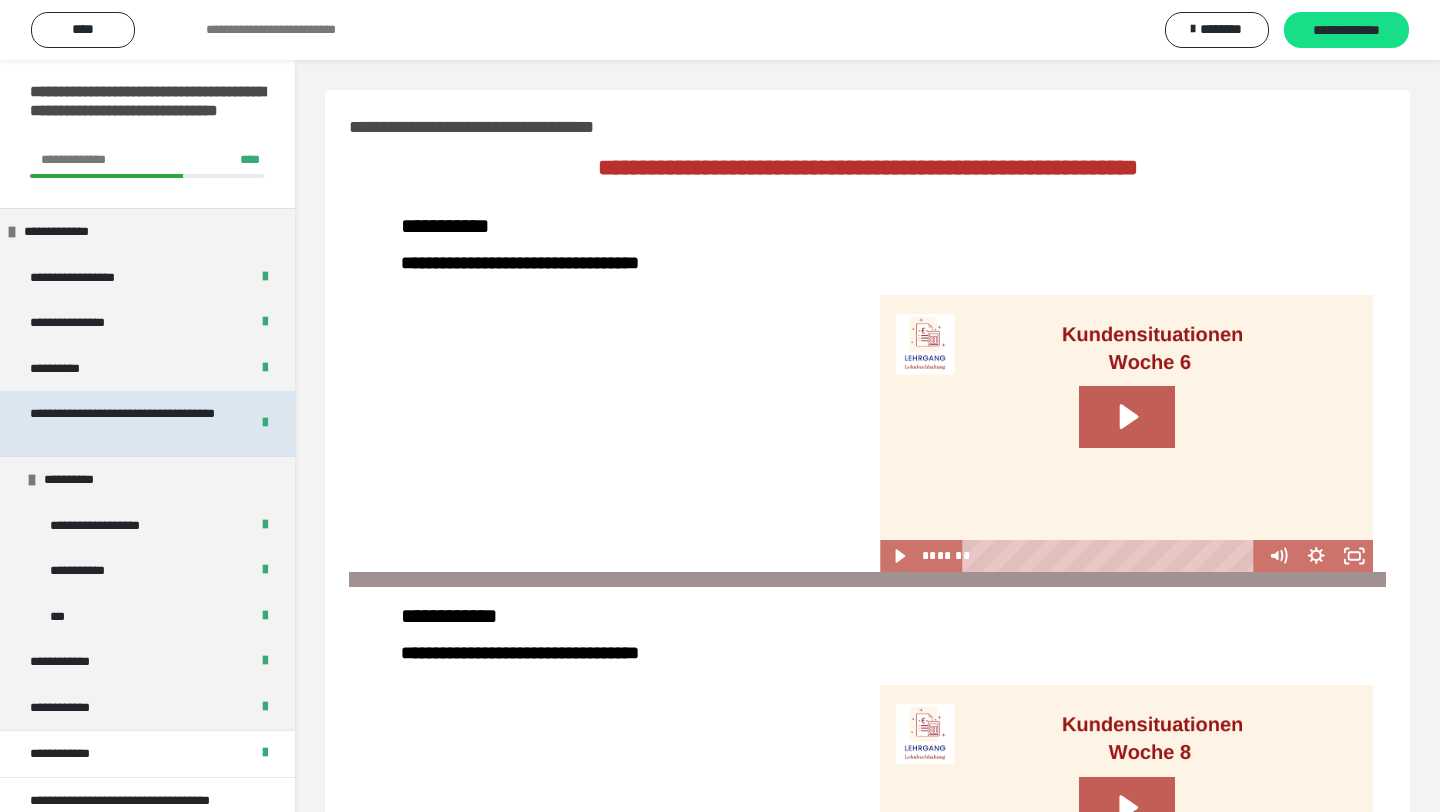 click on "**********" at bounding box center (131, 423) 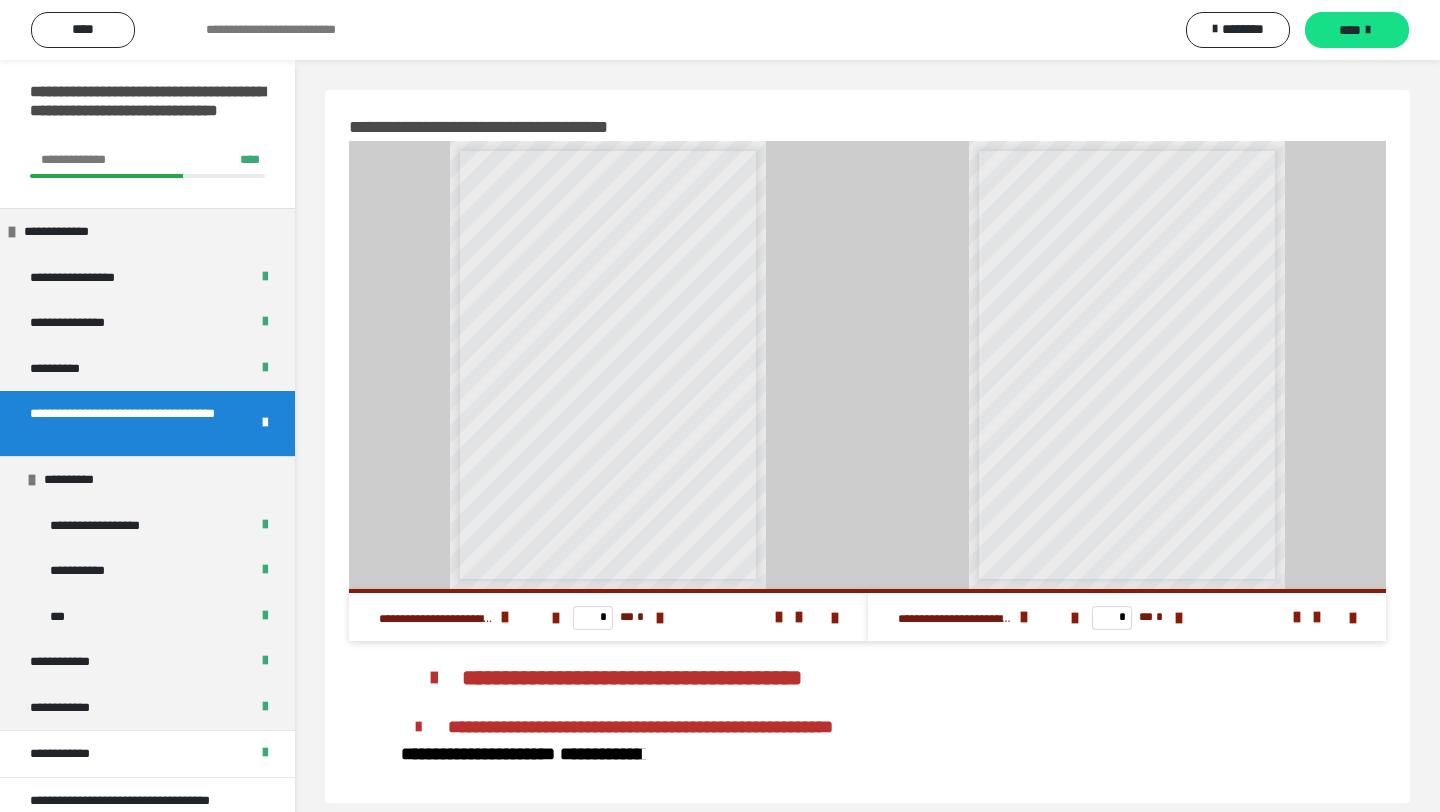 click on "**********" at bounding box center (612, 442) 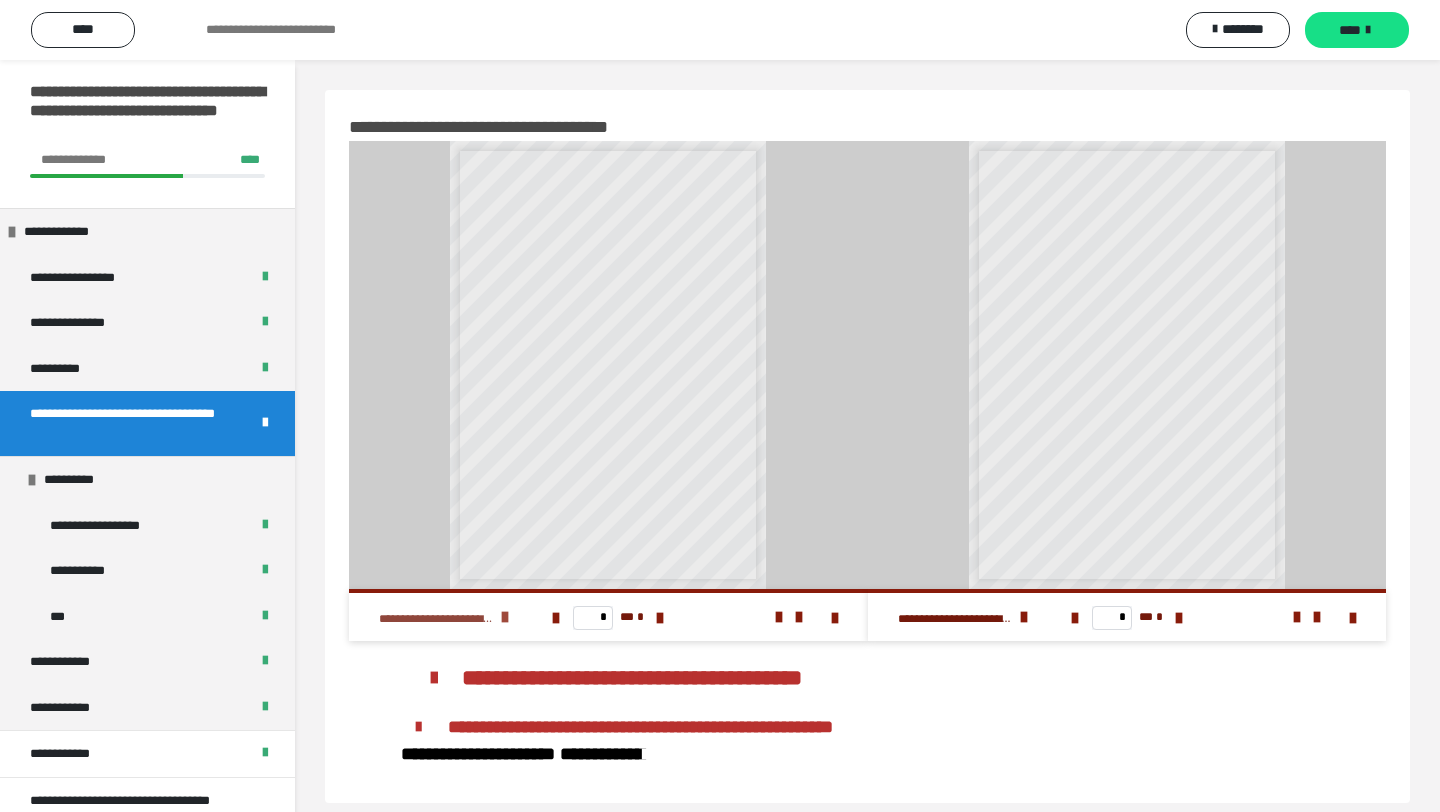 click at bounding box center (505, 617) 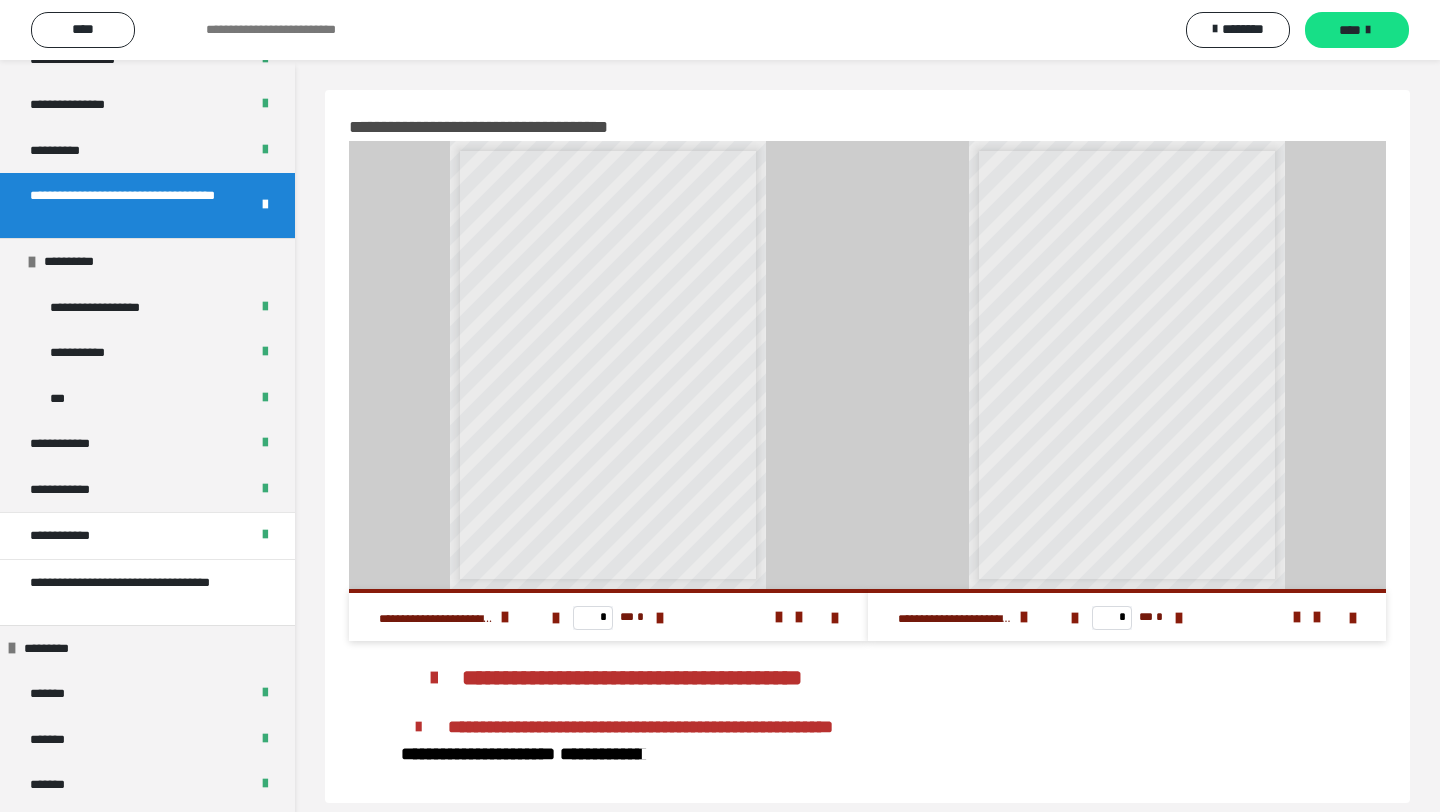 scroll, scrollTop: 0, scrollLeft: 0, axis: both 